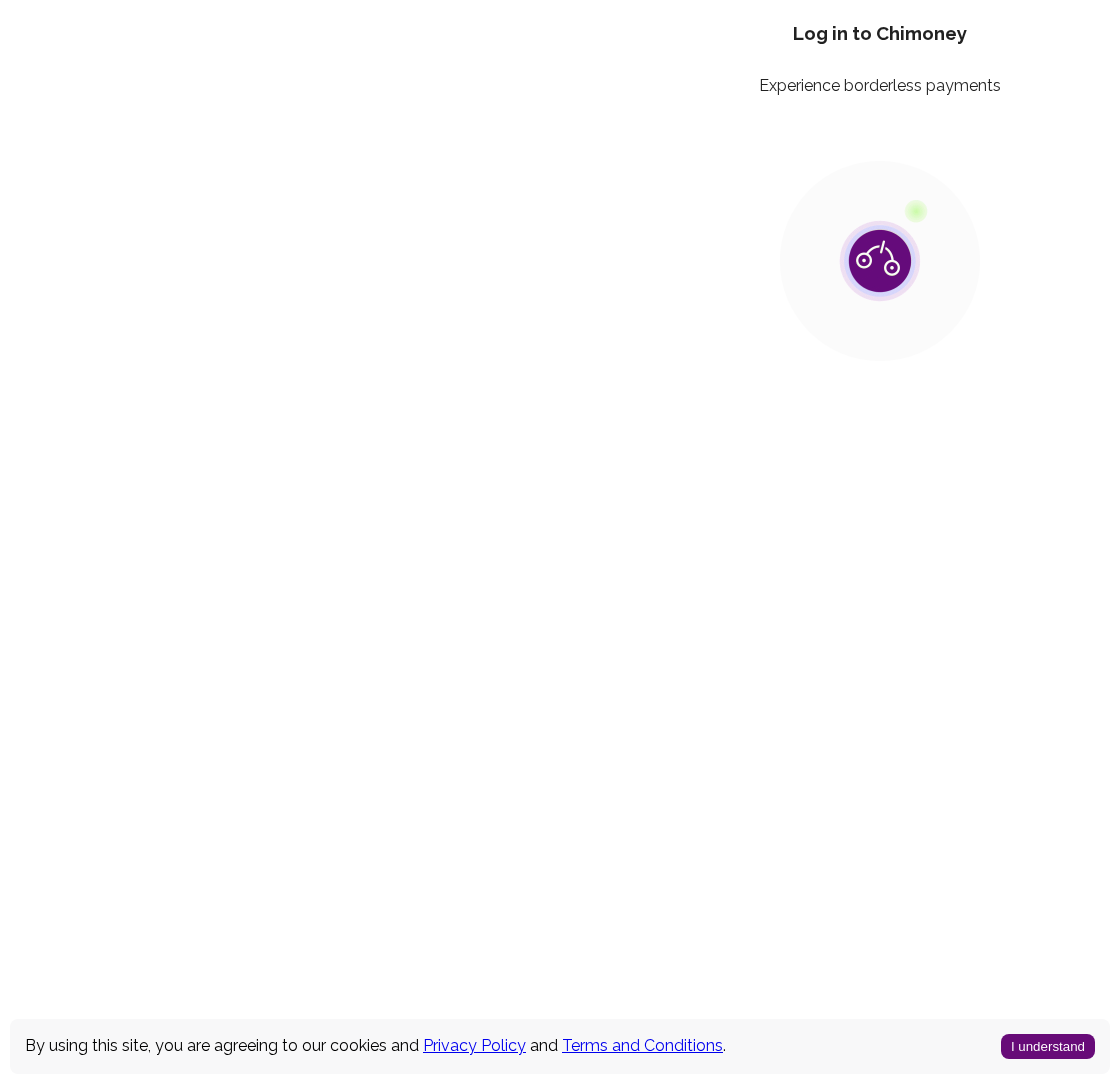 scroll, scrollTop: 0, scrollLeft: 0, axis: both 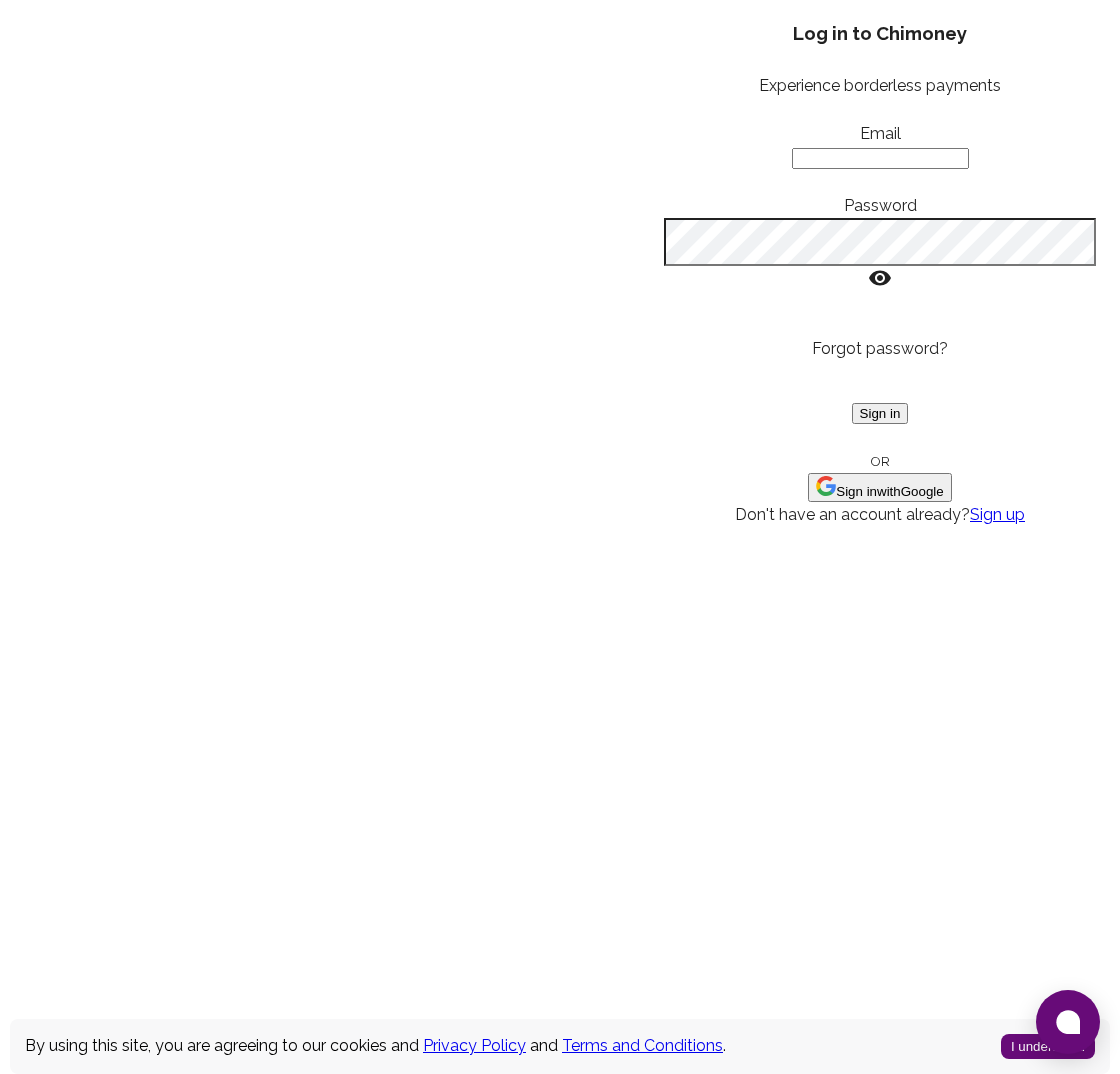 type on "yusra@goodwall.org" 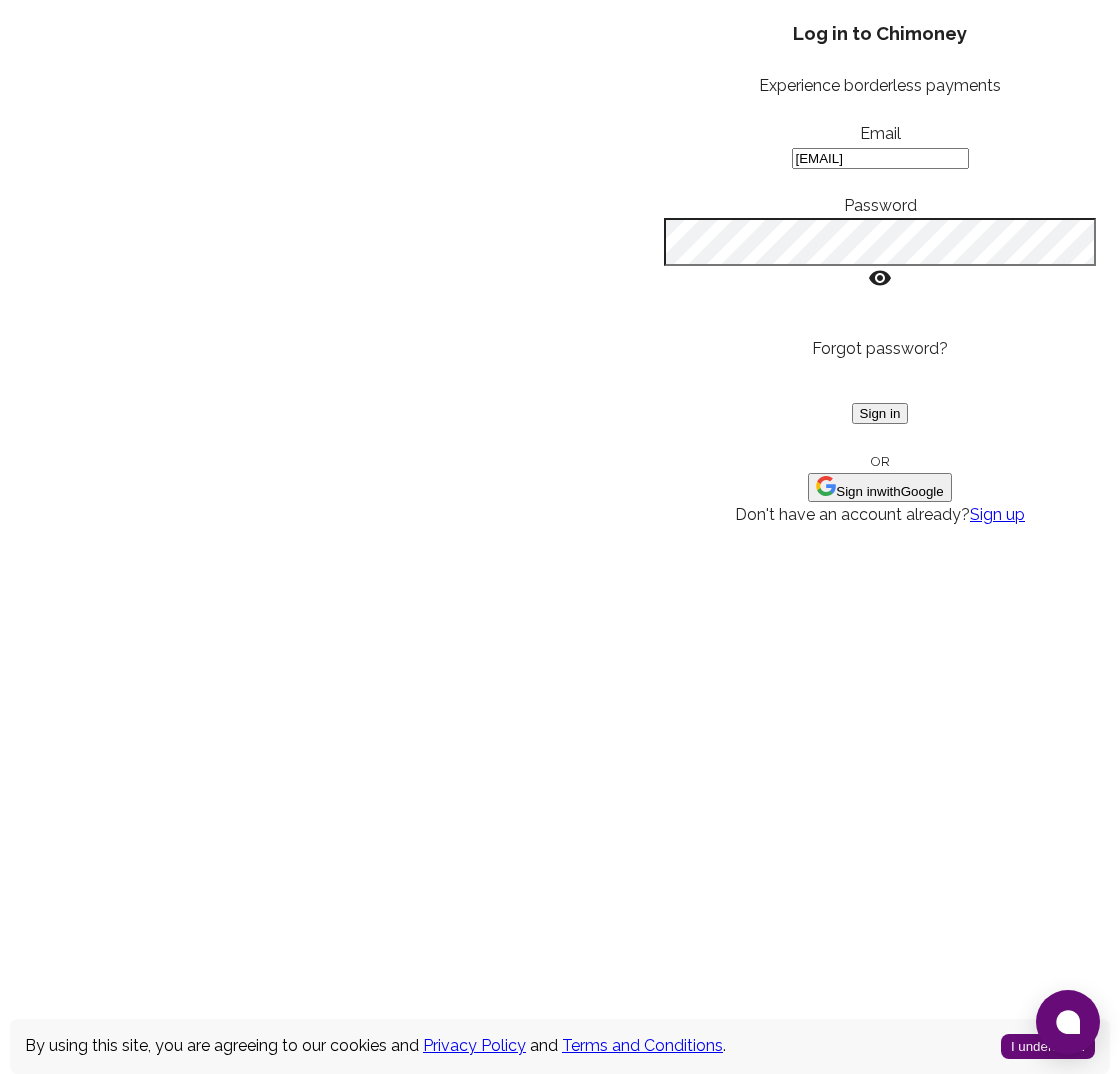 click on "Sign in" at bounding box center (880, 413) 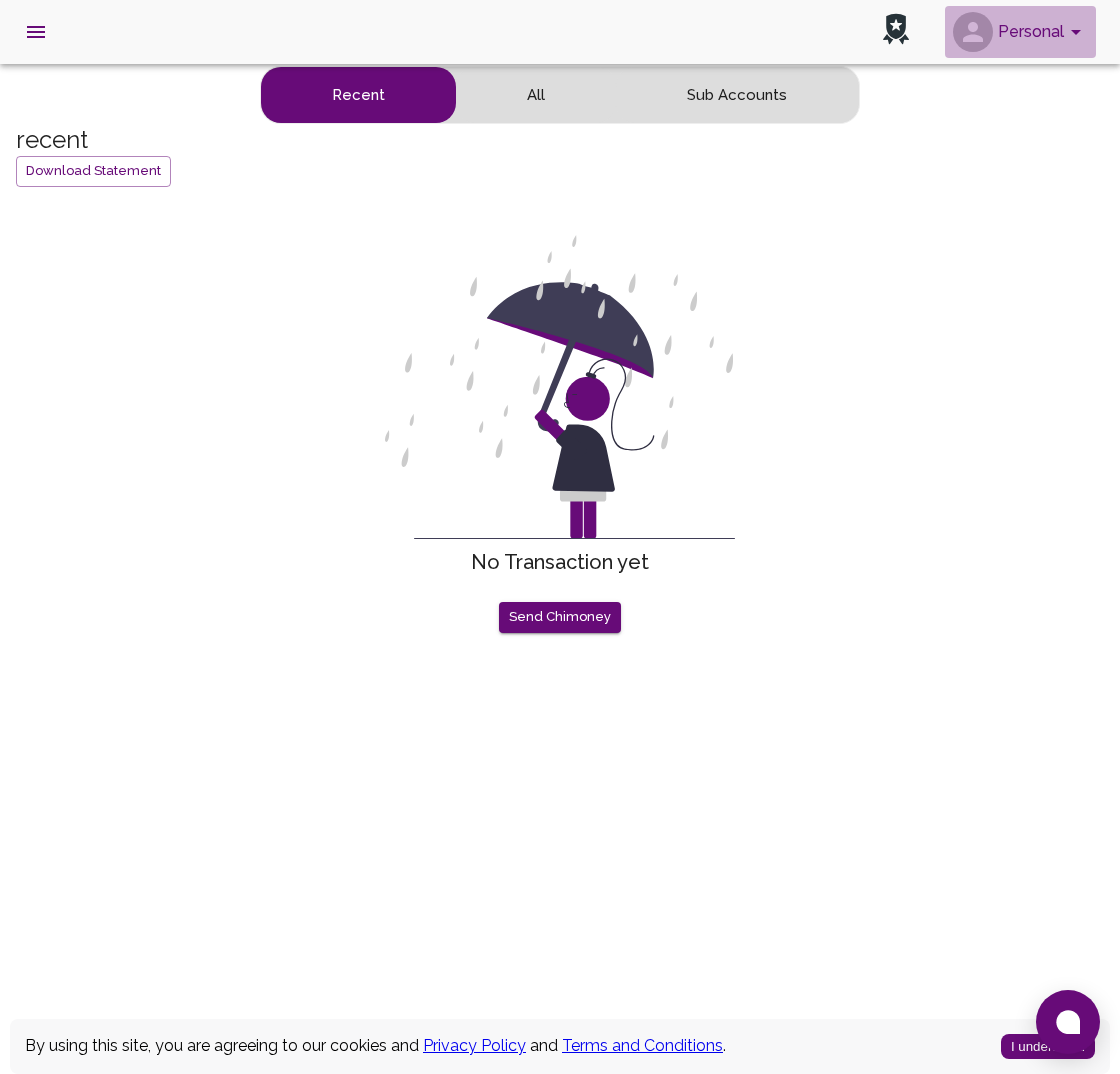 click on "Personal" at bounding box center (1020, 32) 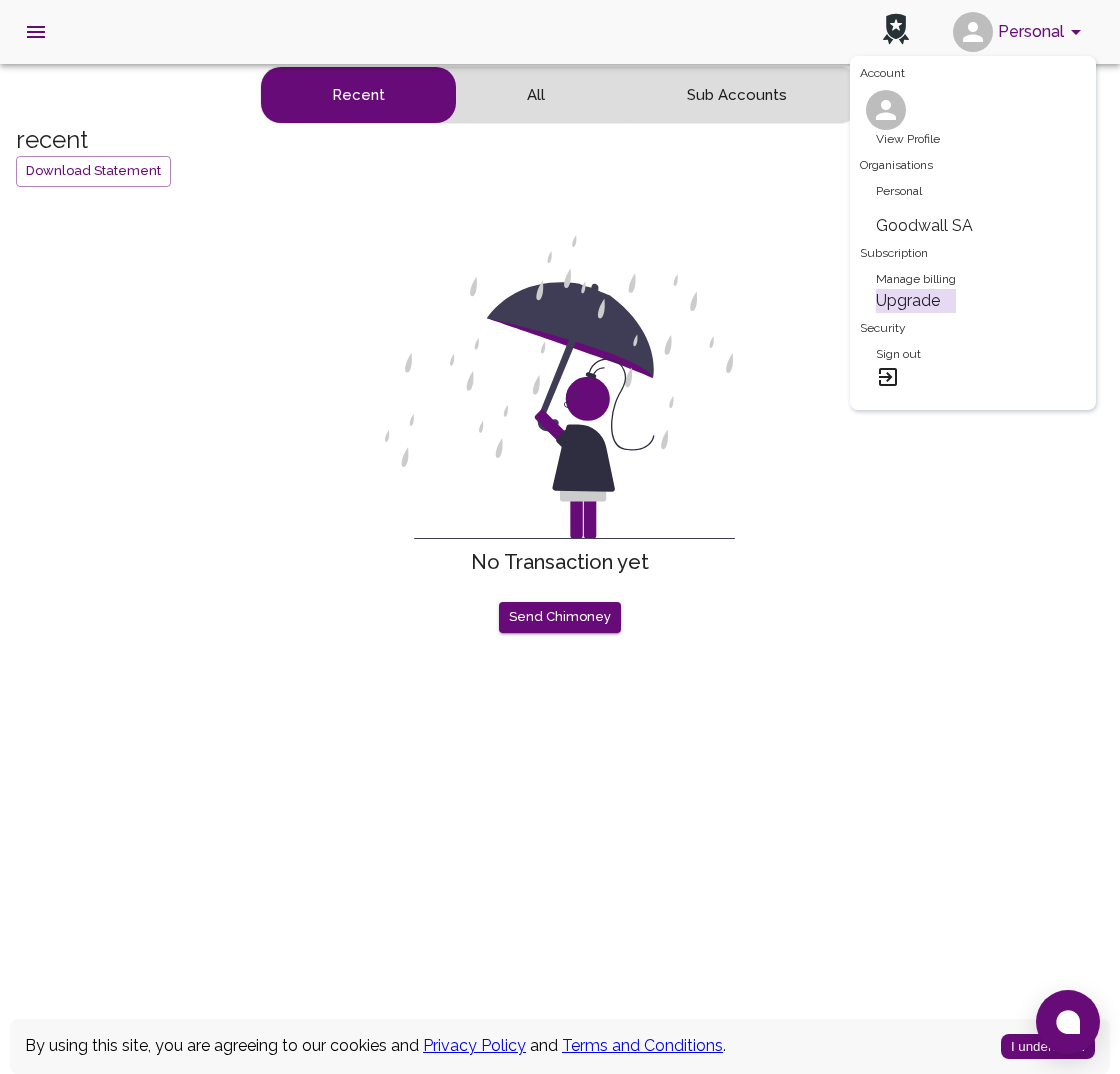 click on "Goodwall SA" at bounding box center [973, 226] 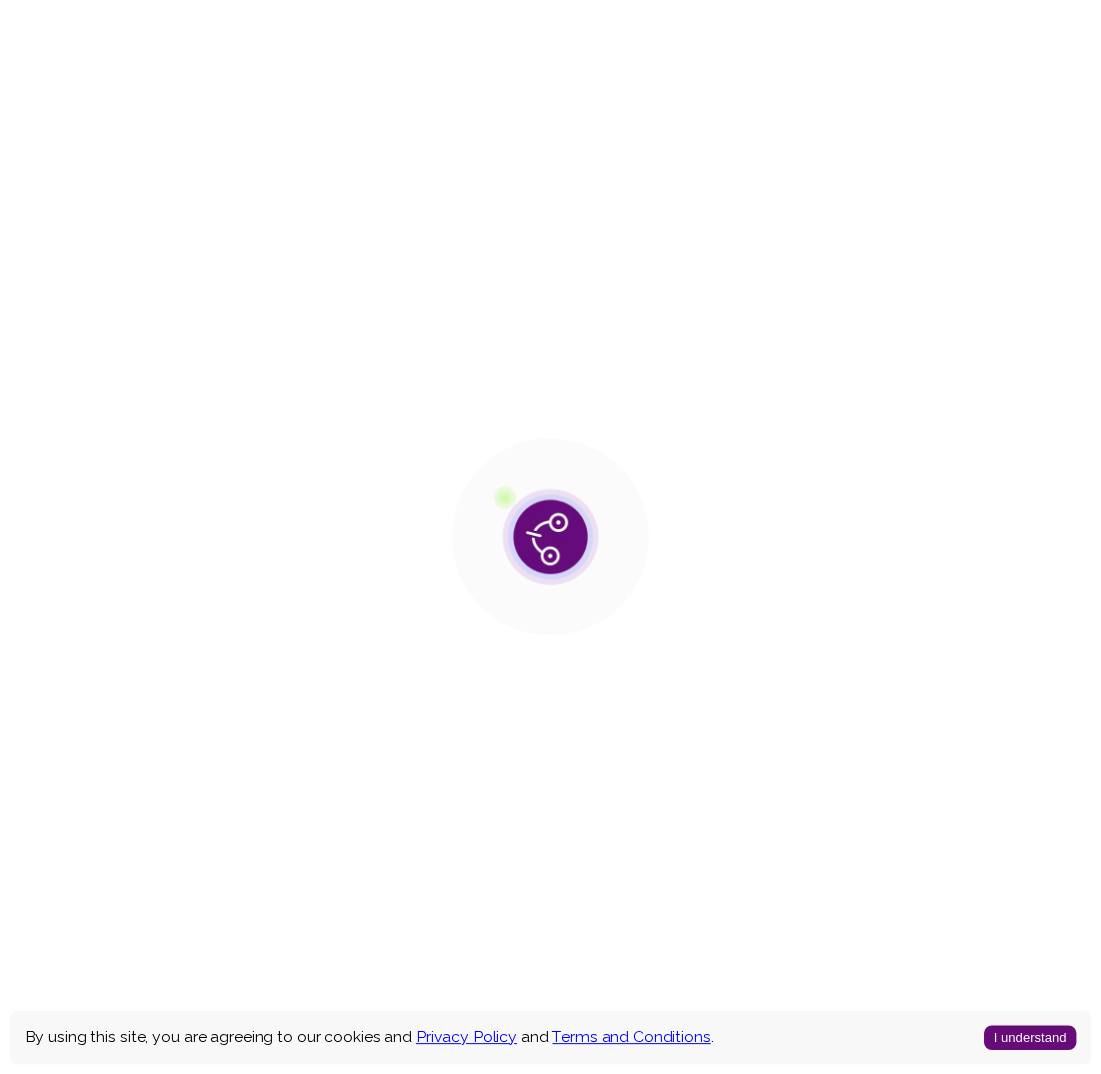 scroll, scrollTop: 0, scrollLeft: 0, axis: both 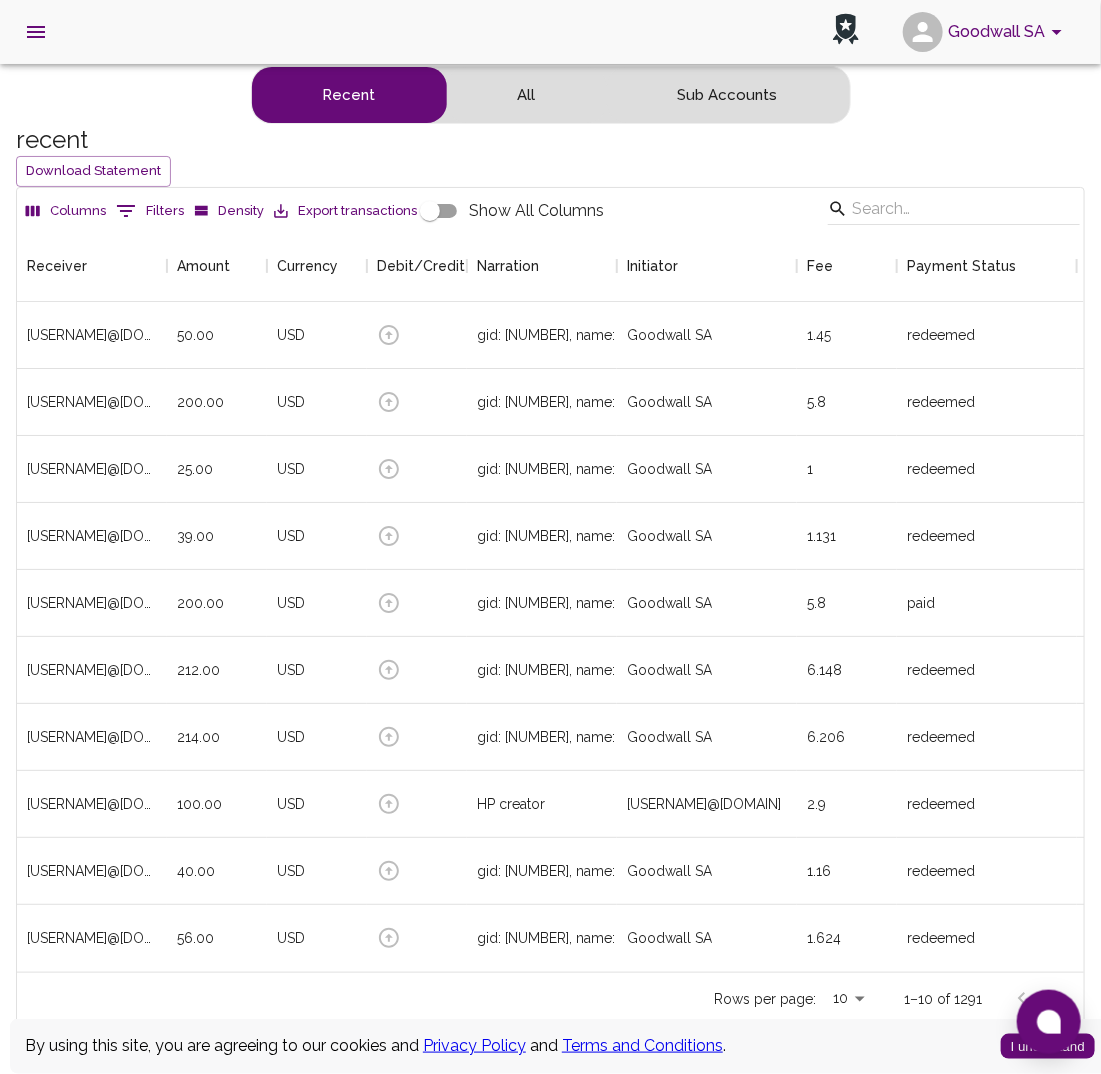 click at bounding box center (36, 32) 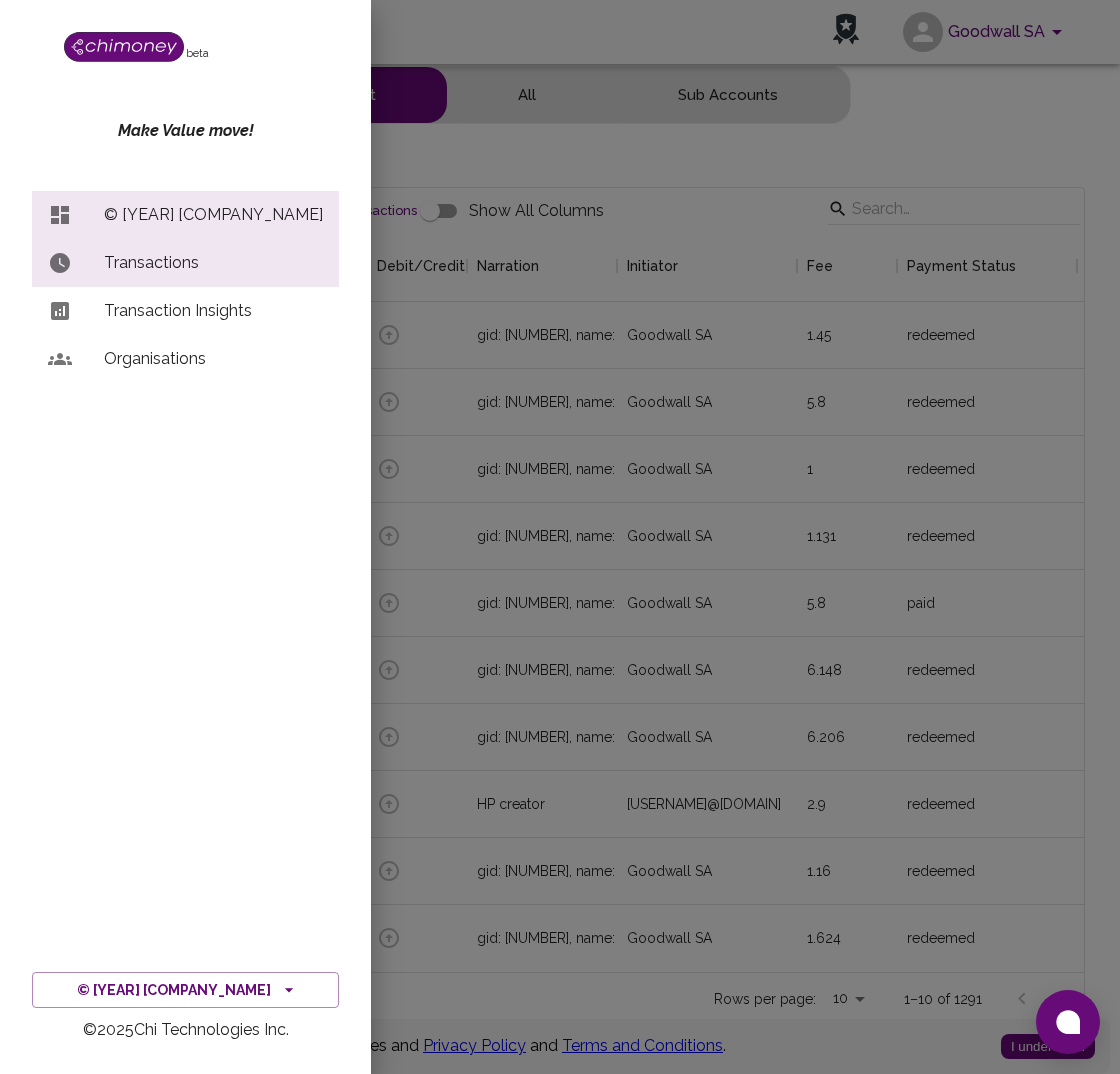 scroll, scrollTop: 742, scrollLeft: 1048, axis: both 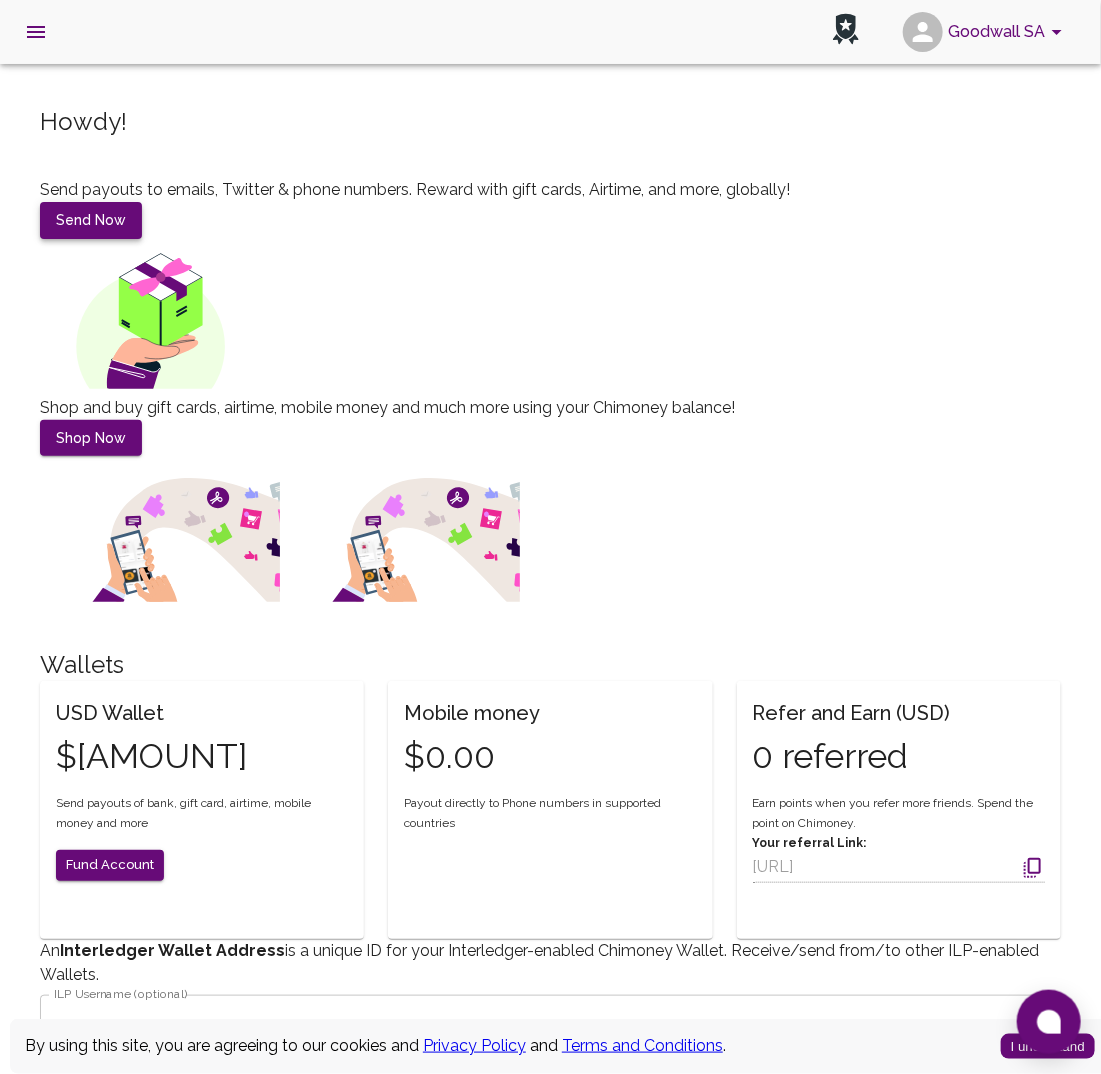 click on "Send Now" at bounding box center (91, 220) 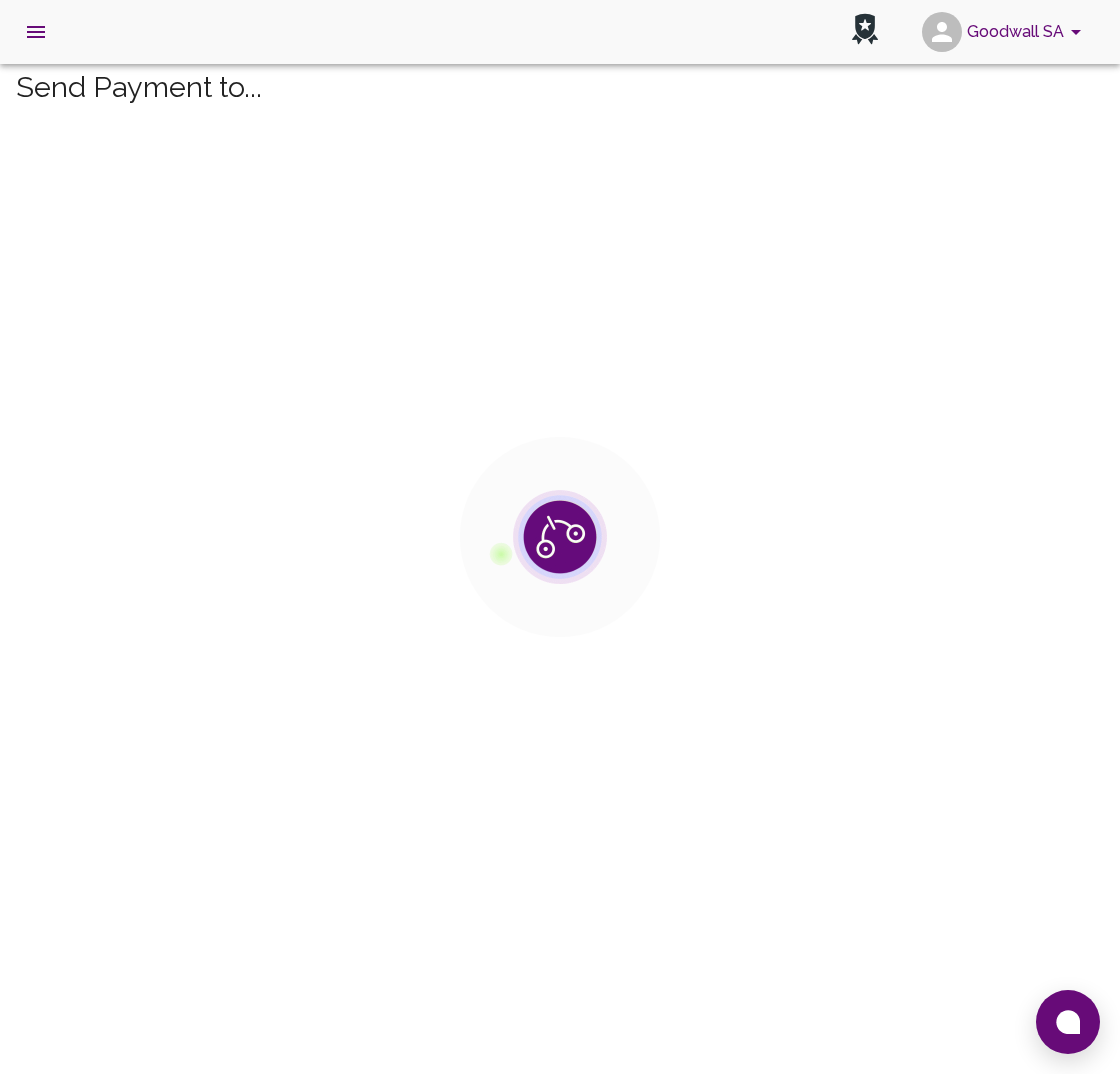click at bounding box center [560, 309] 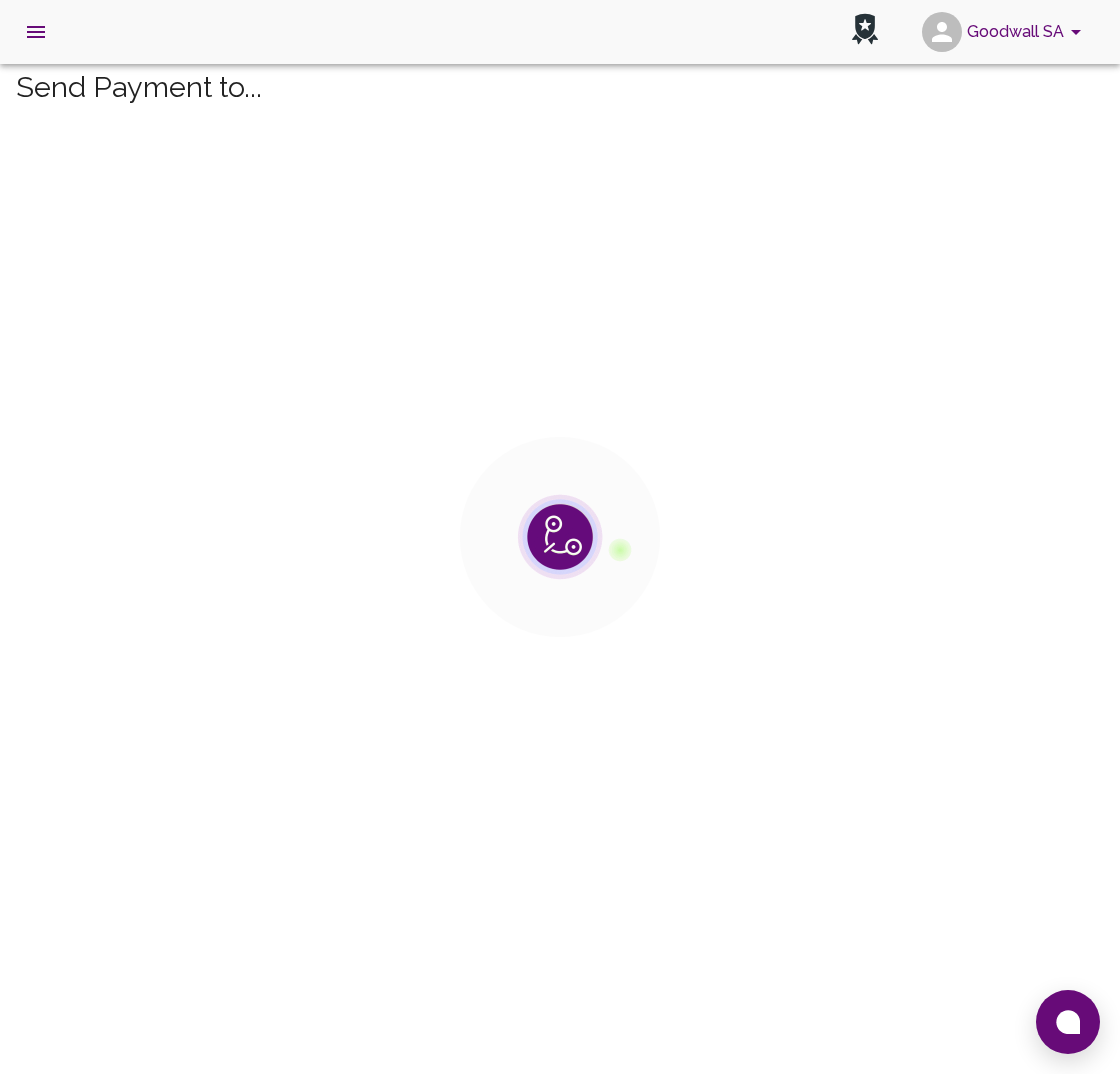 click at bounding box center [36, 32] 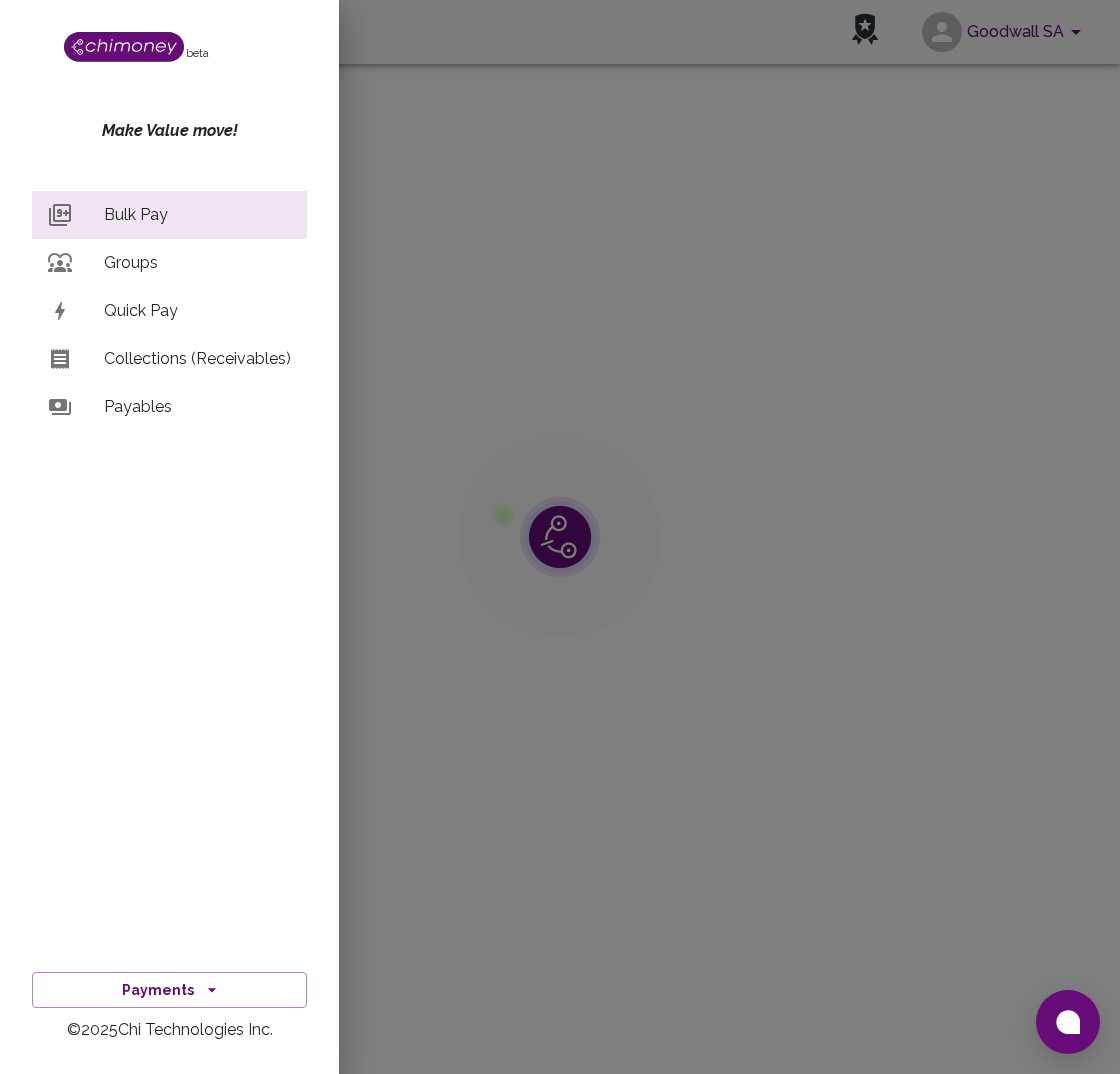 click on "Bulk Pay" at bounding box center (197, 215) 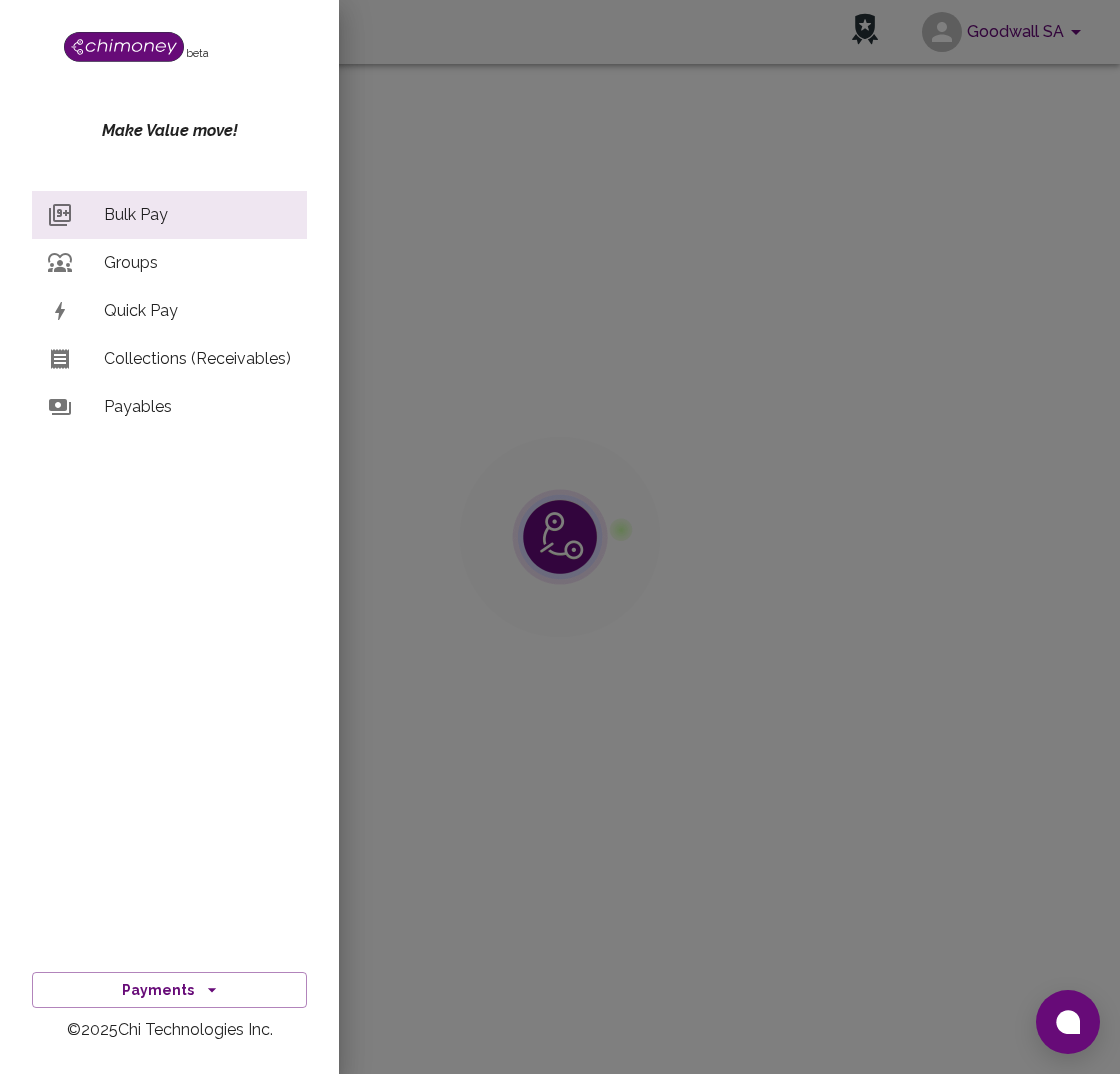 click at bounding box center [560, 537] 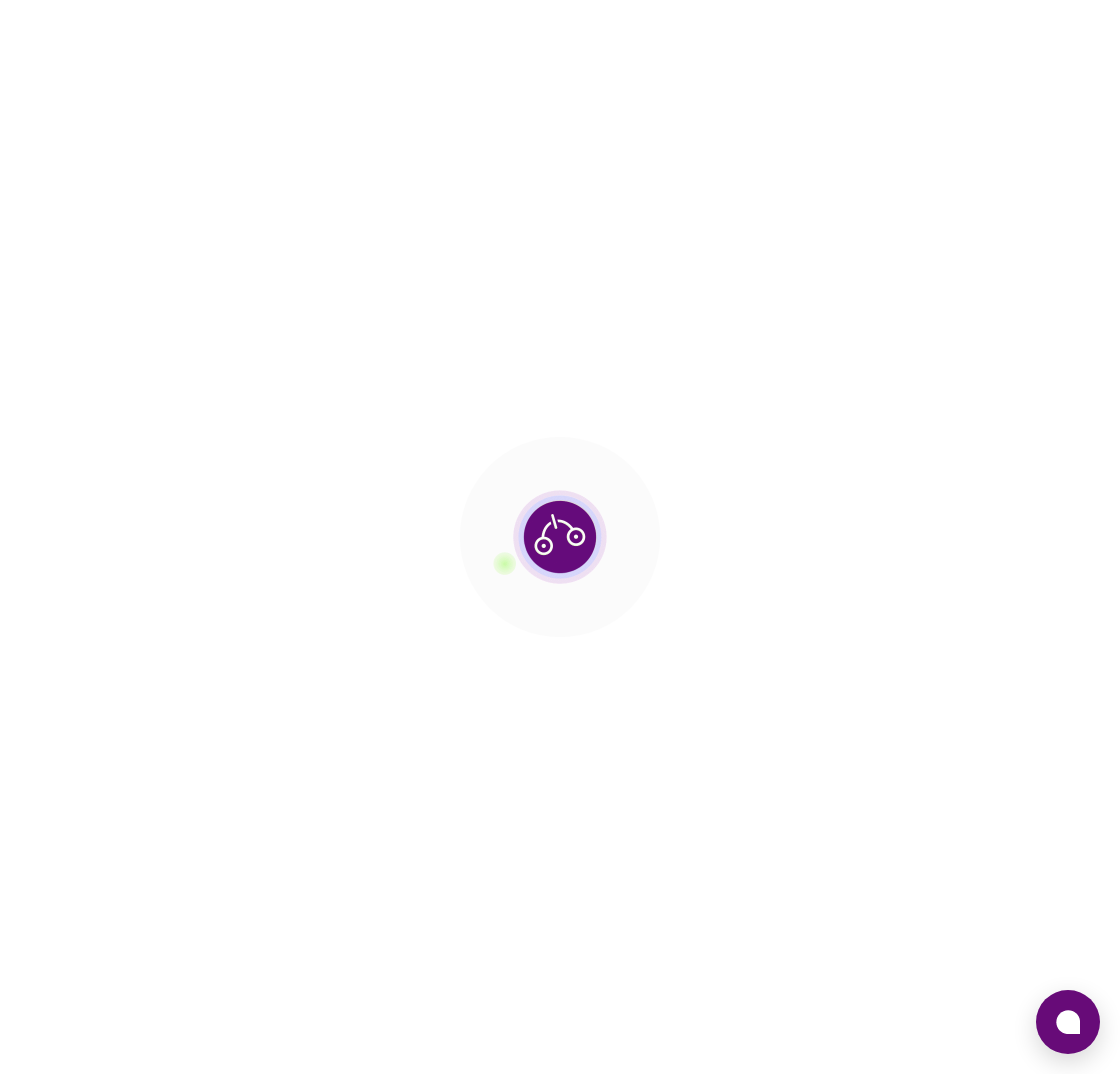 scroll, scrollTop: 0, scrollLeft: 0, axis: both 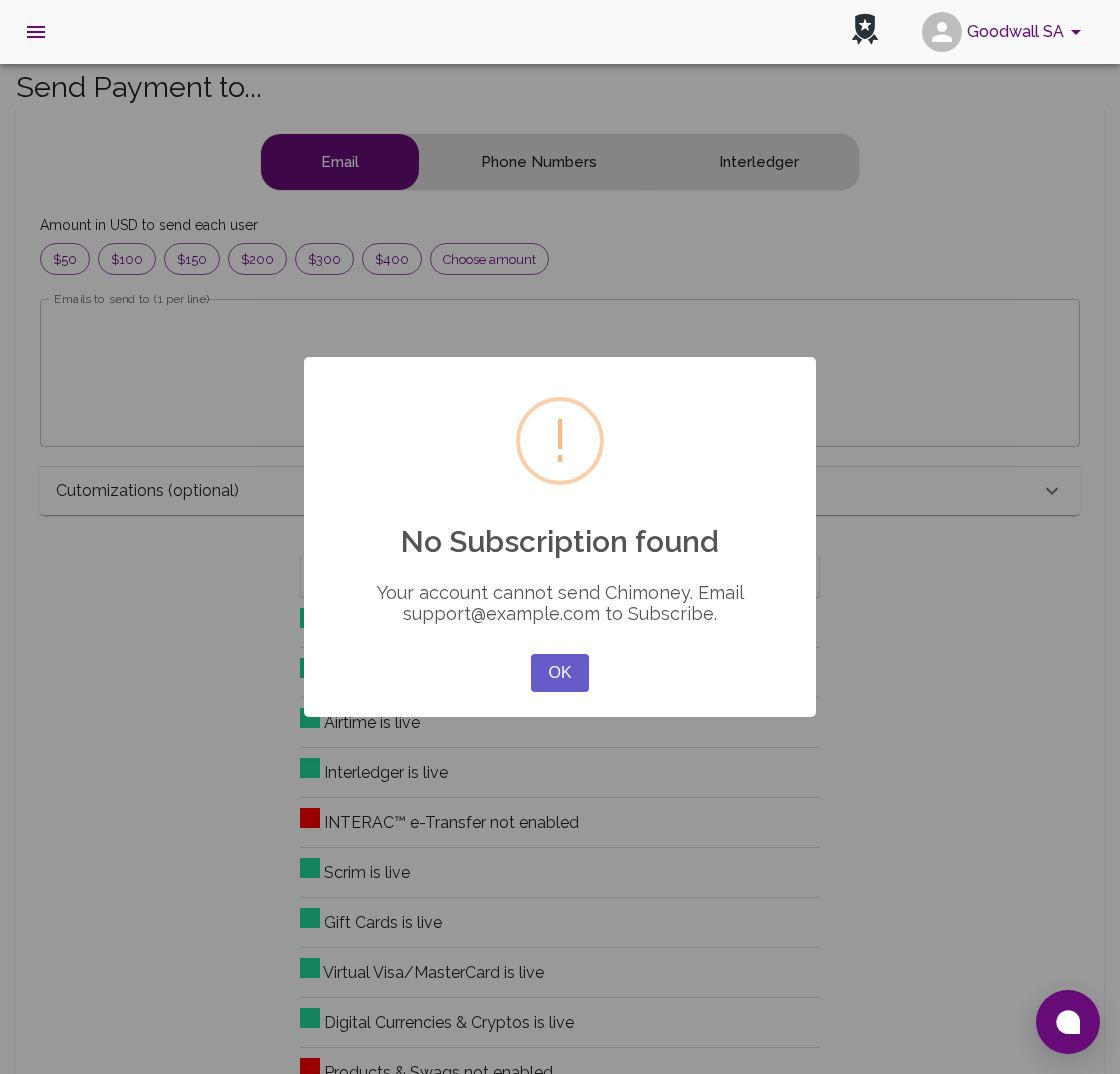 click on "OK" at bounding box center [560, 673] 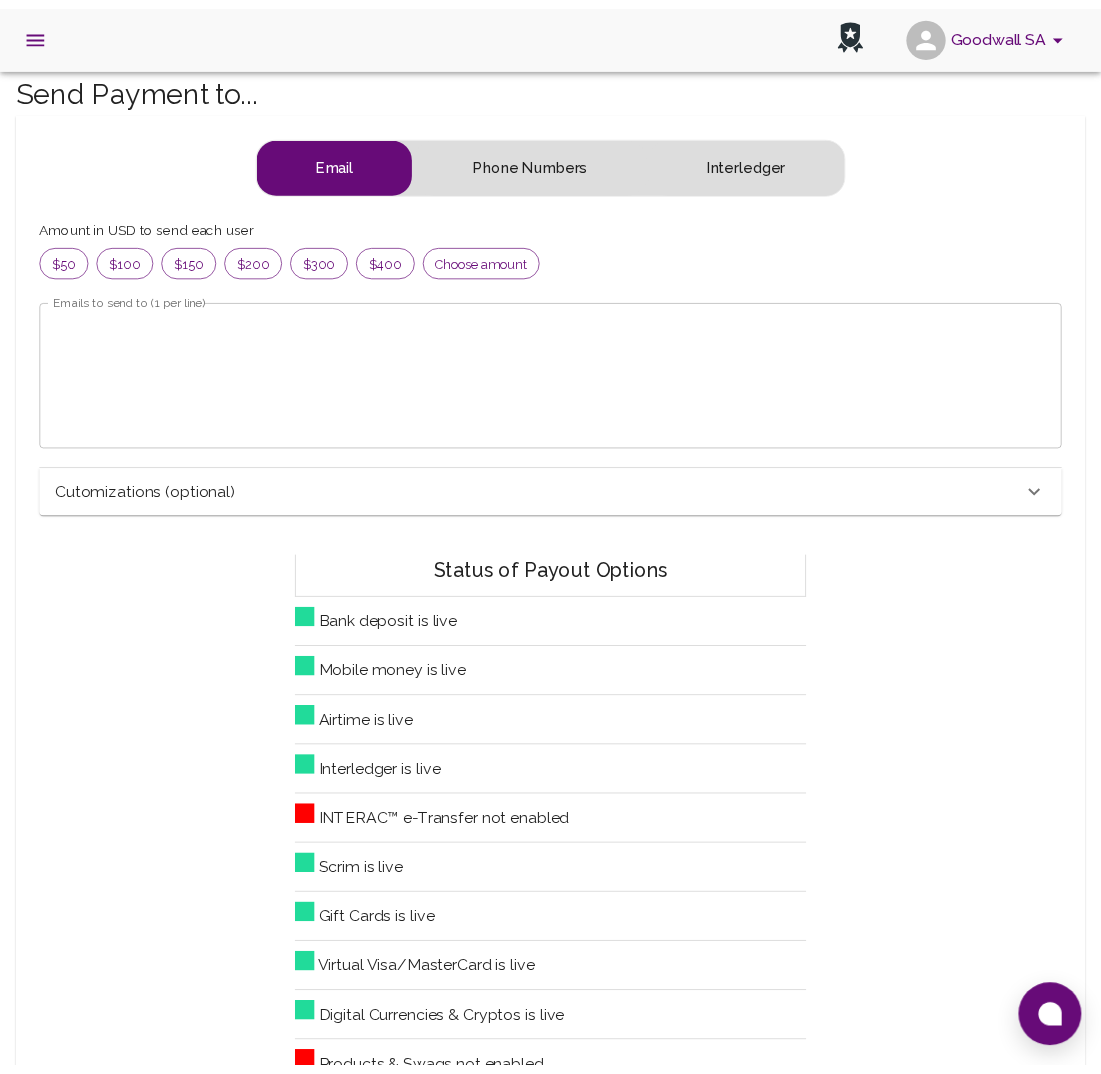 scroll, scrollTop: 240, scrollLeft: 970, axis: both 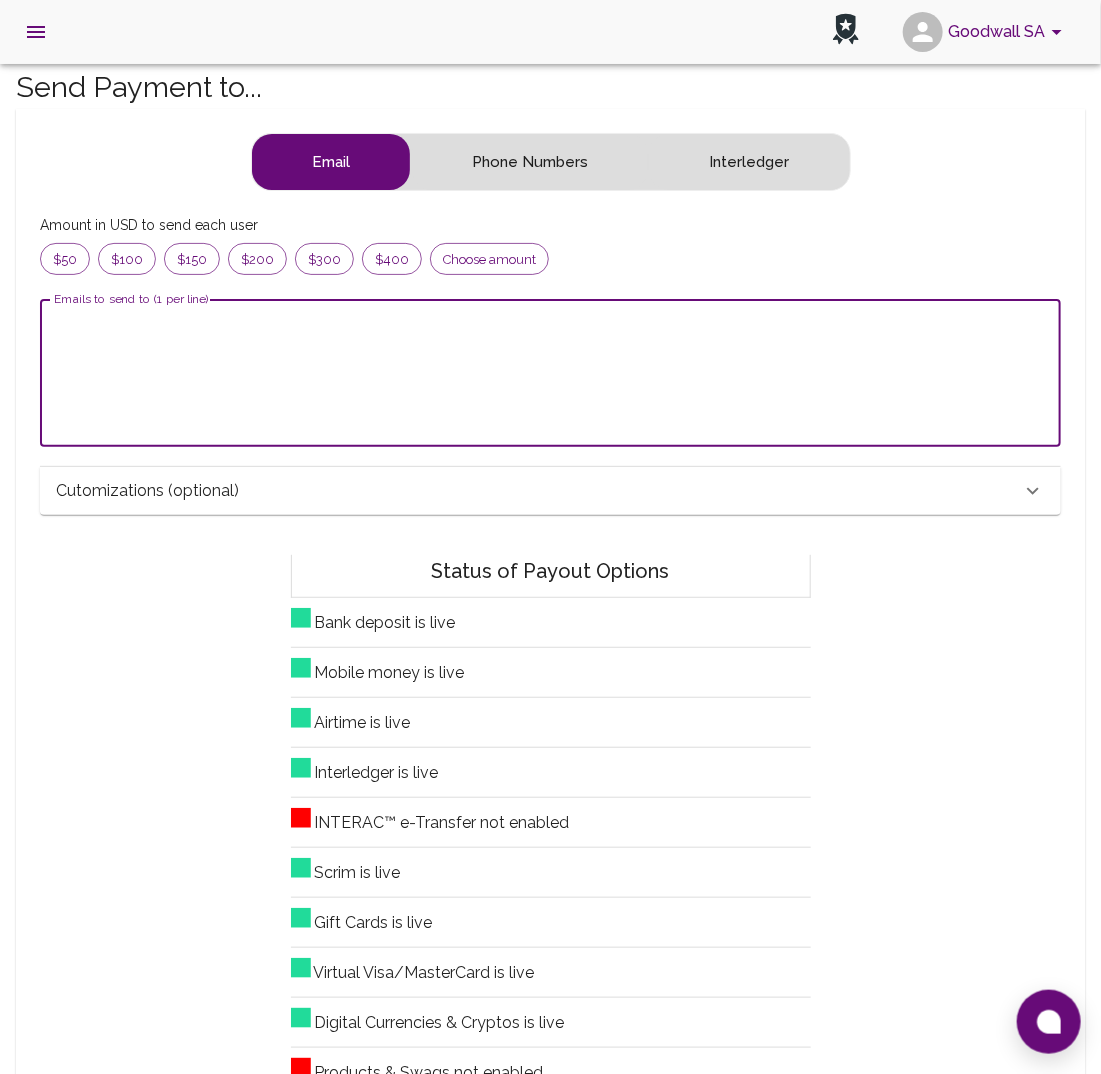 click on "Emails to send to (1 per line)" at bounding box center (550, 373) 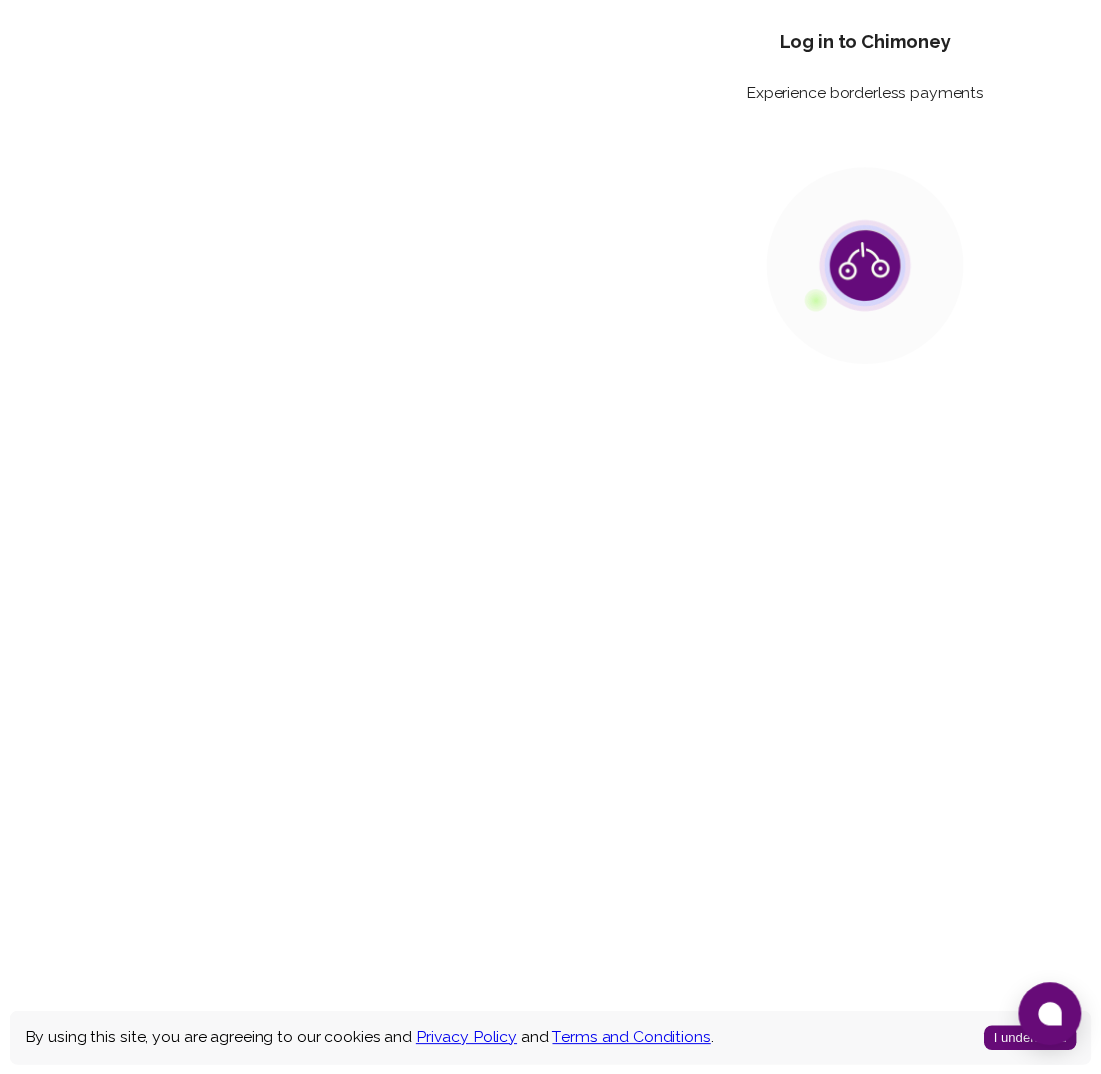 scroll, scrollTop: 0, scrollLeft: 0, axis: both 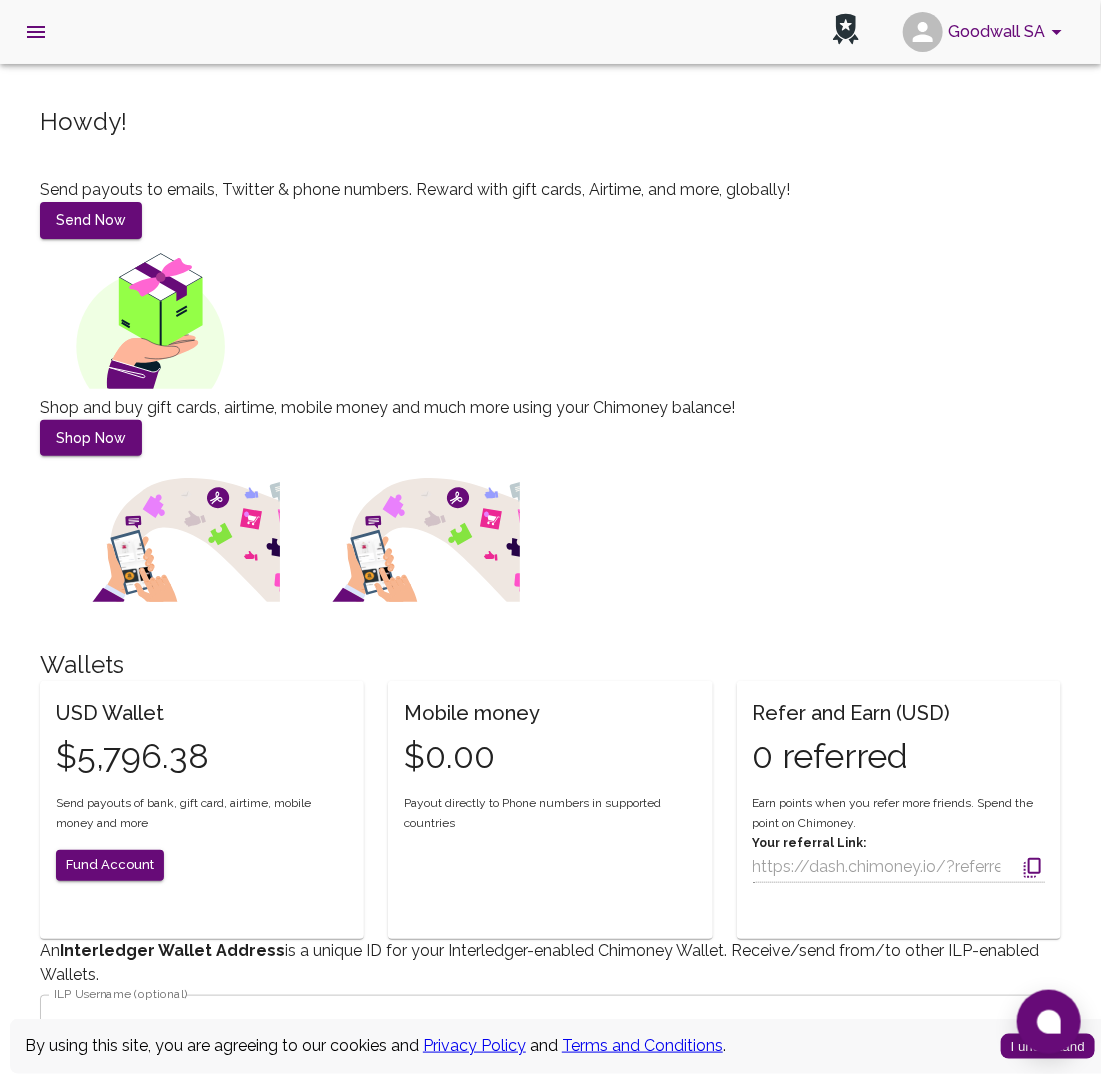 click on "Goodwall SA" at bounding box center [986, 32] 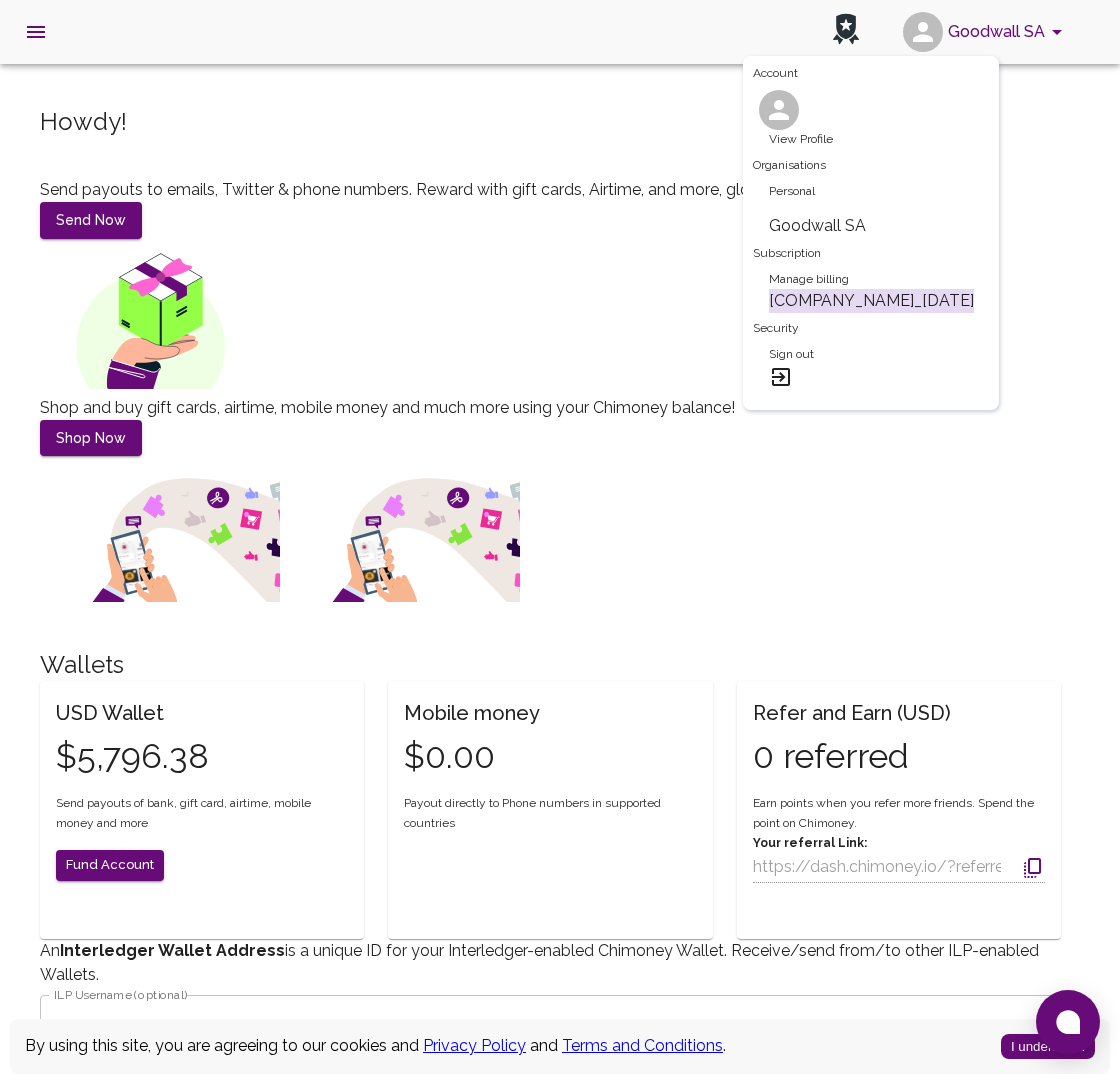 click on "Goodwall SA" at bounding box center [871, 226] 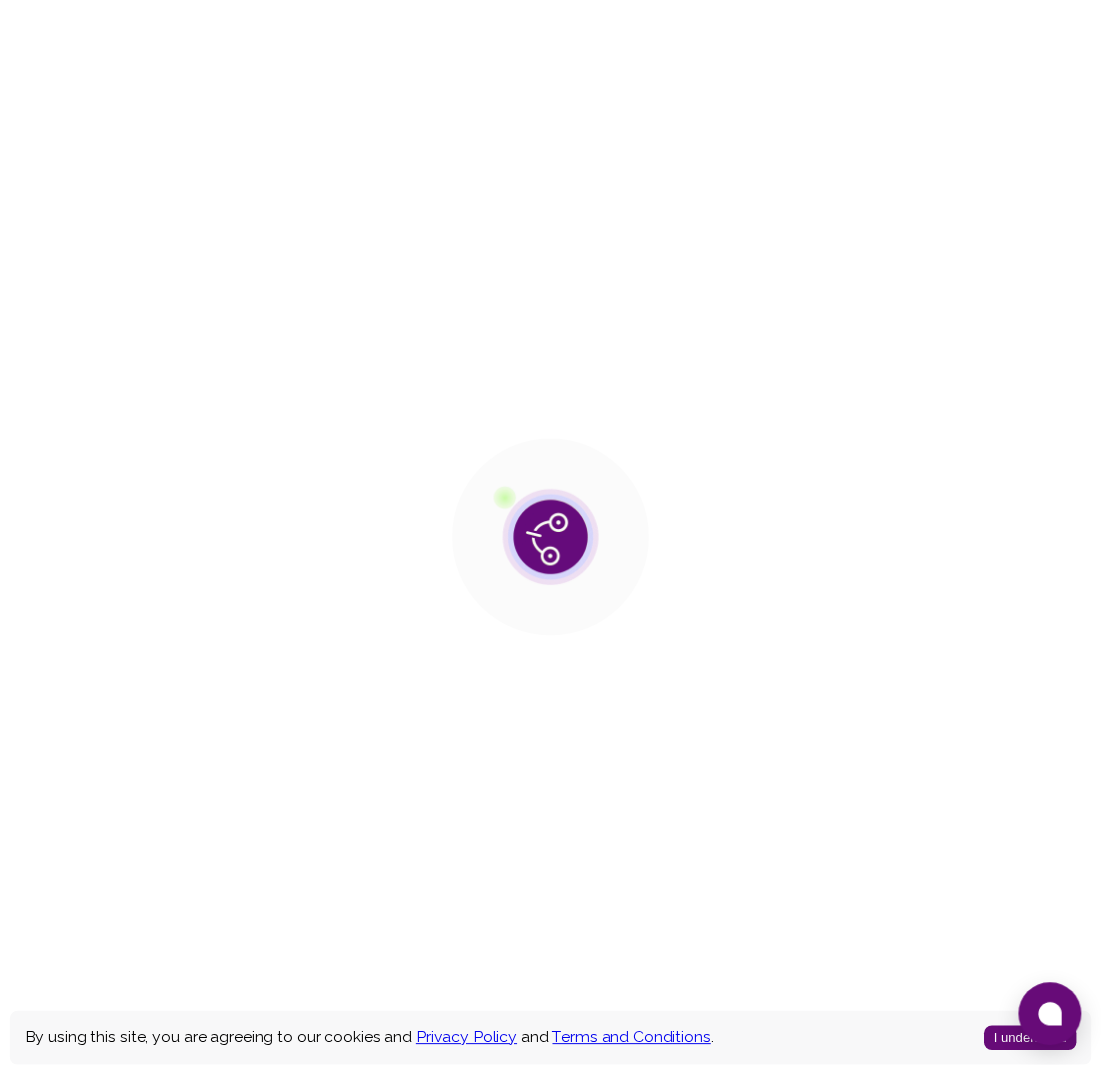 scroll, scrollTop: 0, scrollLeft: 0, axis: both 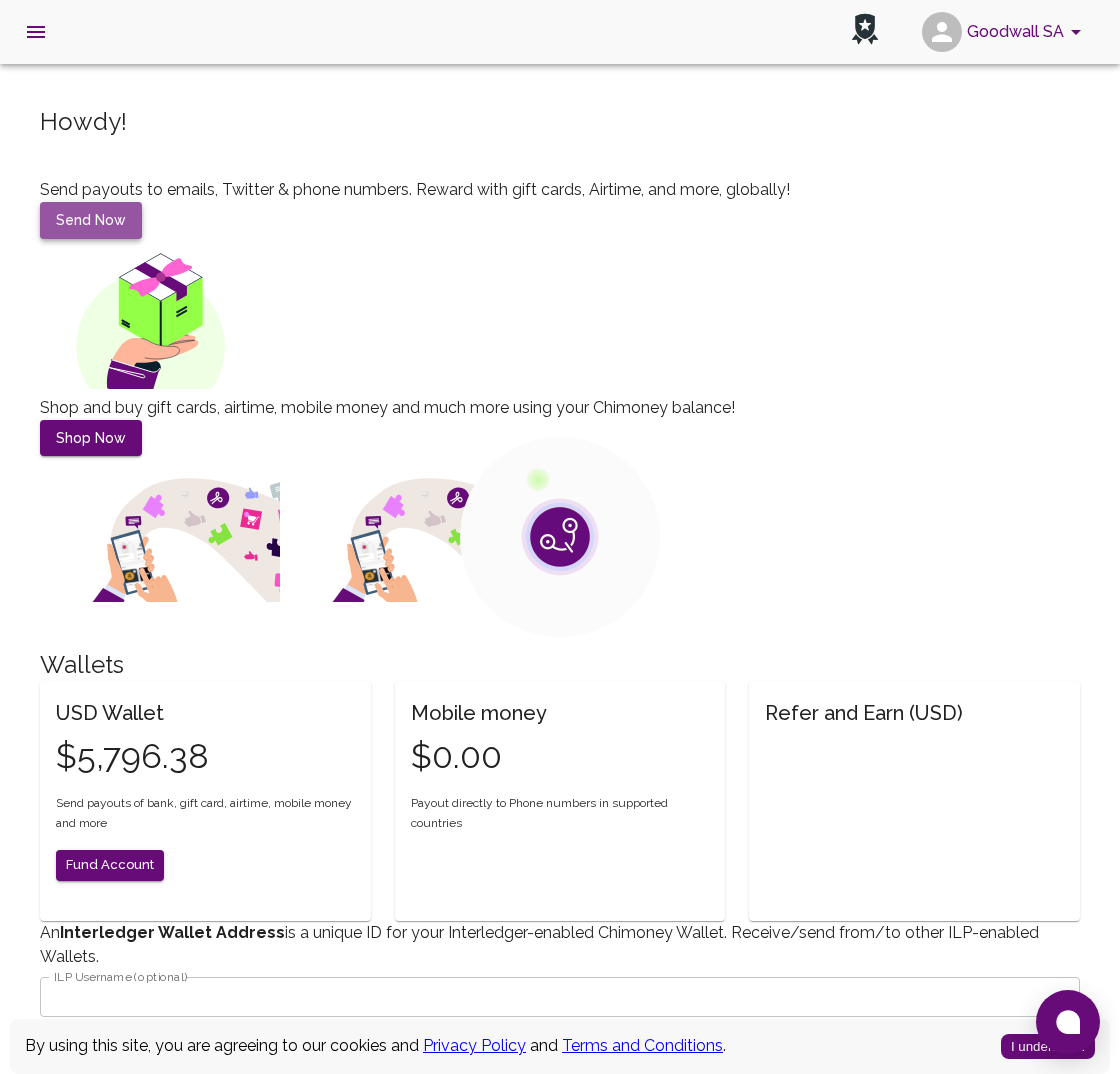 click on "Send Now" at bounding box center [91, 220] 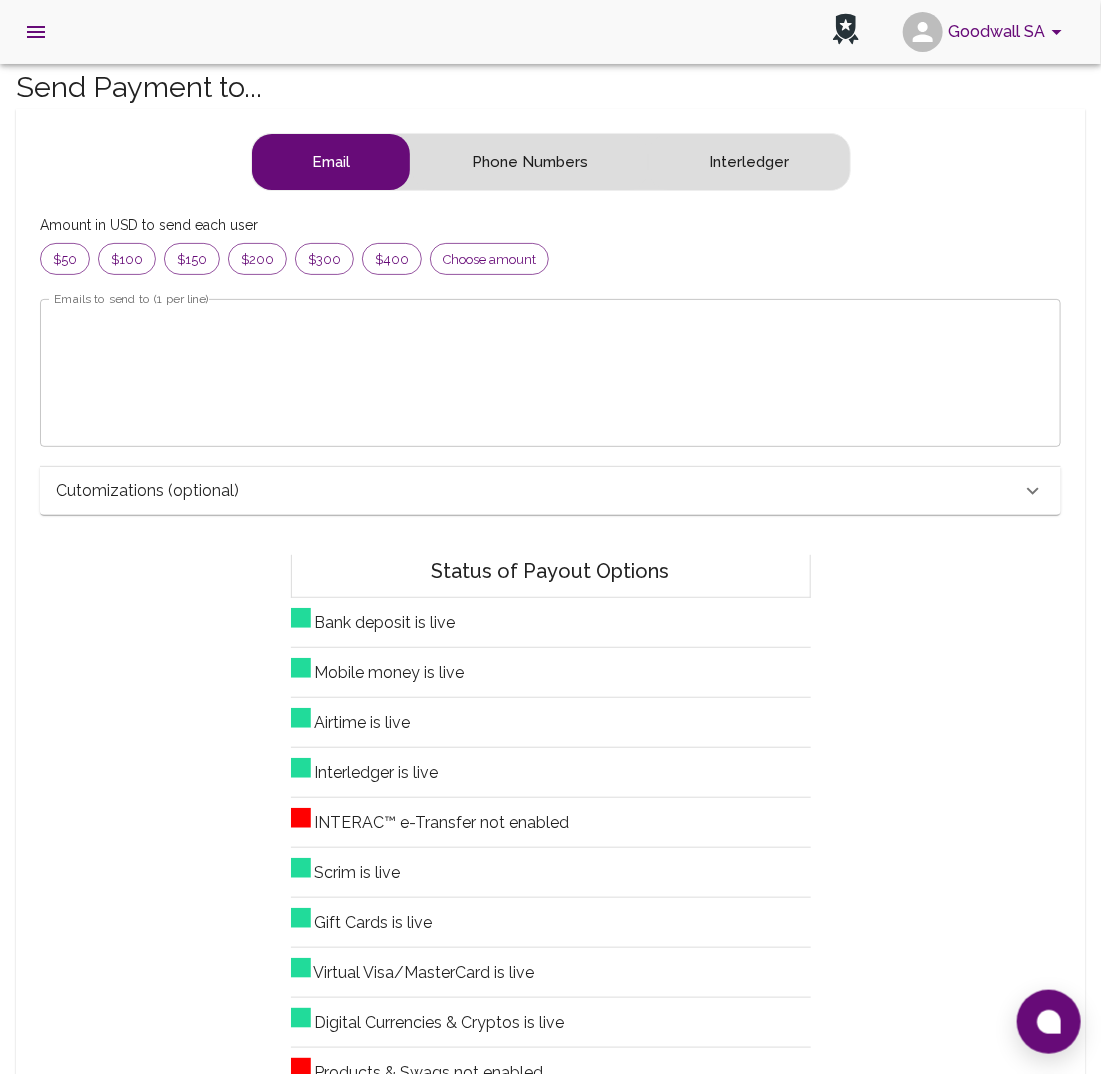 scroll, scrollTop: 20, scrollLeft: 20, axis: both 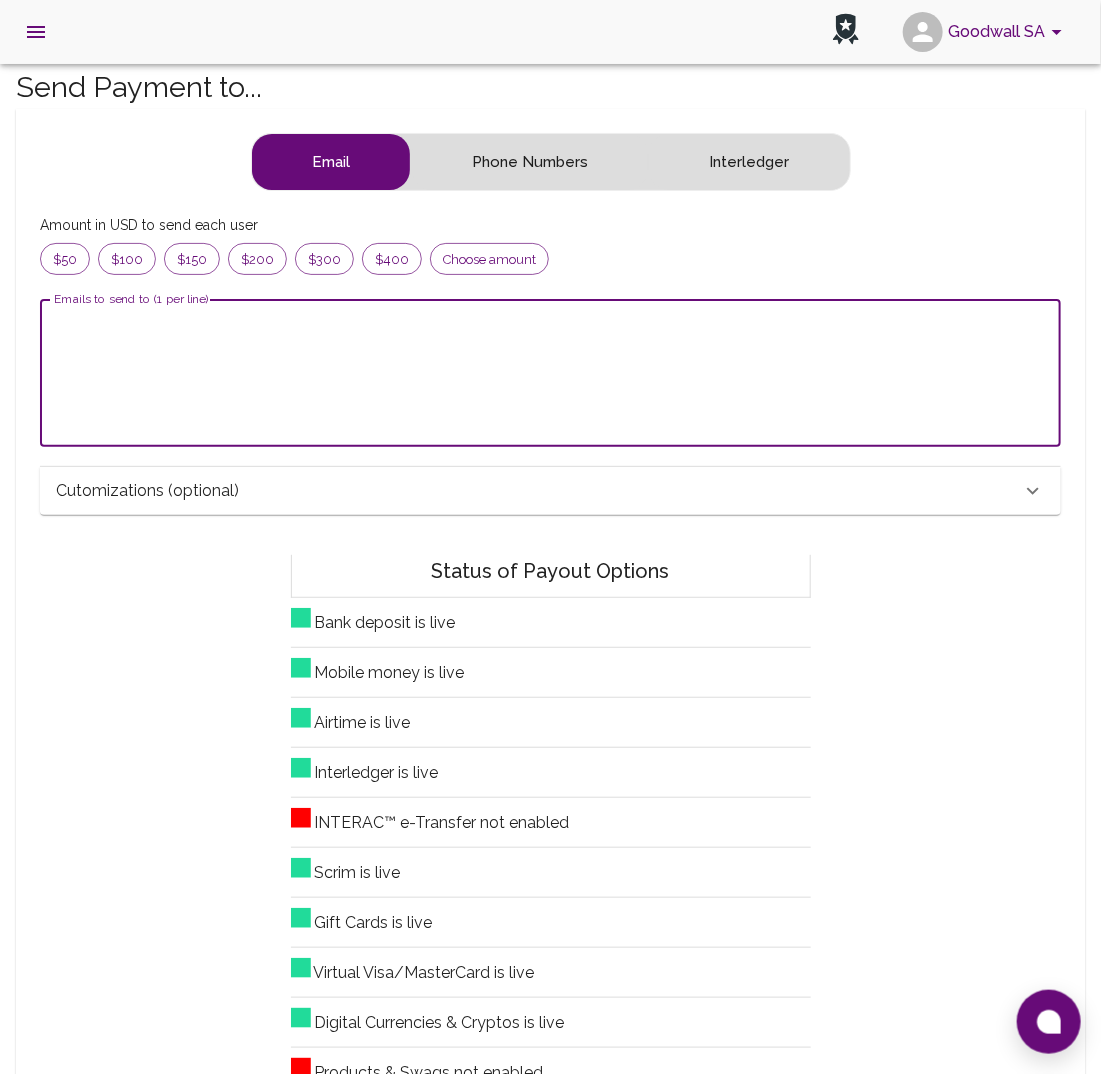 click on "Emails to send to (1 per line)" at bounding box center [550, 373] 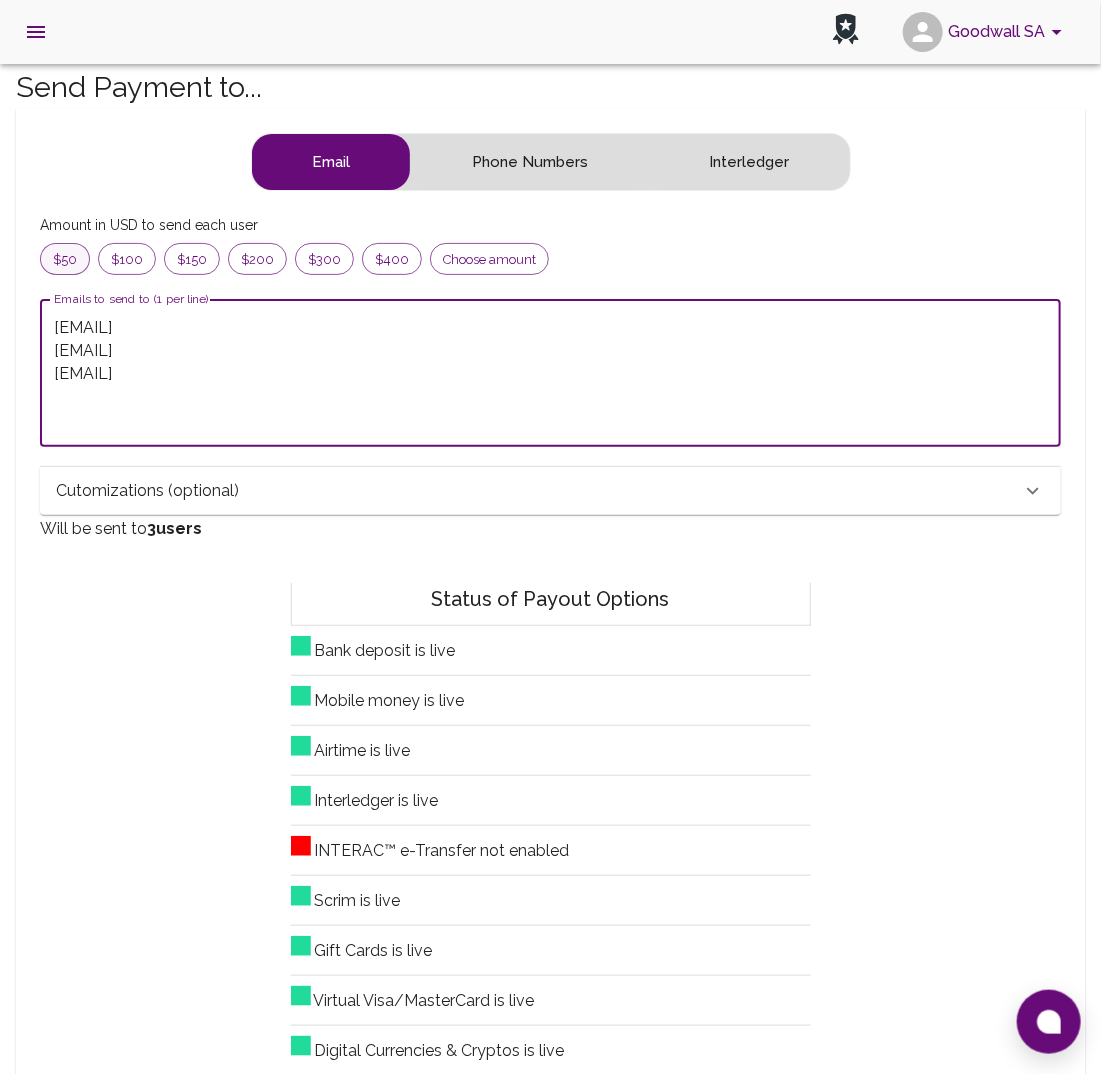 type on "[EMAIL]
[EMAIL]
[EMAIL]" 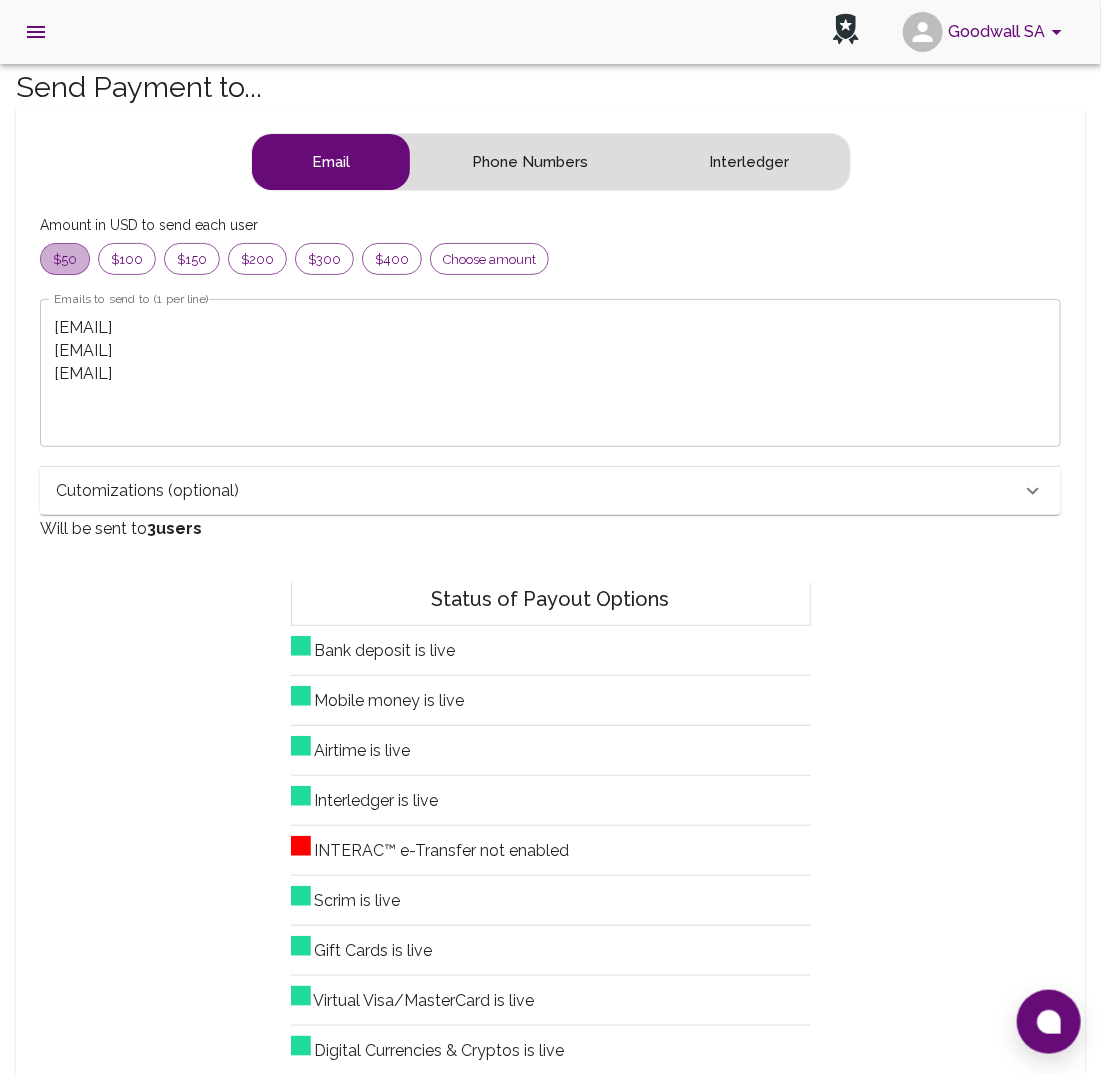 click on "$50" at bounding box center [65, 259] 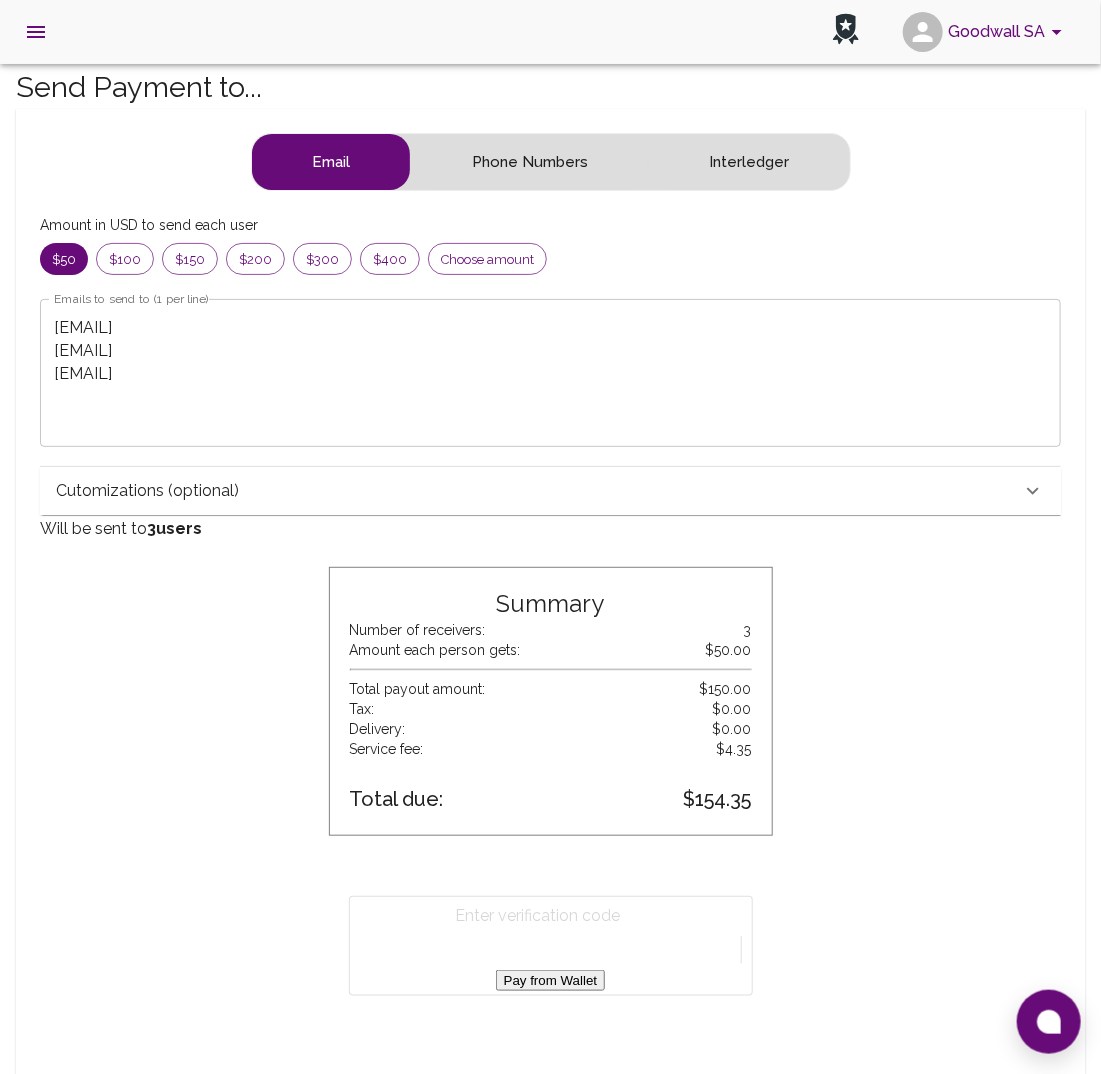 drag, startPoint x: 170, startPoint y: 568, endPoint x: 200, endPoint y: 652, distance: 89.19641 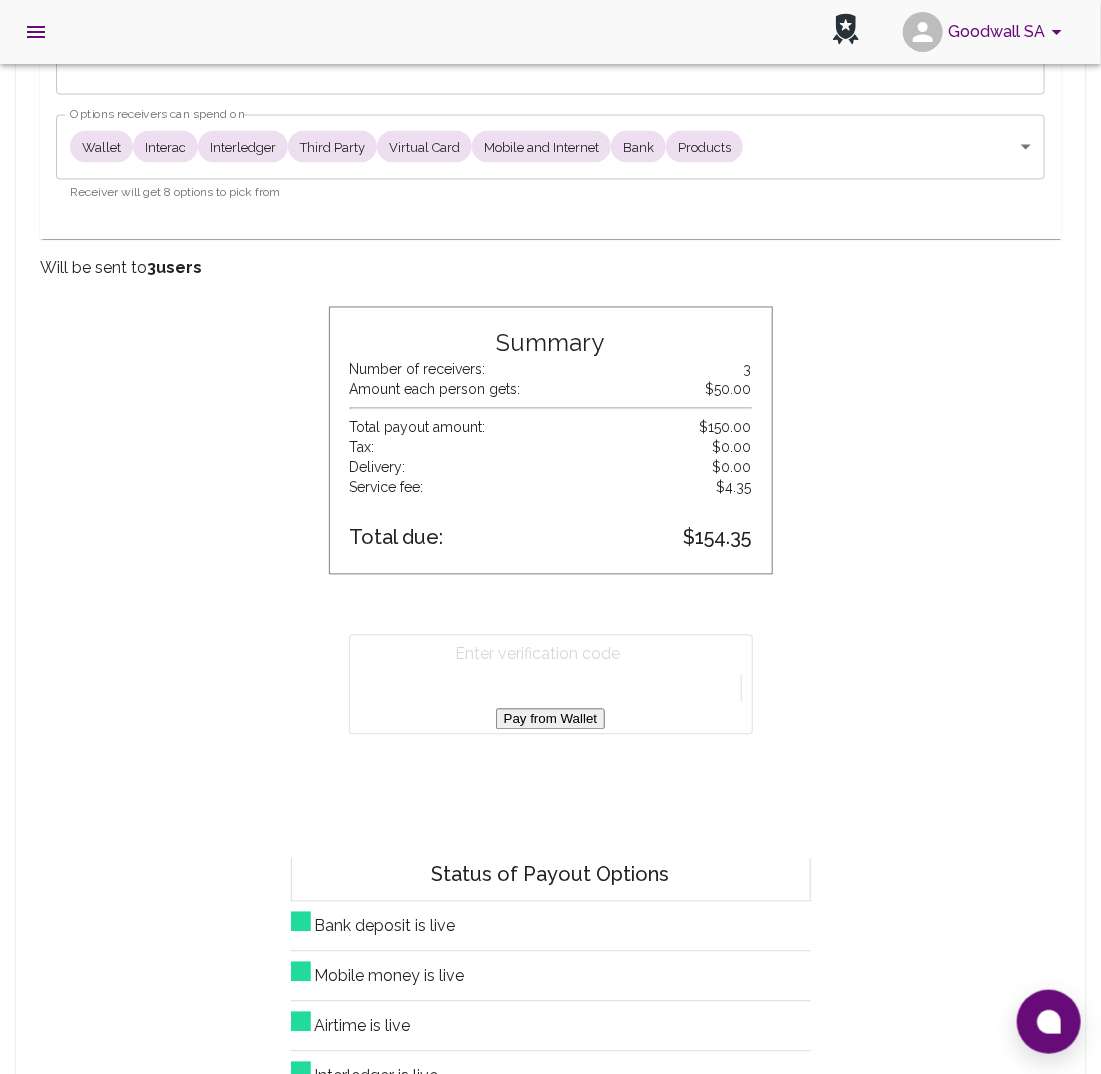 scroll, scrollTop: 625, scrollLeft: 0, axis: vertical 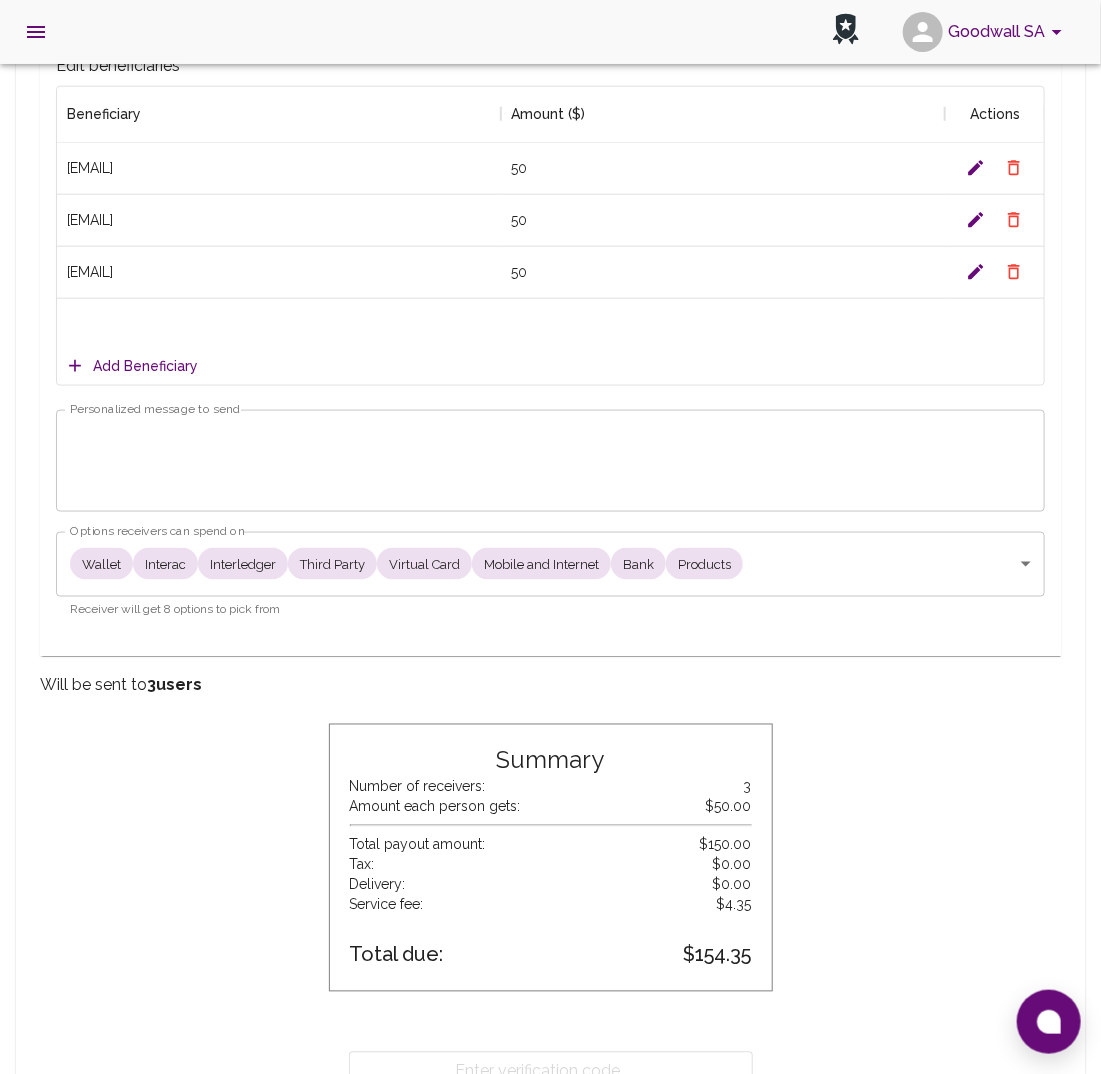 click on "Personalized message to send" at bounding box center [550, 460] 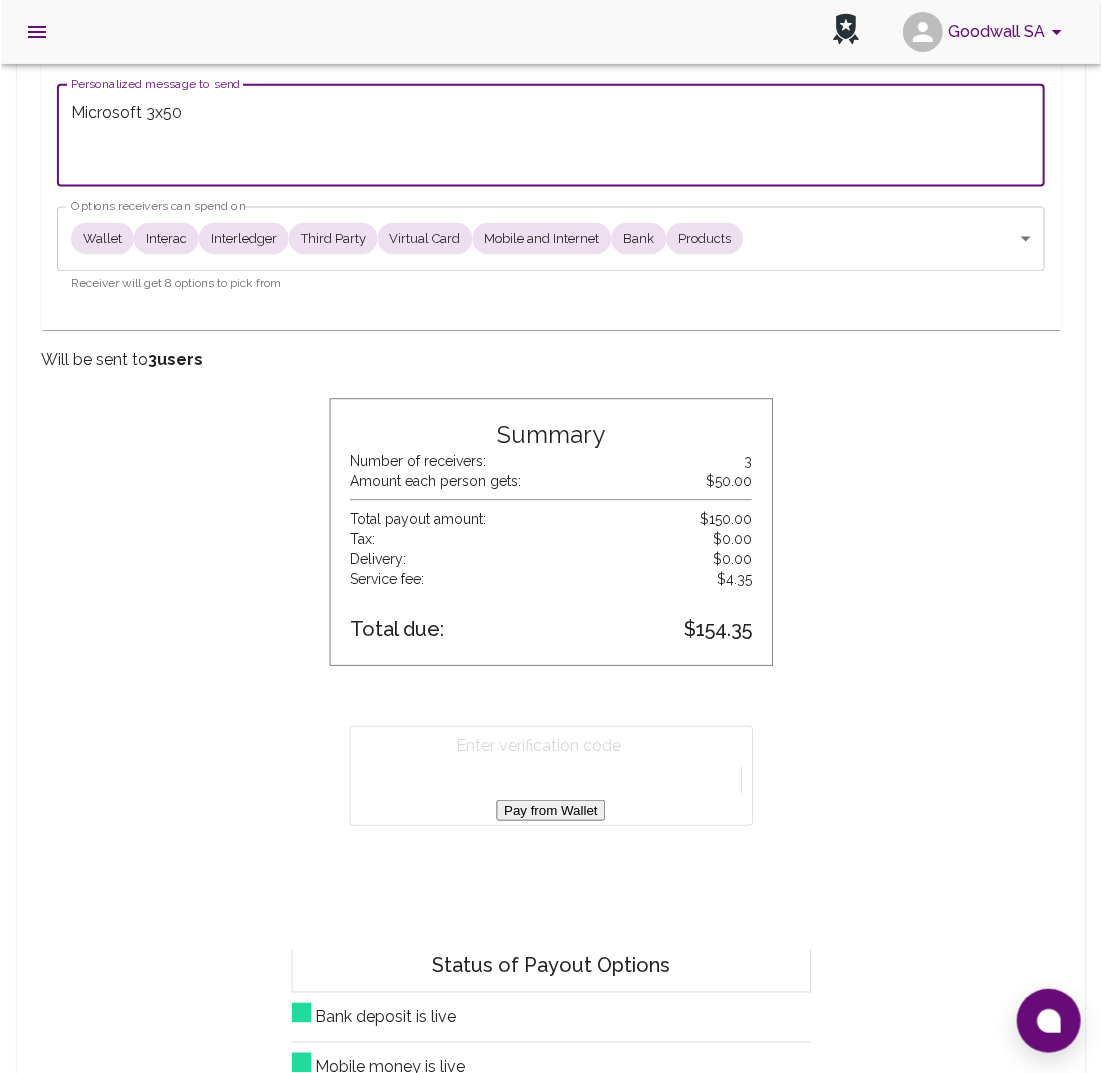 scroll, scrollTop: 1000, scrollLeft: 0, axis: vertical 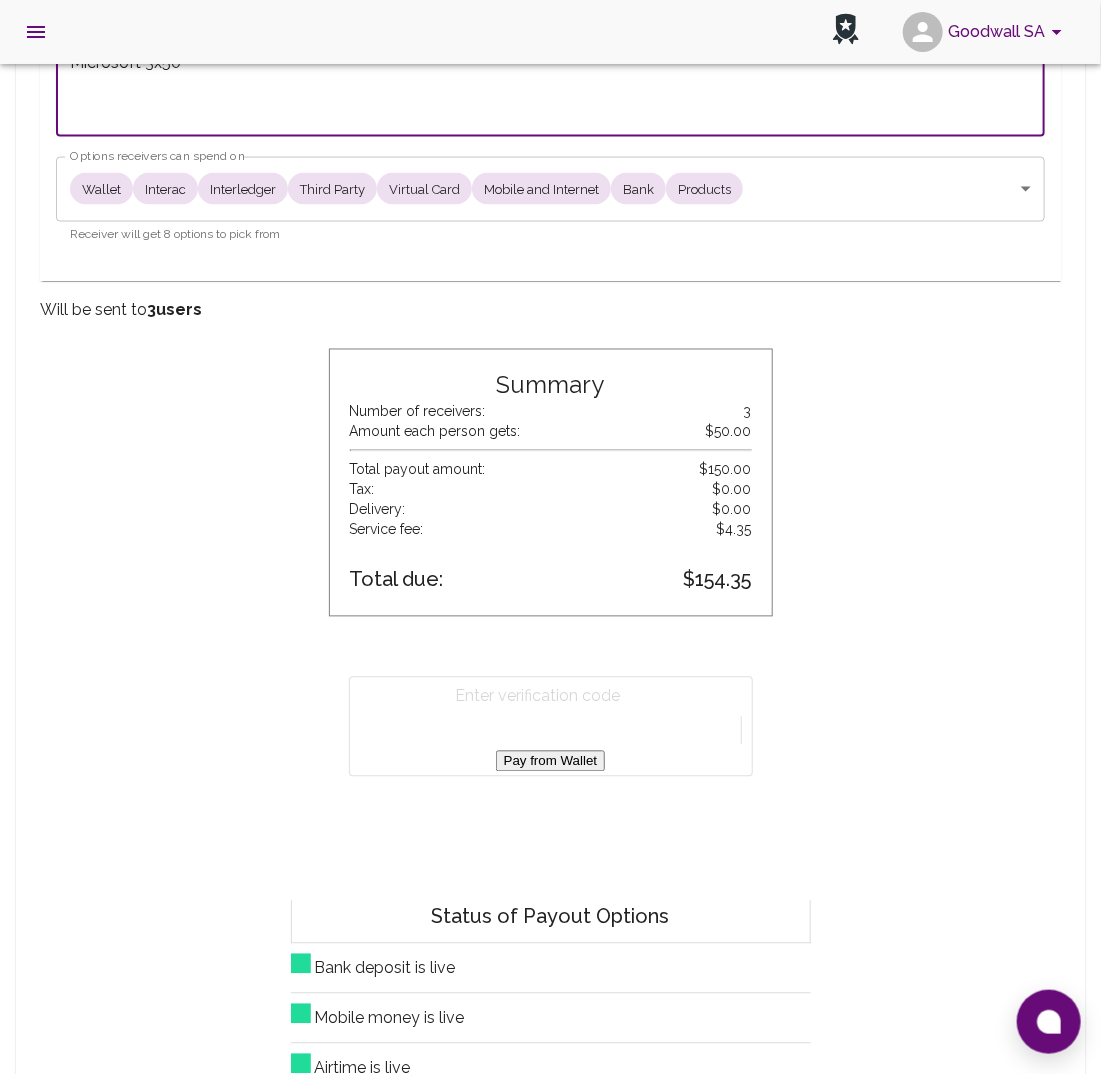 type on "Microsoft 3x50" 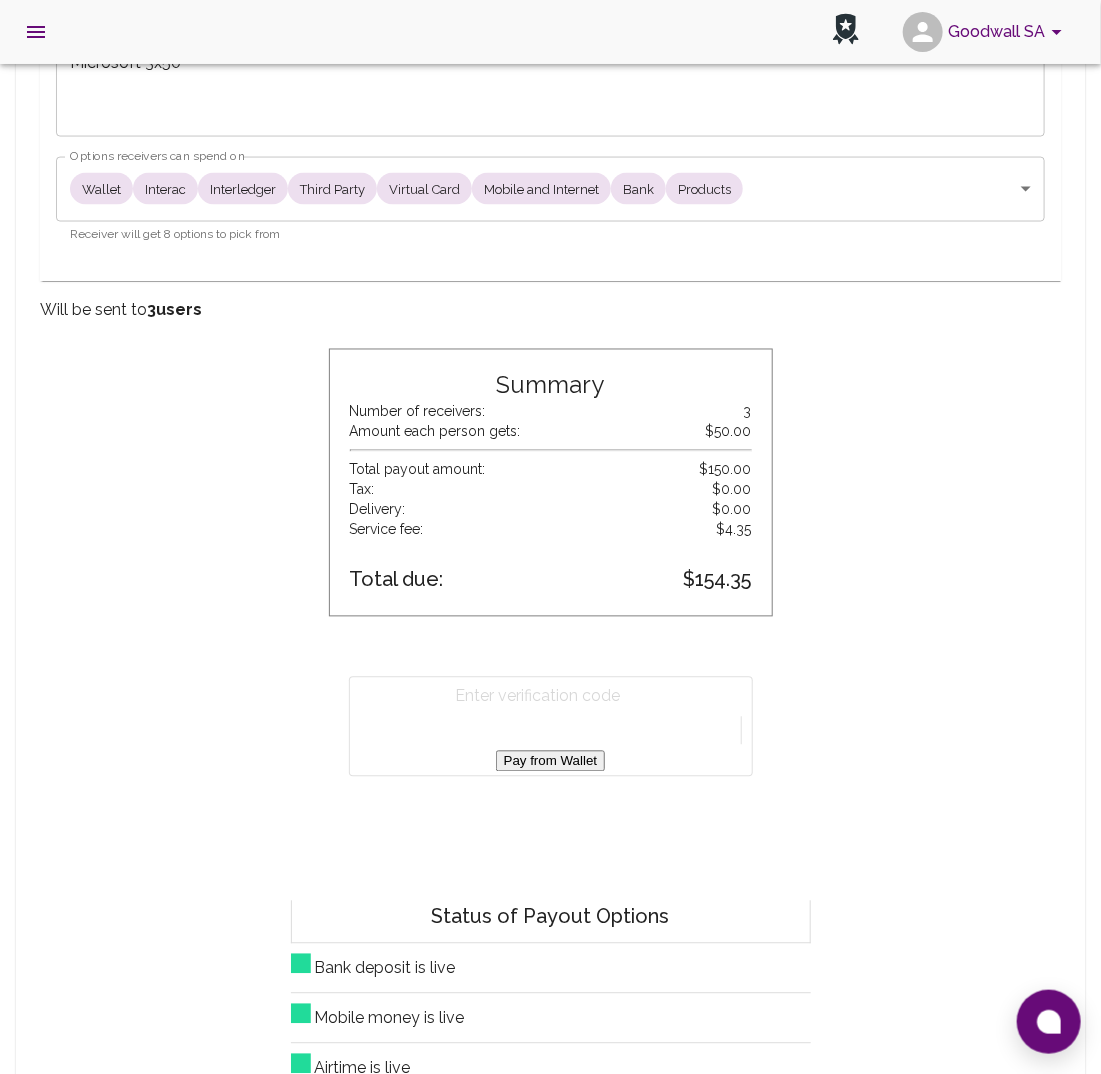 click on "Pay from Wallet" at bounding box center (551, 761) 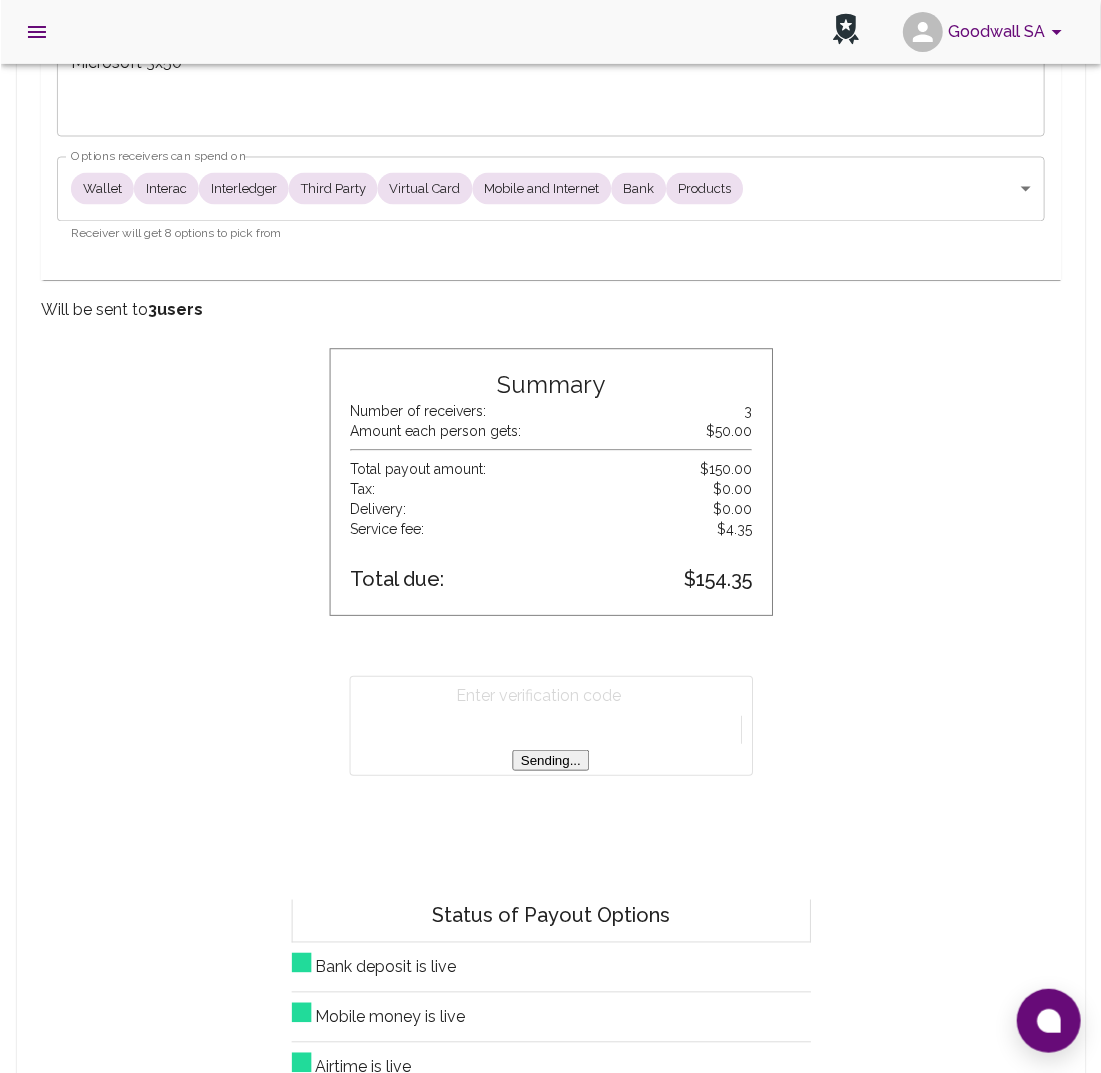 scroll, scrollTop: 18, scrollLeft: 20, axis: both 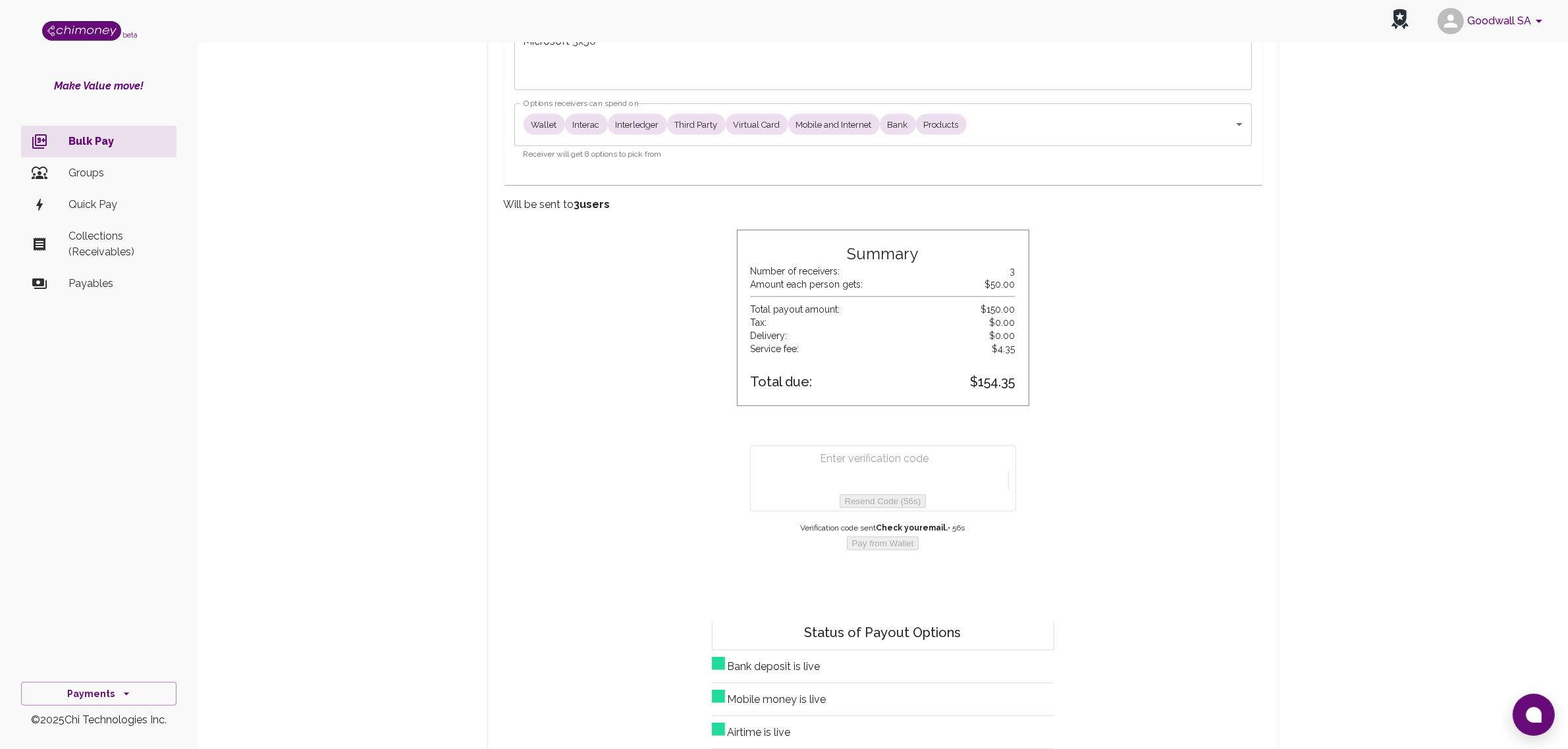 click at bounding box center [886, 459] 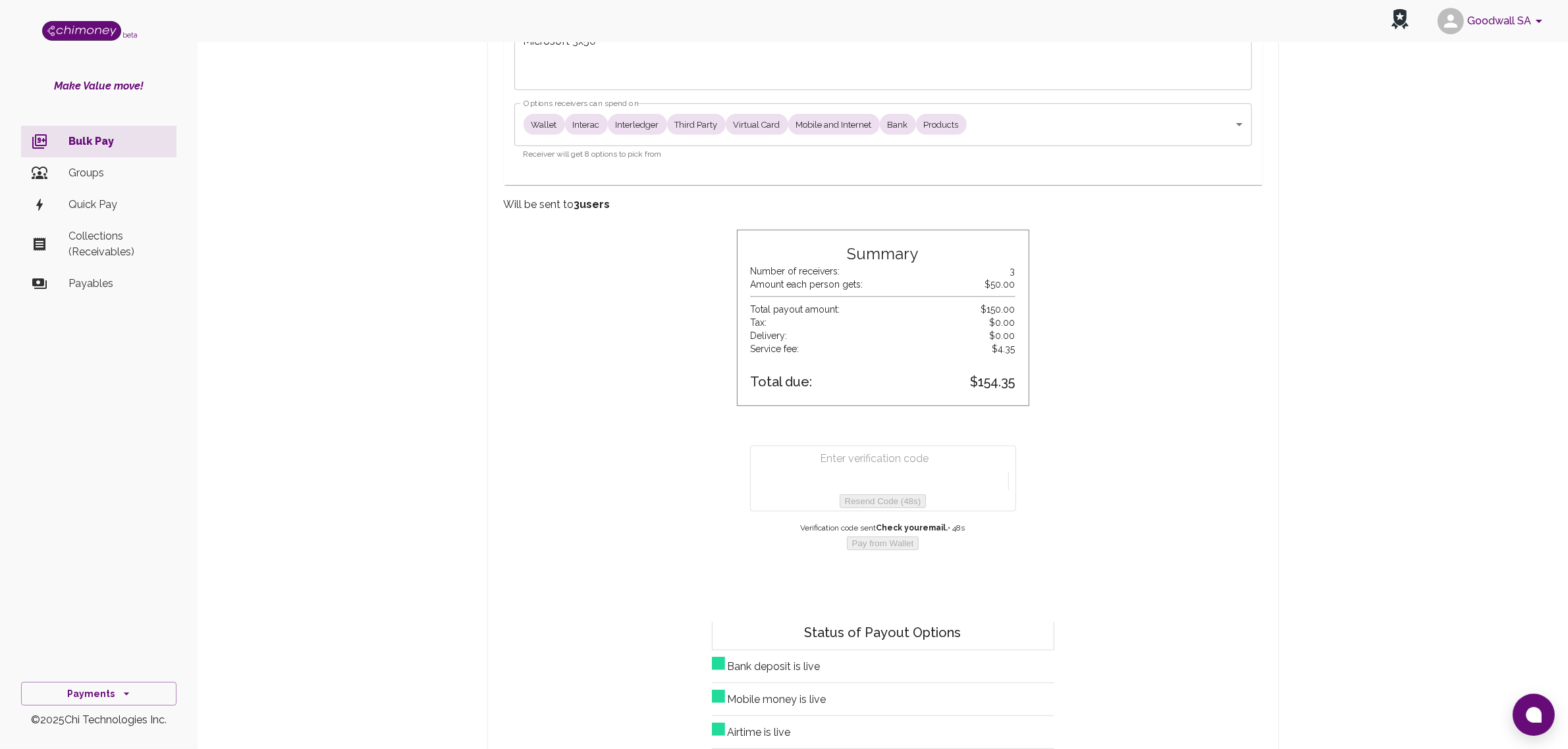 click at bounding box center (886, 459) 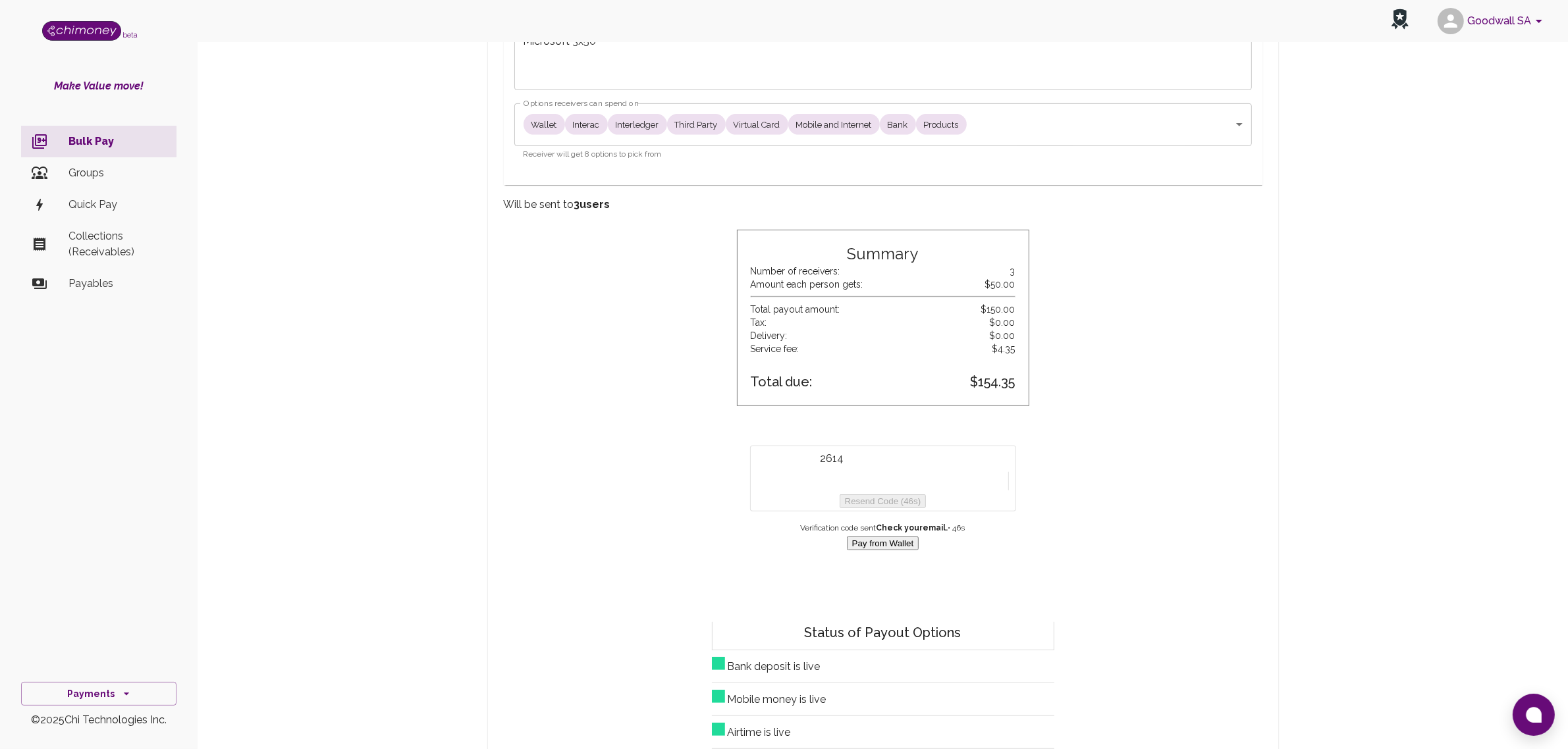 type on "2614" 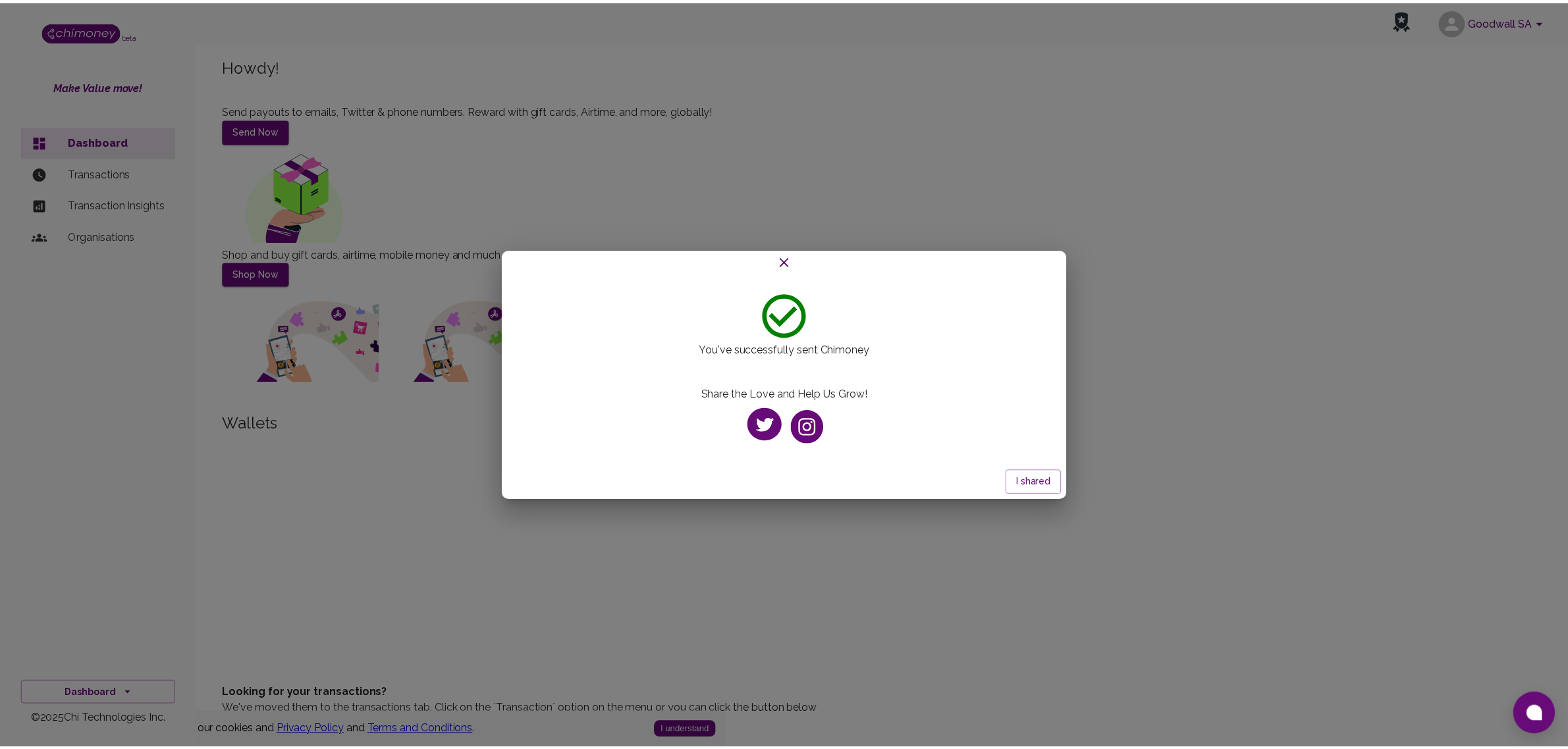 scroll, scrollTop: 0, scrollLeft: 0, axis: both 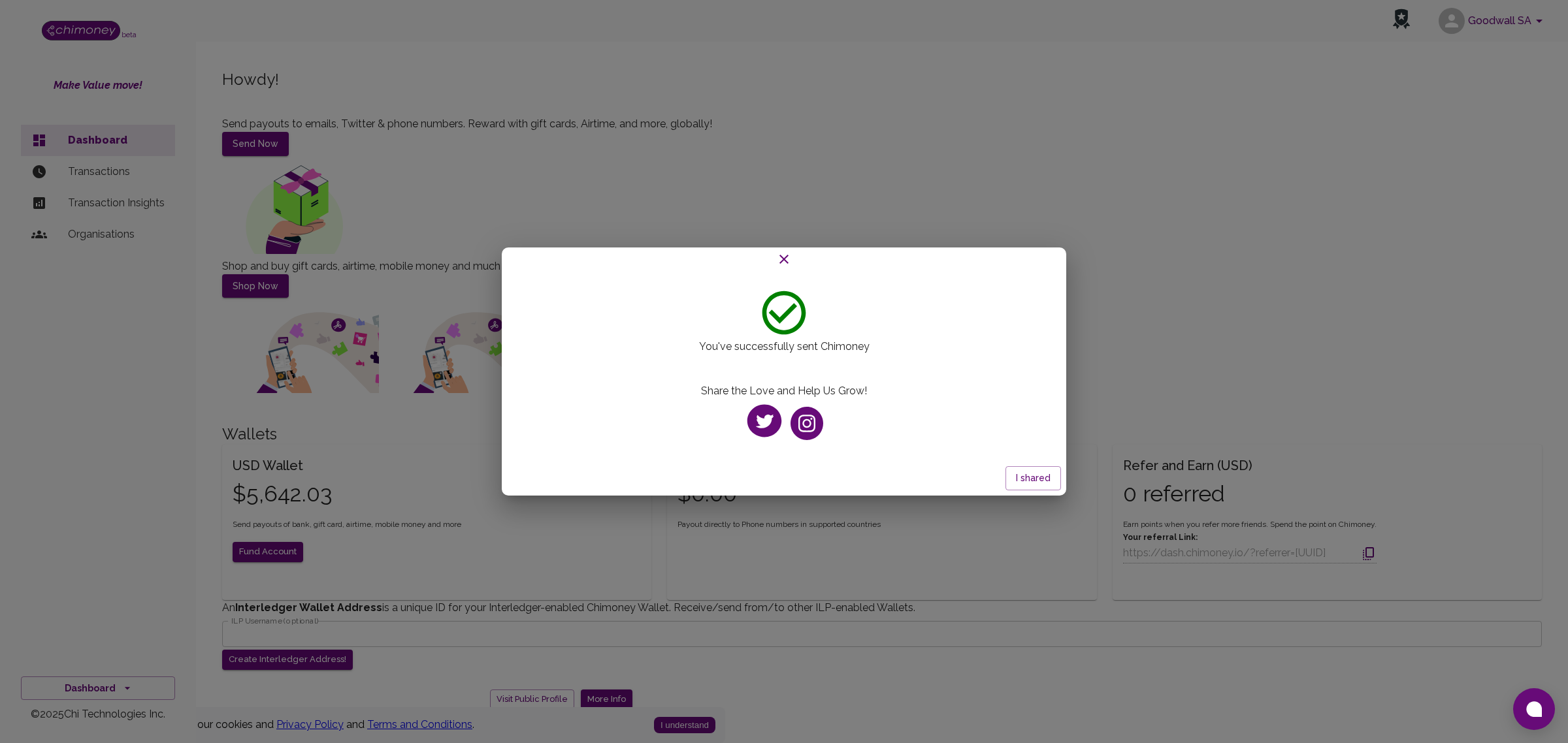 drag, startPoint x: 1031, startPoint y: 248, endPoint x: 938, endPoint y: 237, distance: 93.64828 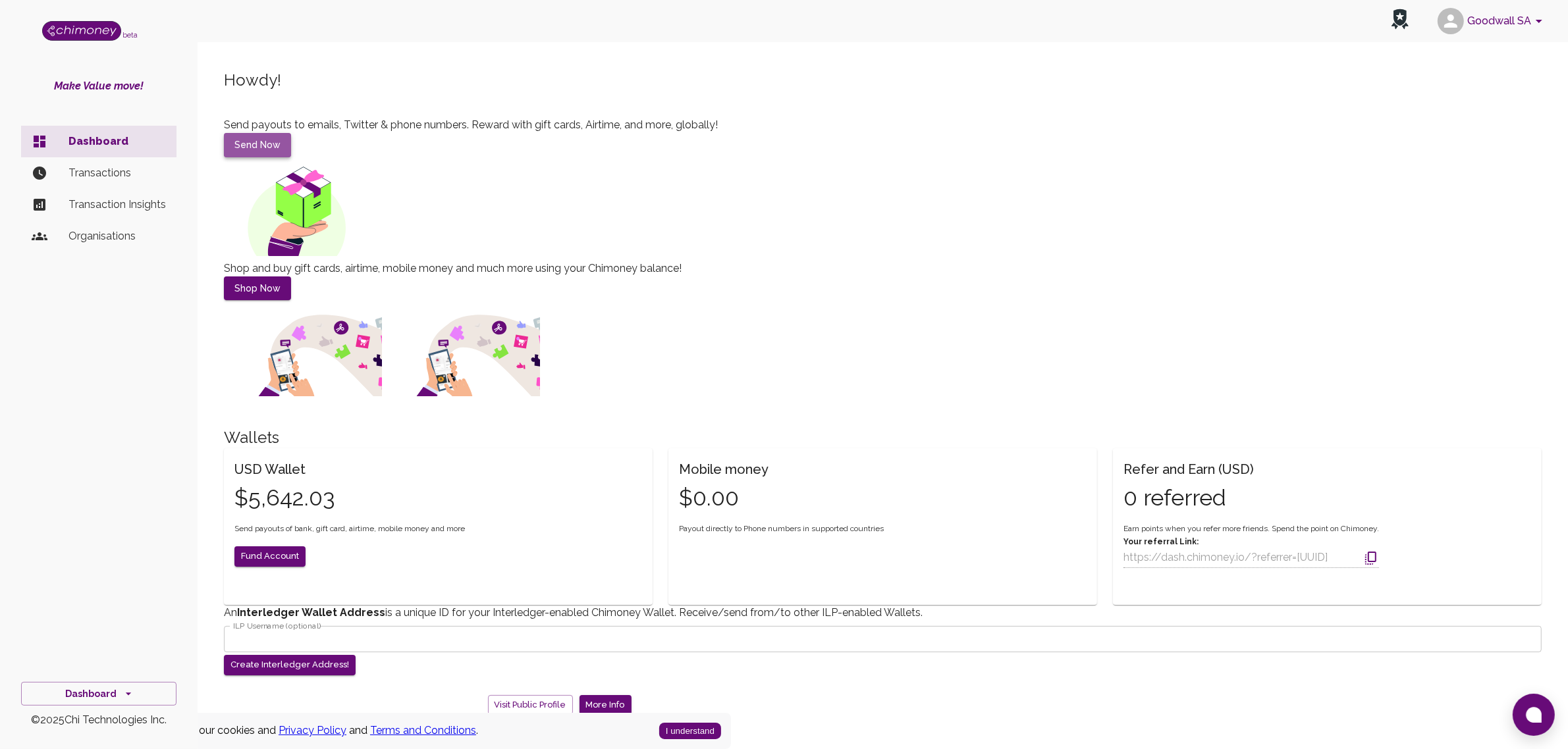 click on "Send Now" at bounding box center (257, 145) 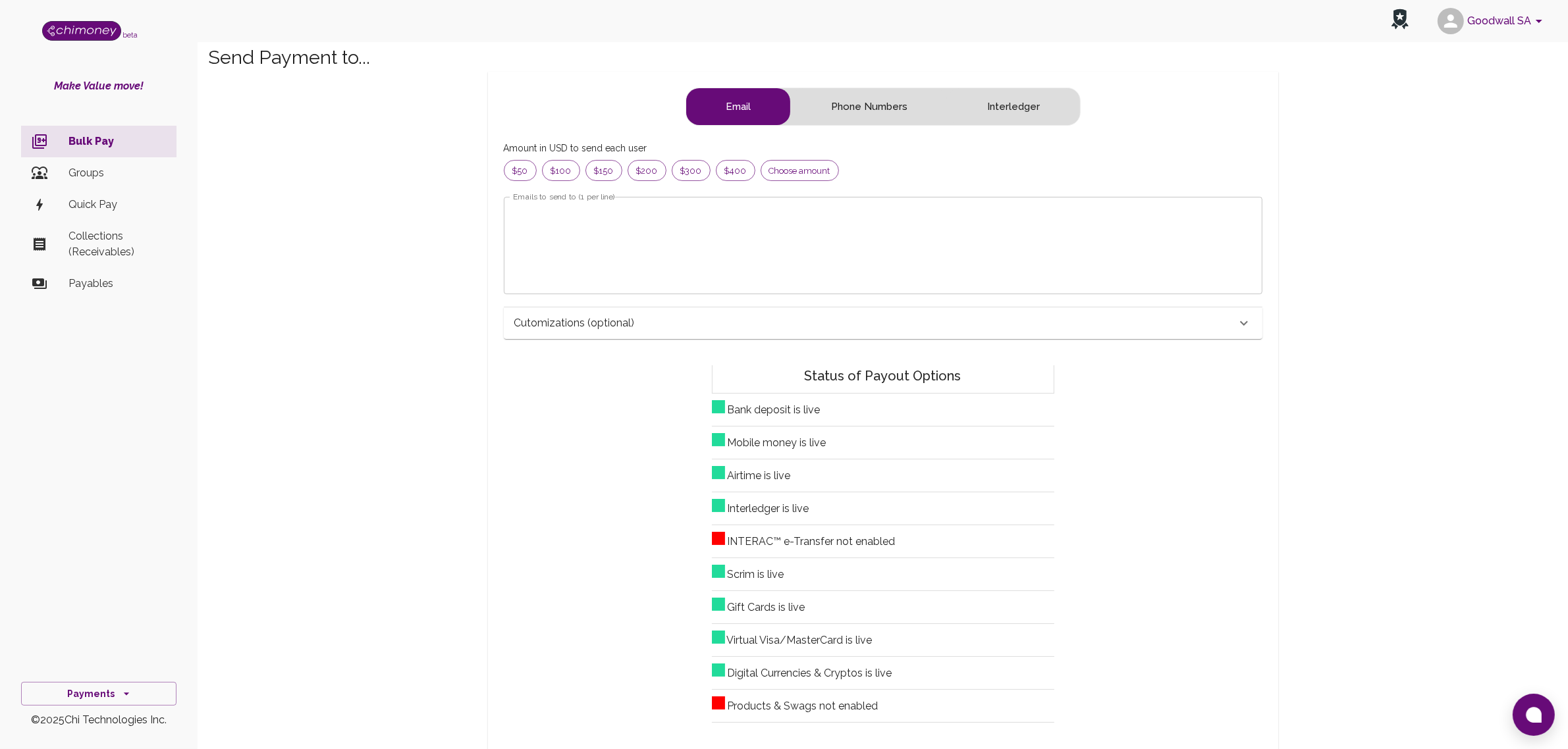 scroll, scrollTop: 12, scrollLeft: 13, axis: both 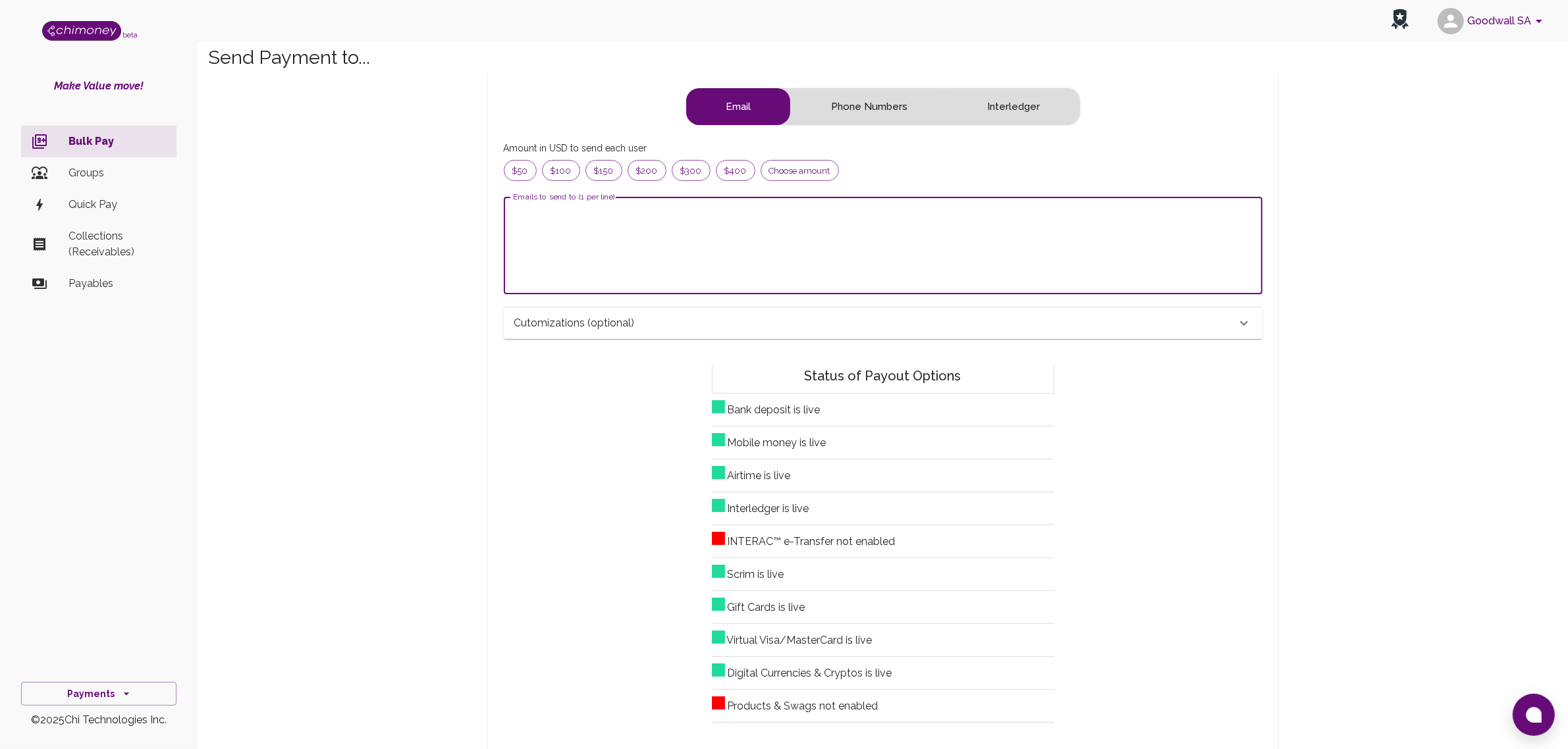 paste on "[EMAIL]
[EMAIL]
[EMAIL]
[EMAIL]
[EMAIL]" 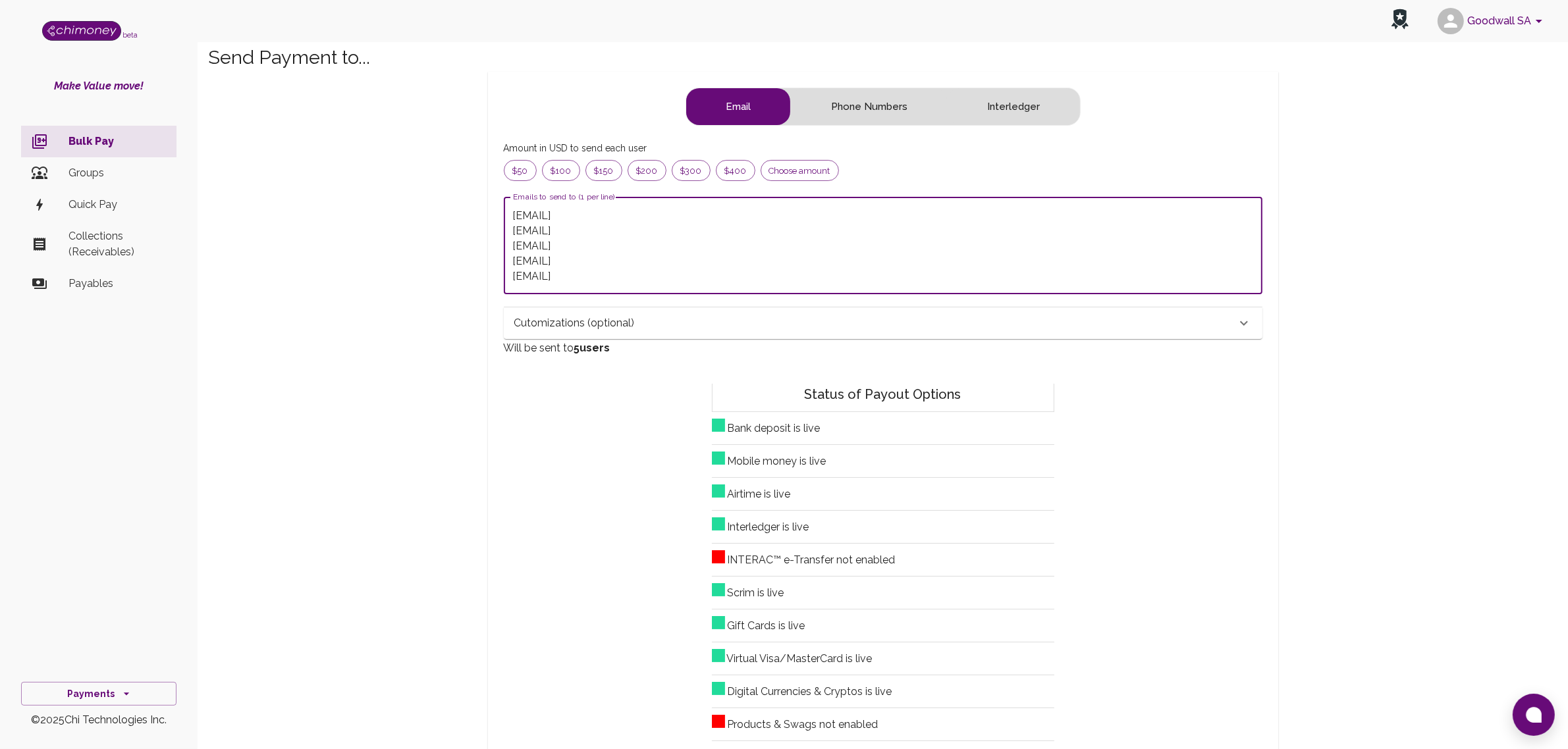 type on "[EMAIL]
[EMAIL]
[EMAIL]
[EMAIL]
[EMAIL]" 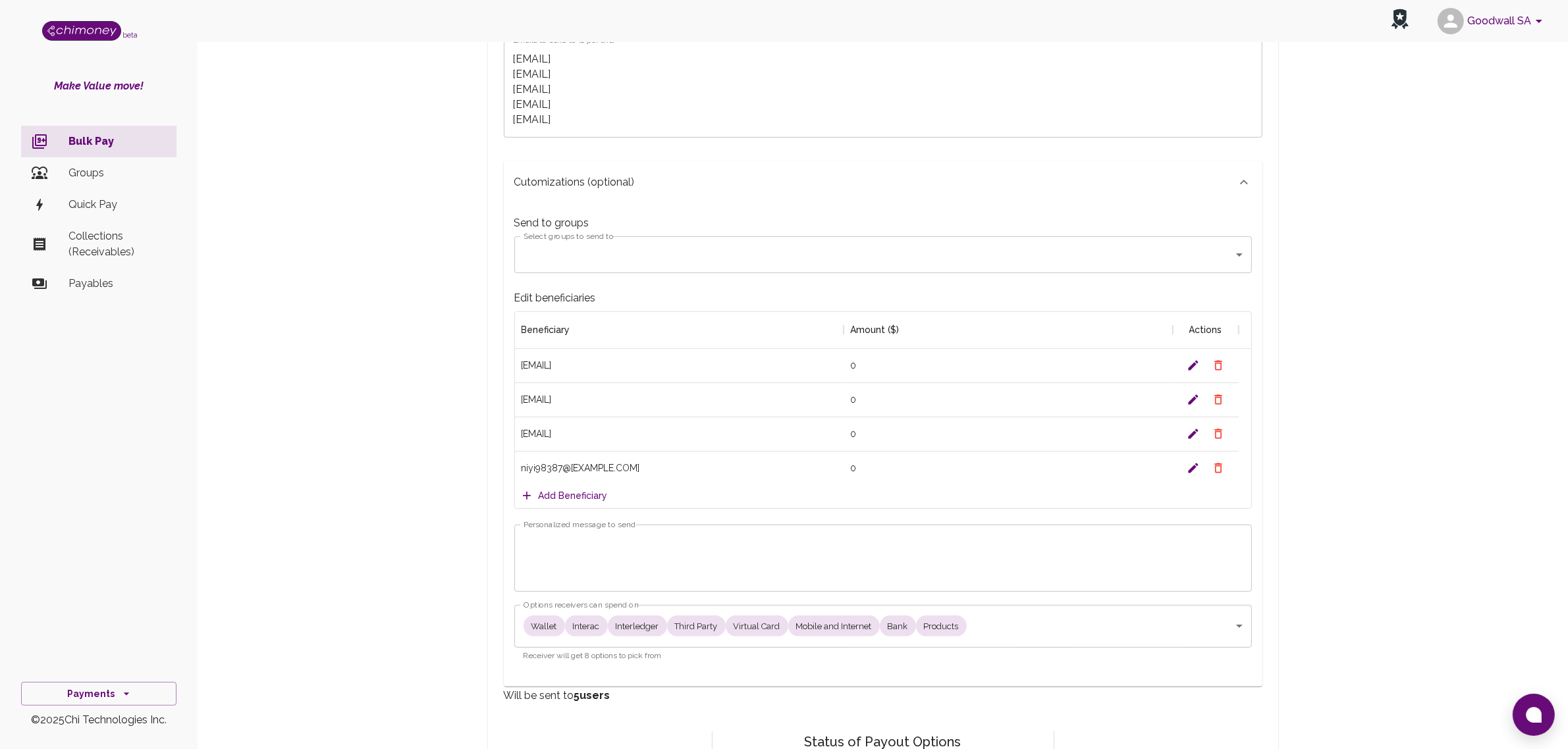 scroll, scrollTop: 165, scrollLeft: 0, axis: vertical 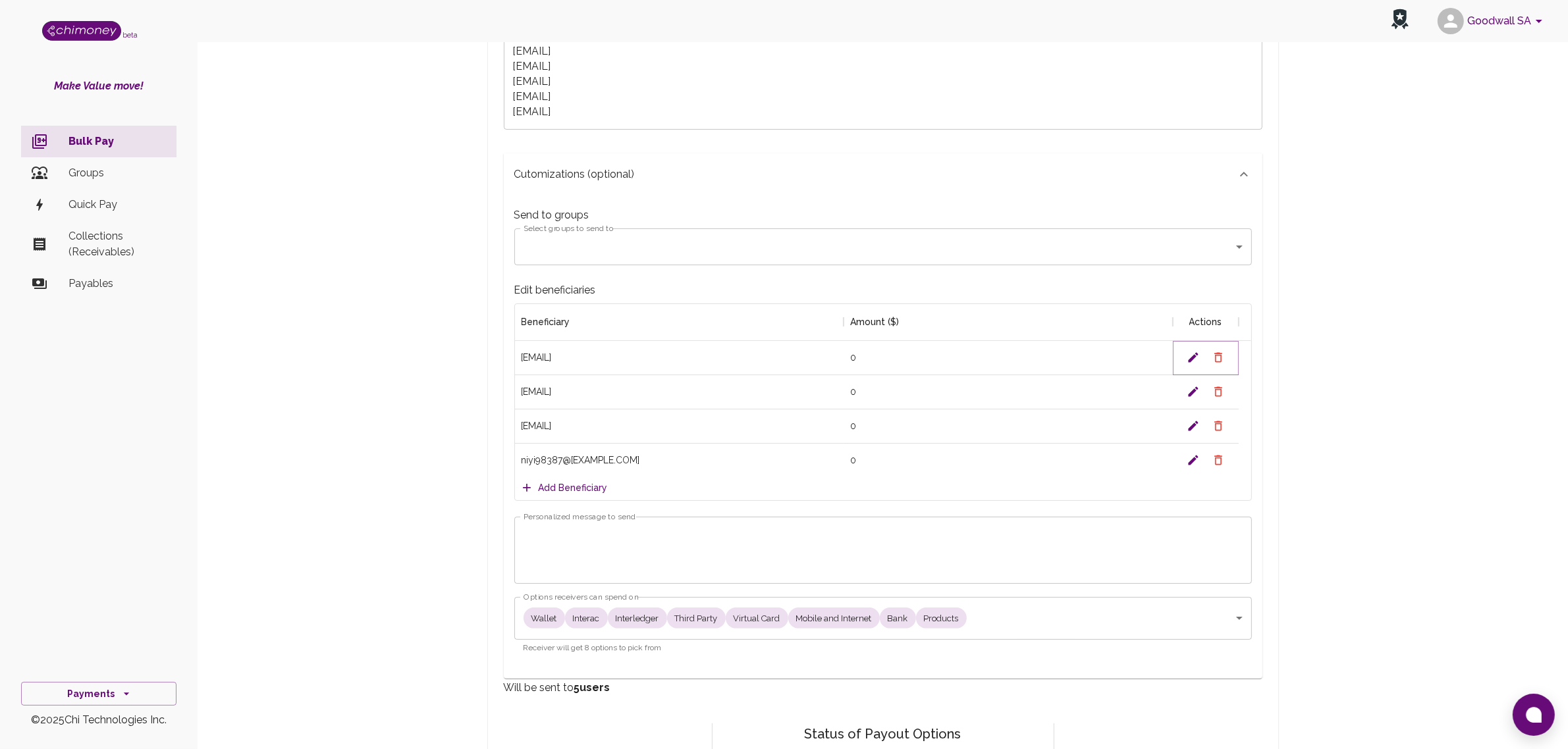 click at bounding box center (1193, 357) 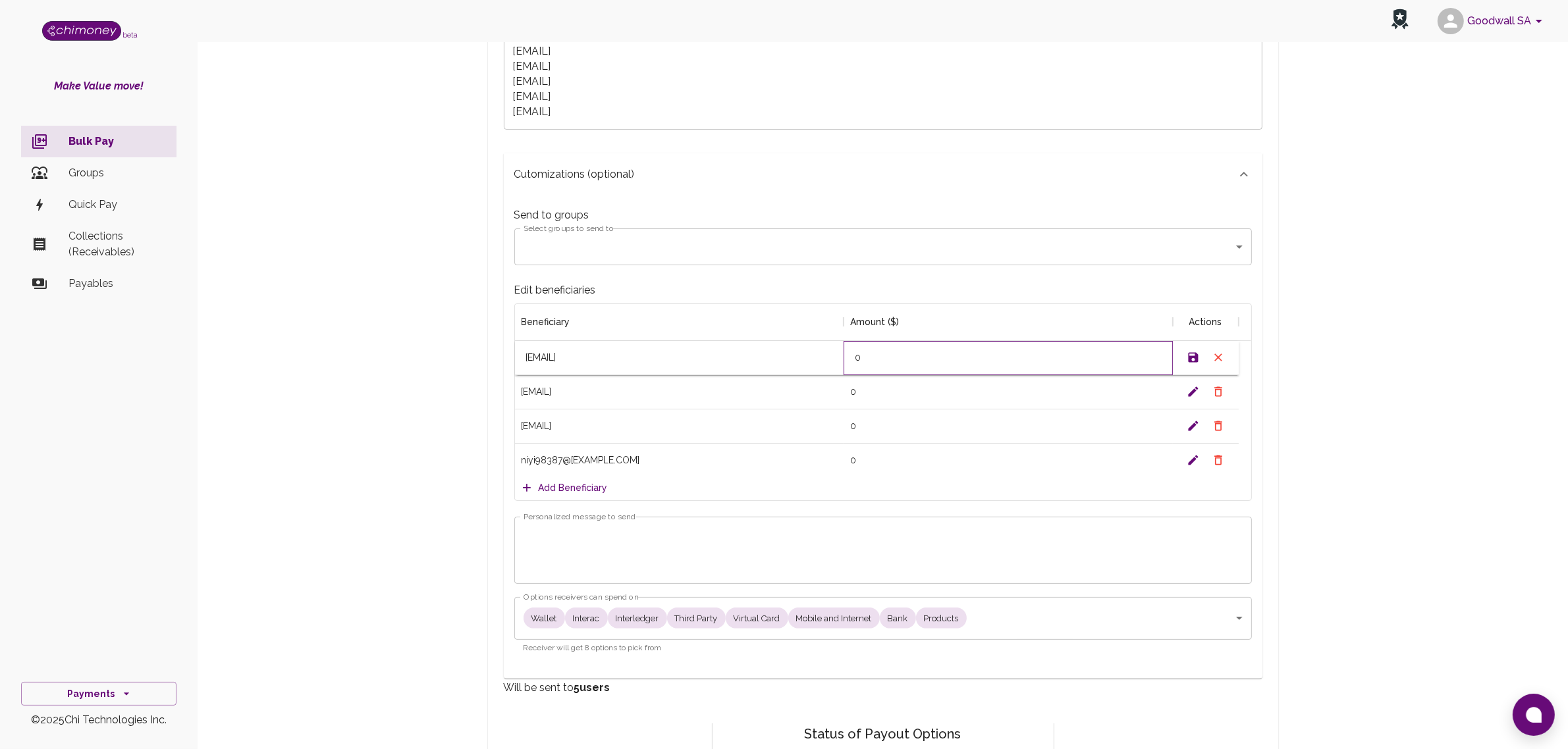 drag, startPoint x: 877, startPoint y: 426, endPoint x: 834, endPoint y: 426, distance: 43 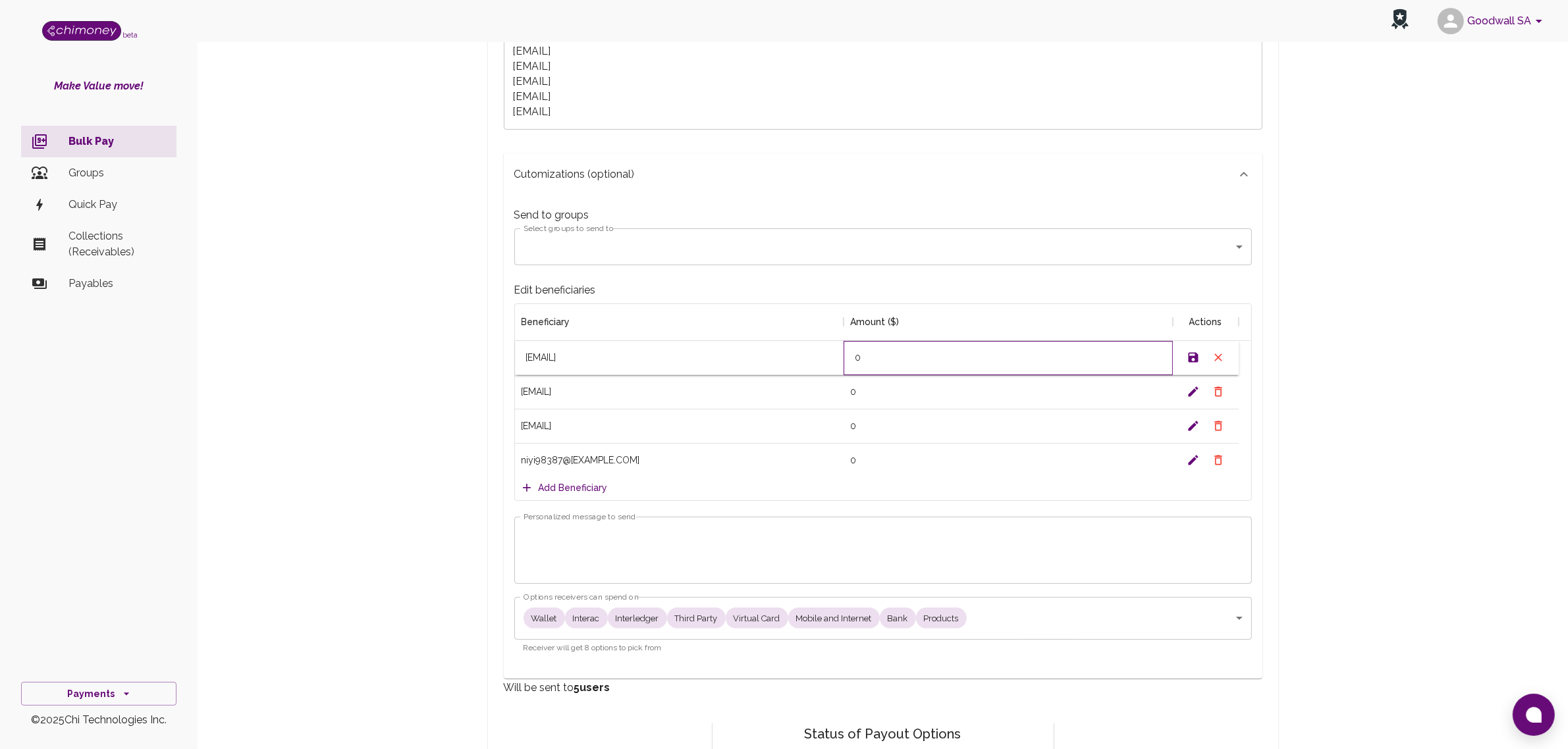 click on "[EMAIL] 0" at bounding box center [877, 358] 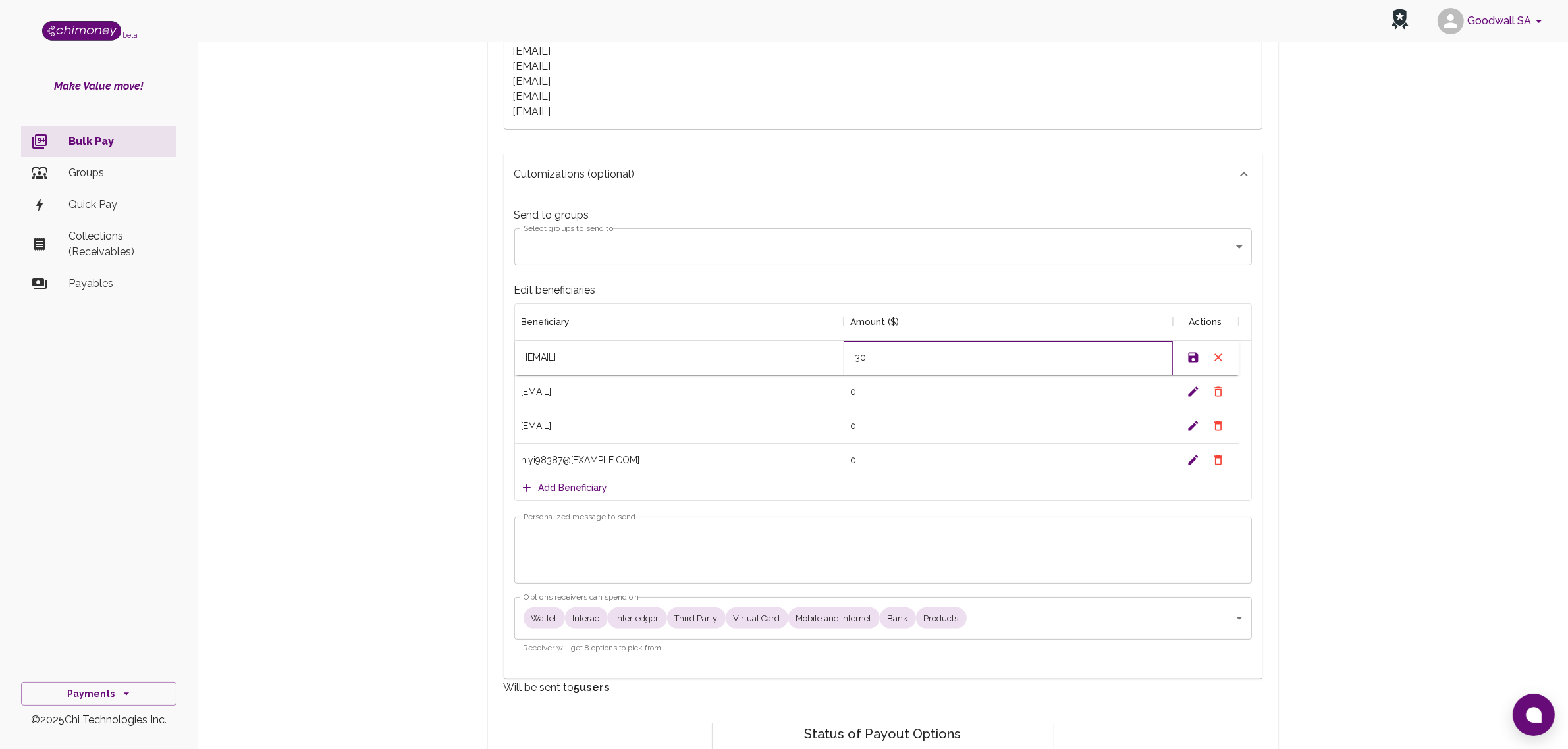 type on "30" 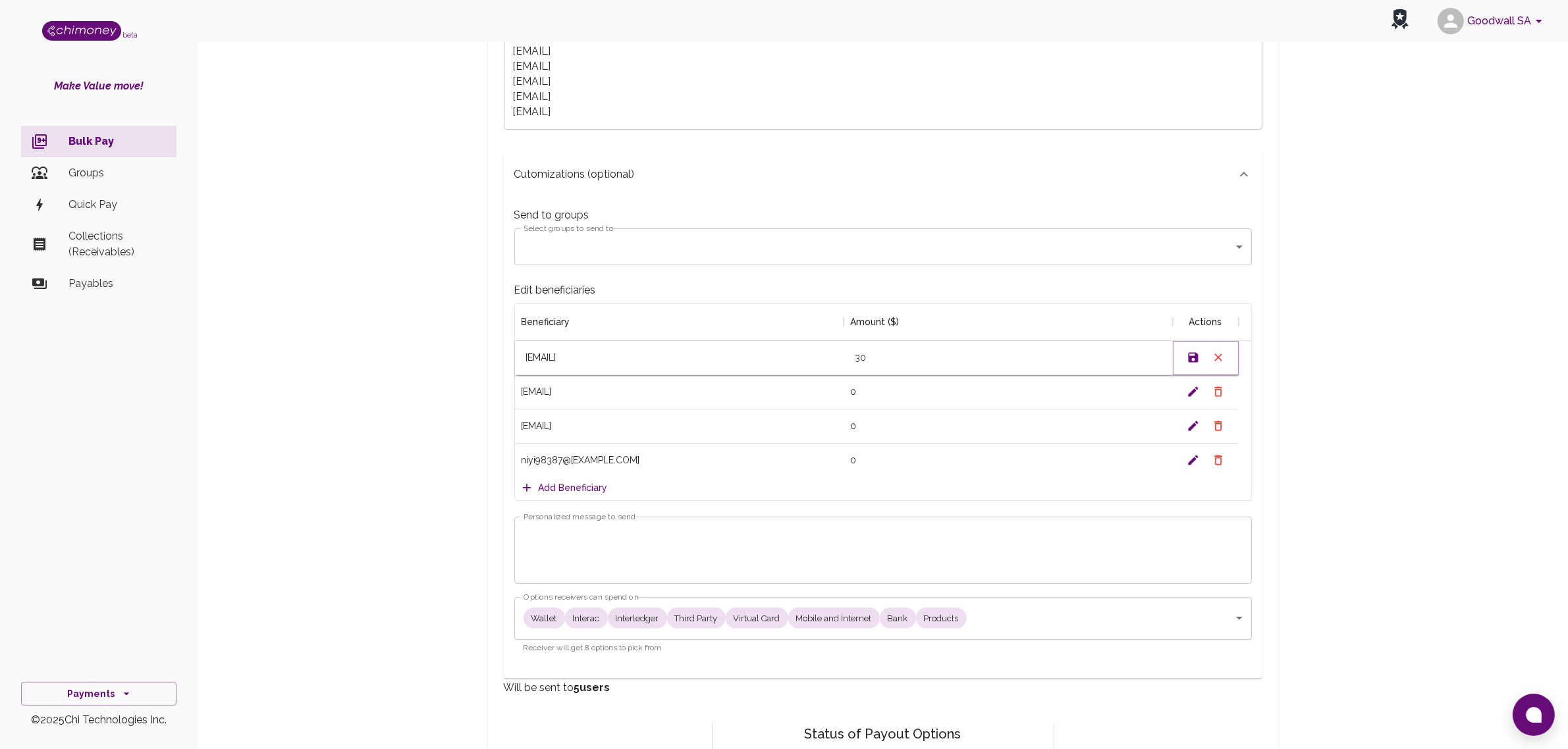 click at bounding box center (1193, 357) 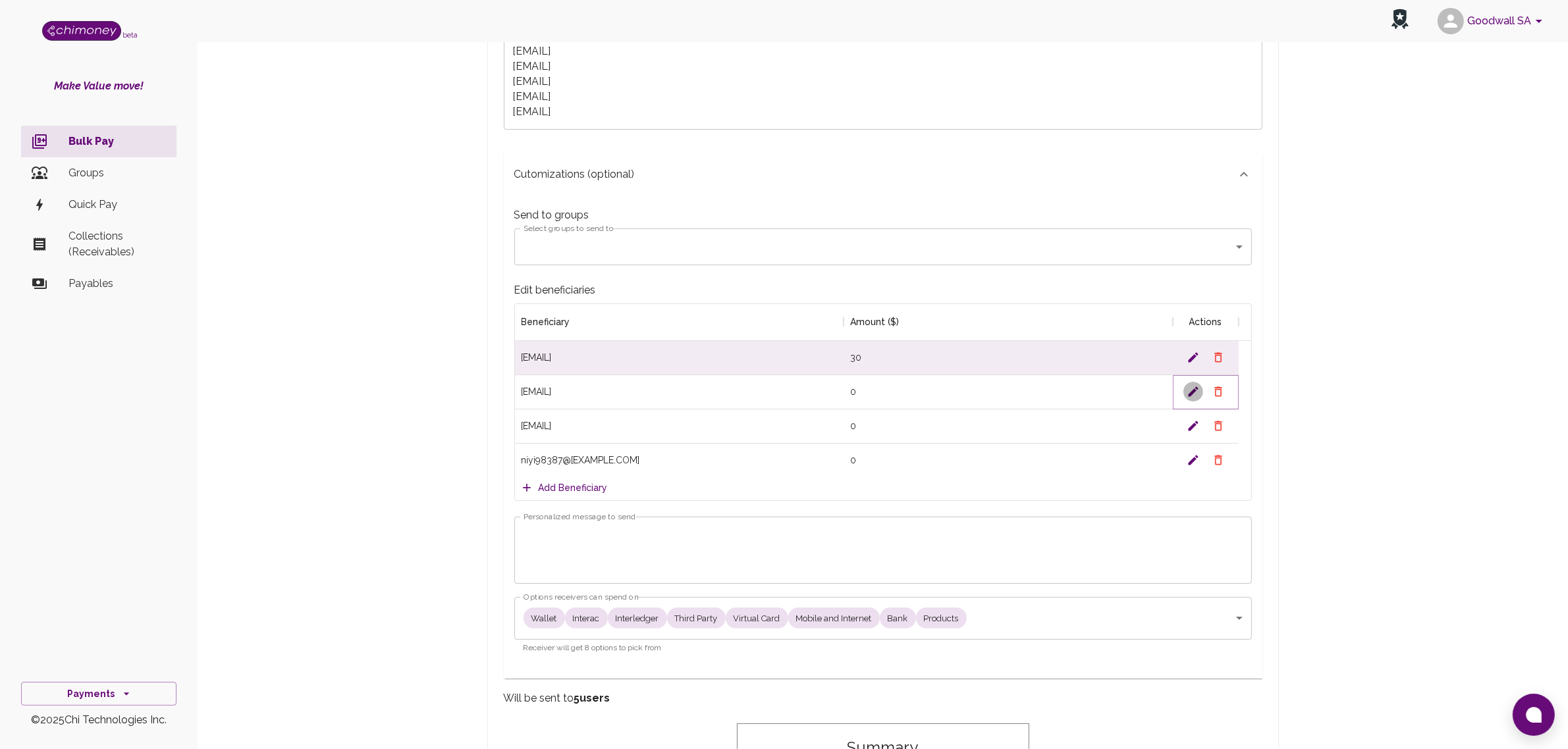 click at bounding box center (1193, 357) 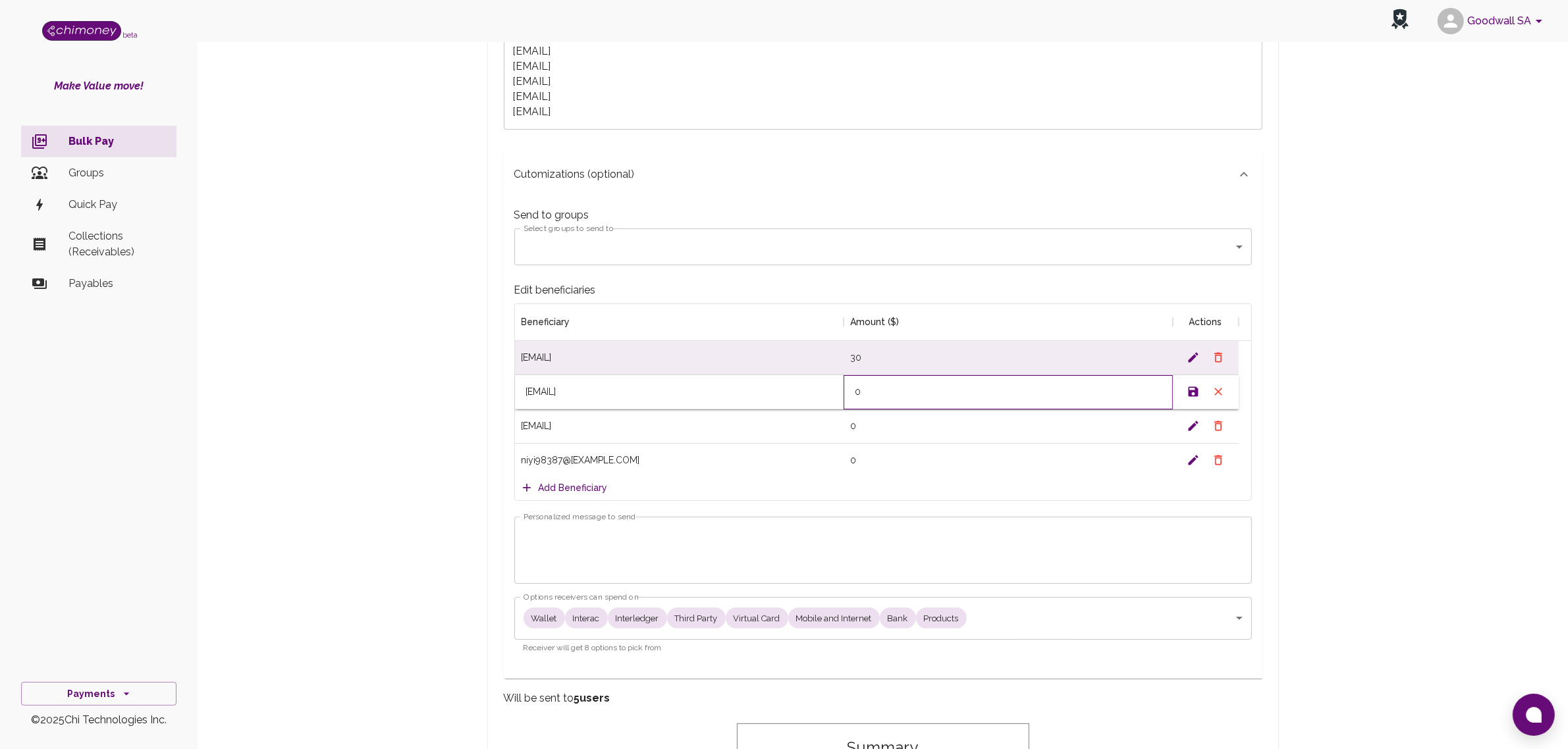 drag, startPoint x: 874, startPoint y: 457, endPoint x: 836, endPoint y: 461, distance: 38.20995 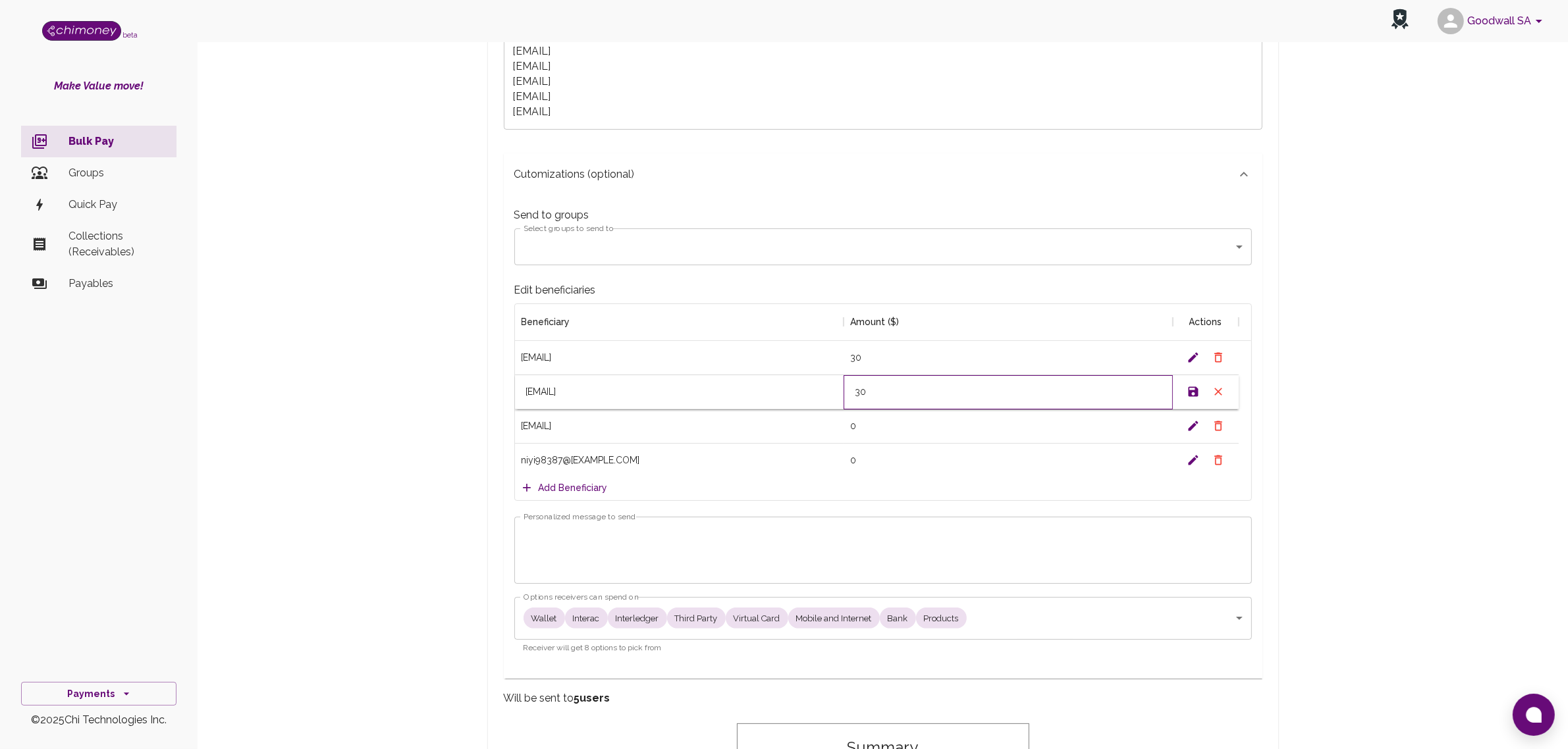 type on "30" 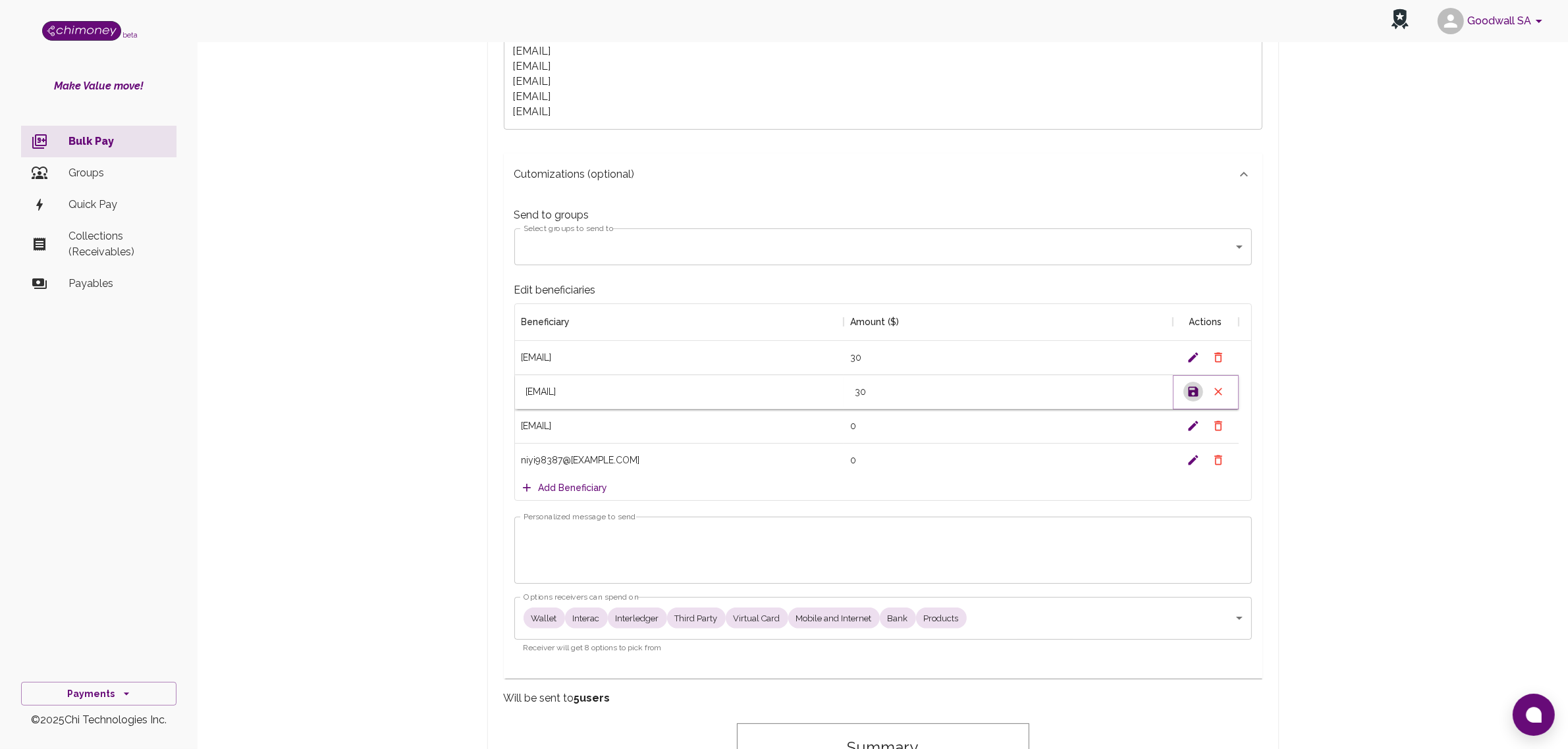 click at bounding box center (1193, 392) 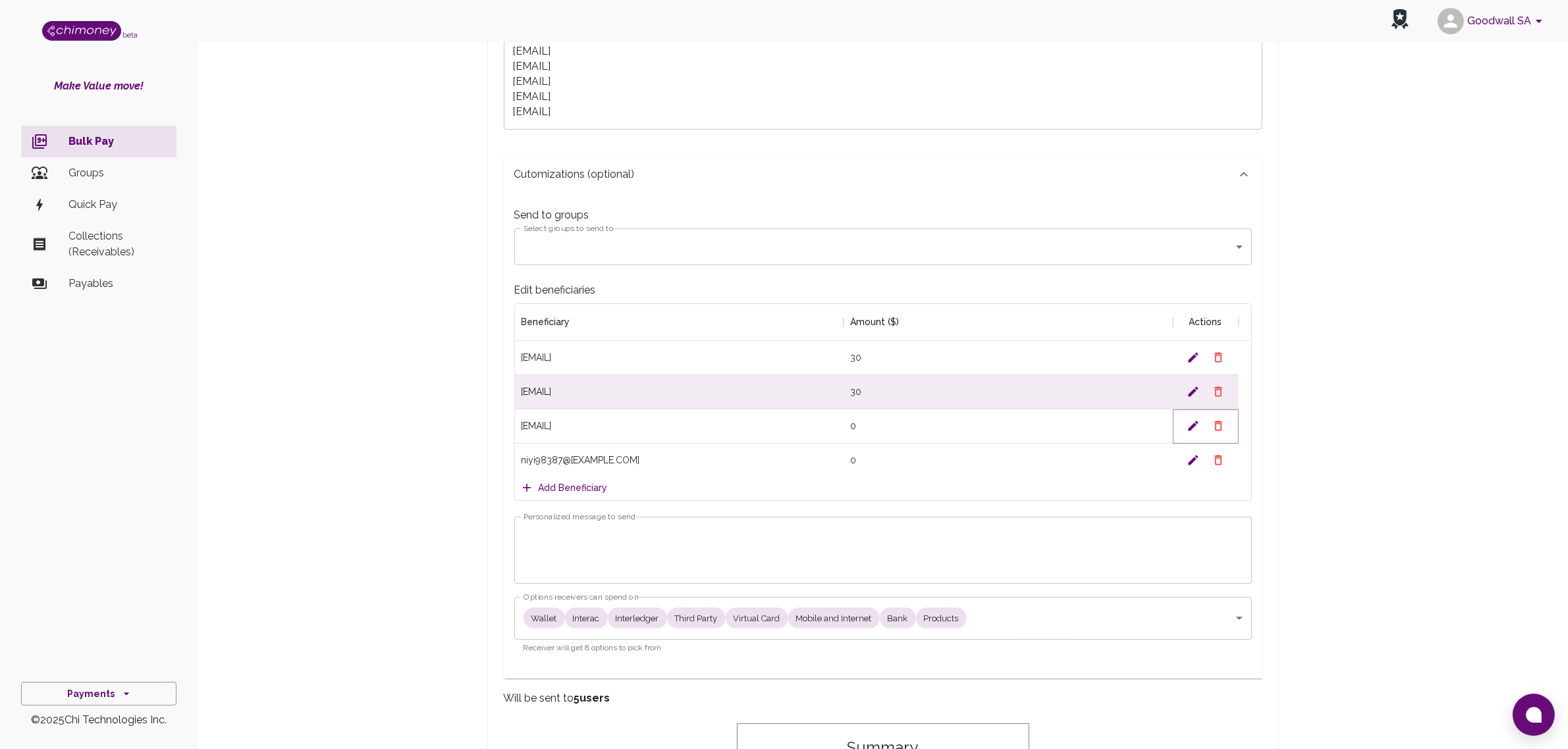 click at bounding box center (1193, 357) 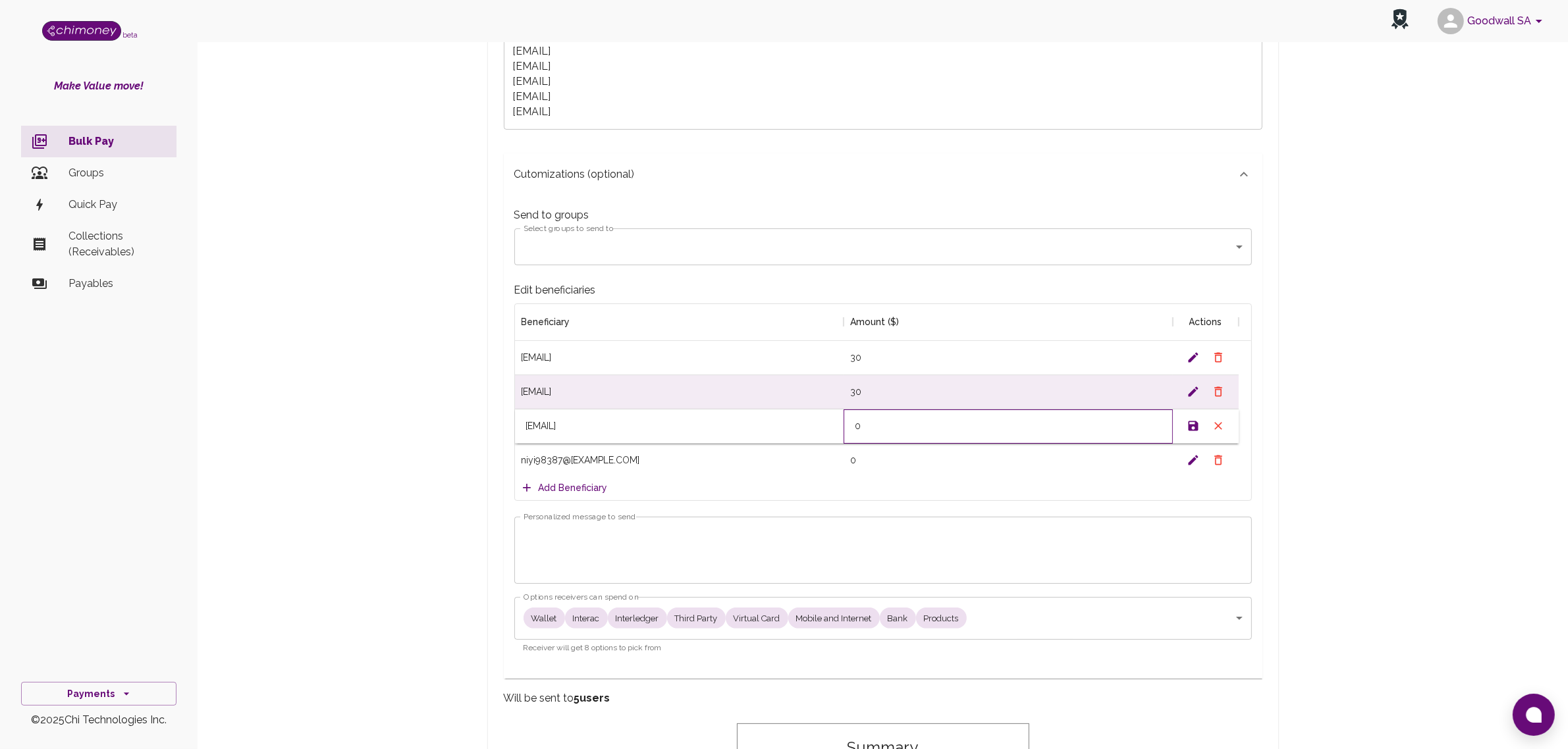 drag, startPoint x: 906, startPoint y: 494, endPoint x: 803, endPoint y: 499, distance: 103.12129 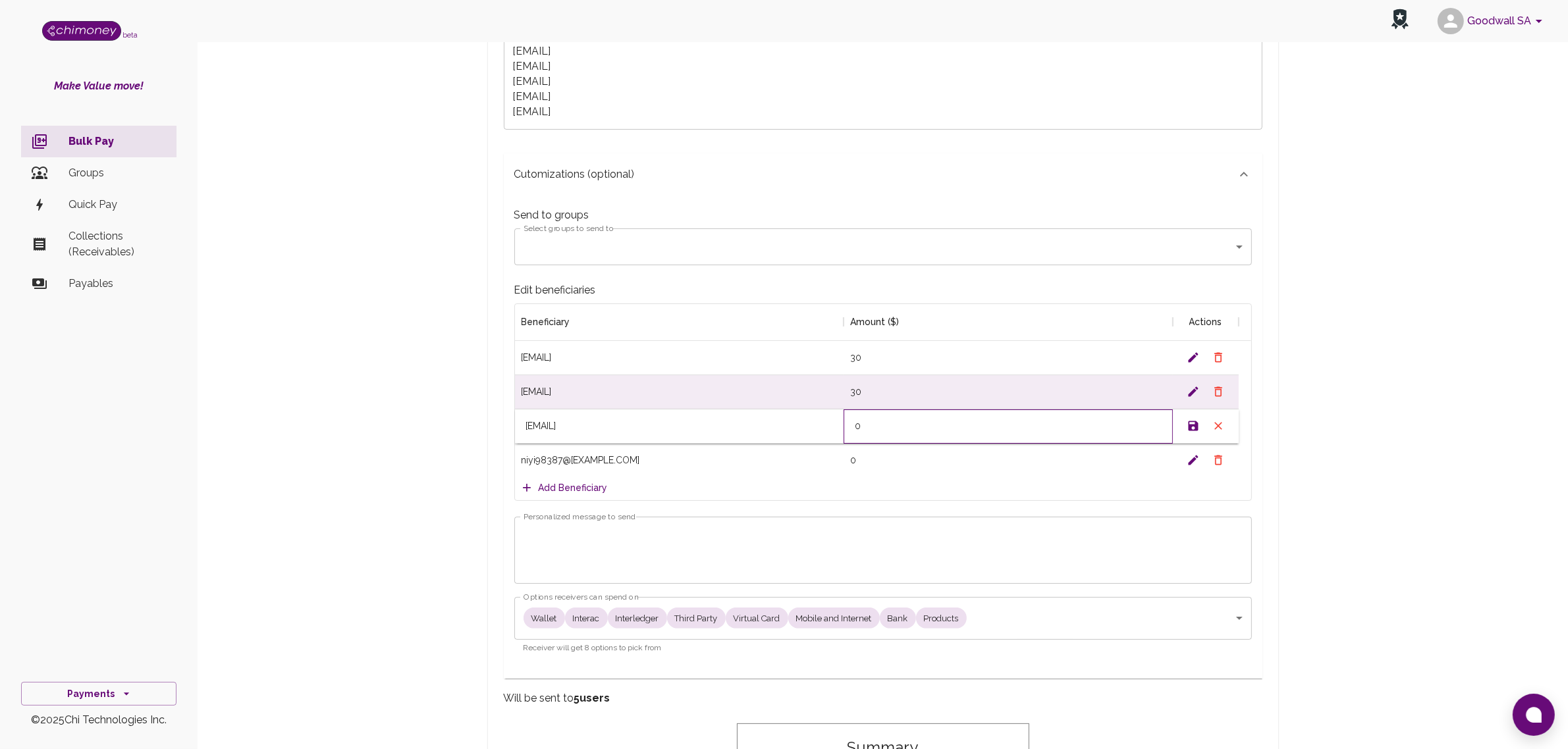 click on "[EMAIL] 0" at bounding box center [877, 426] 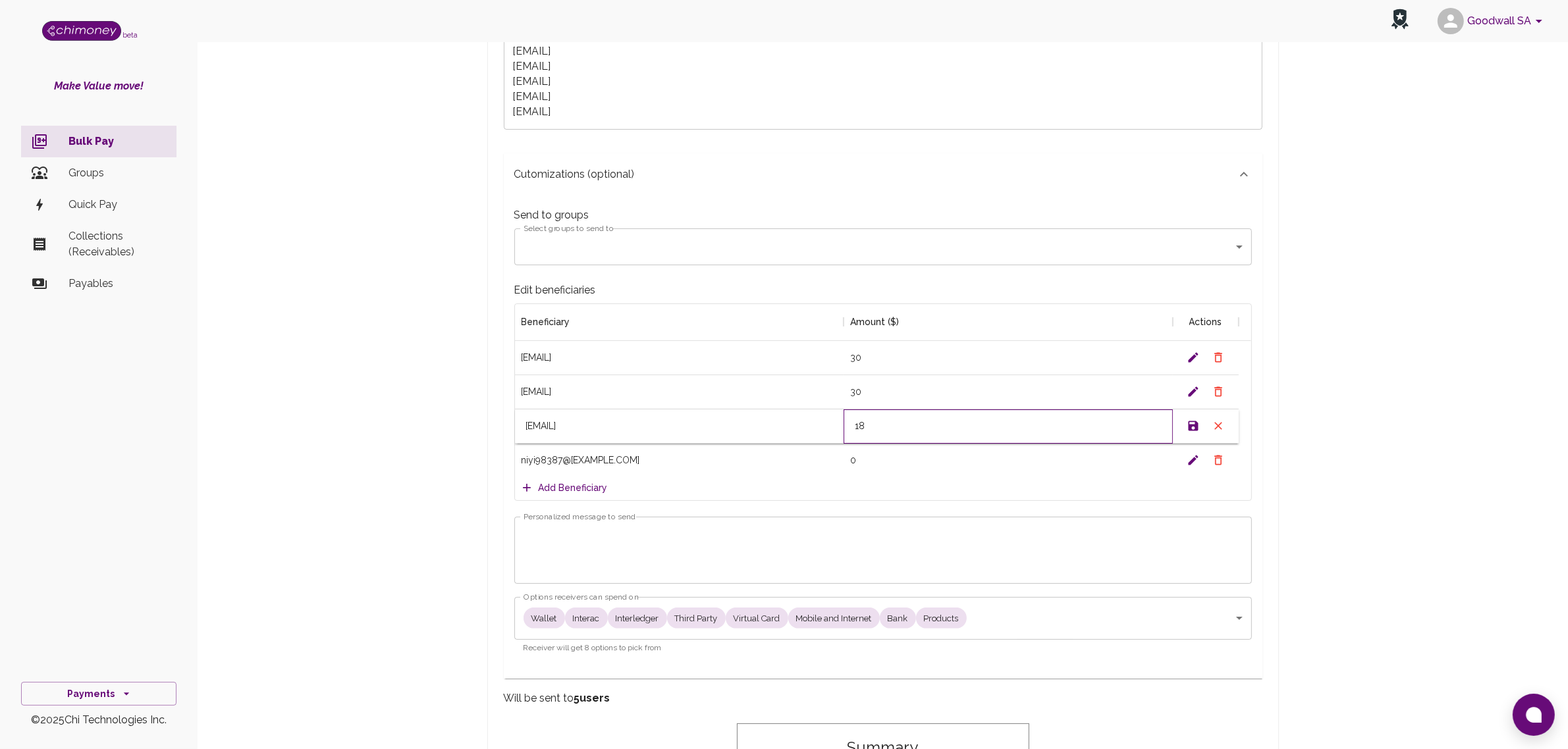 type on "18" 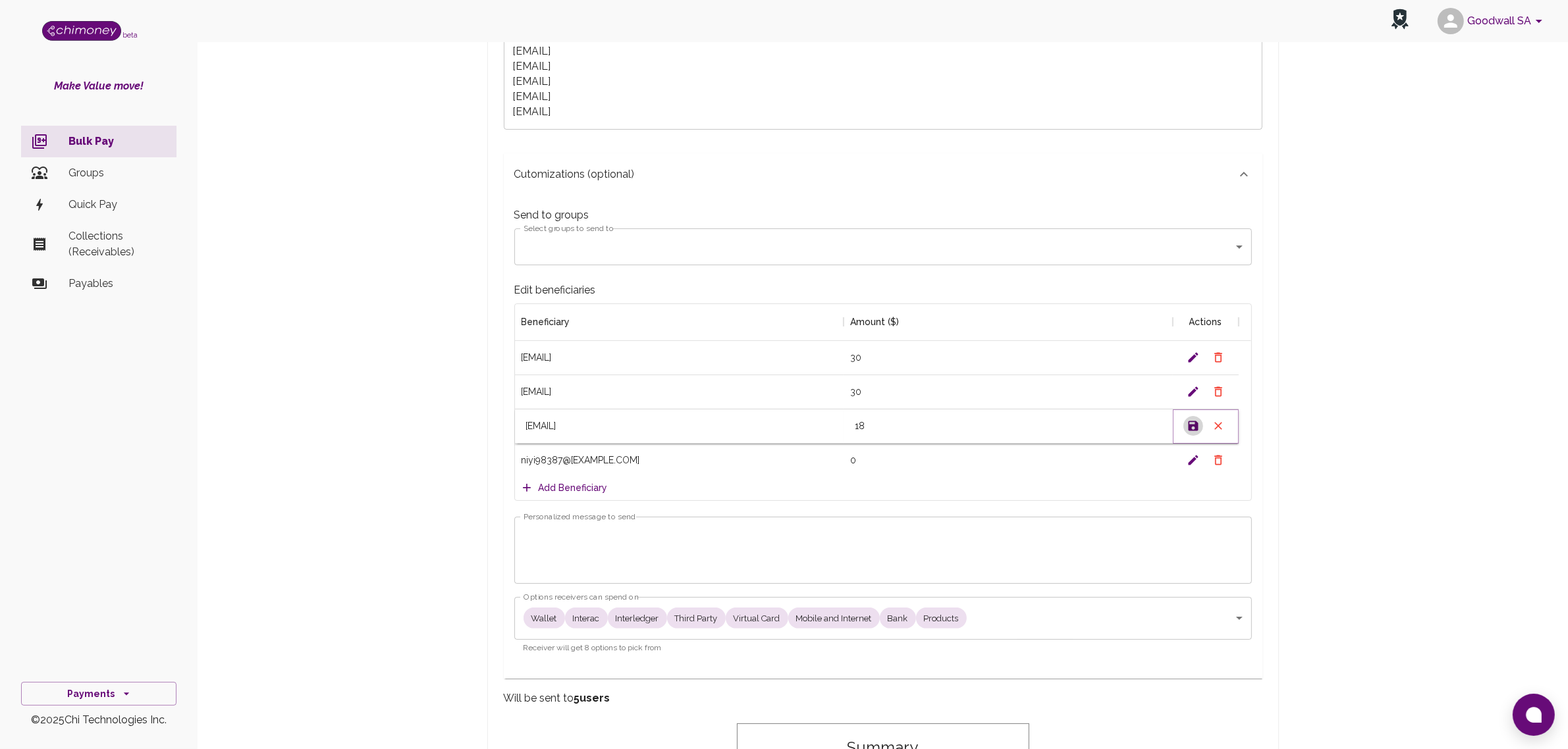 click at bounding box center [1193, 426] 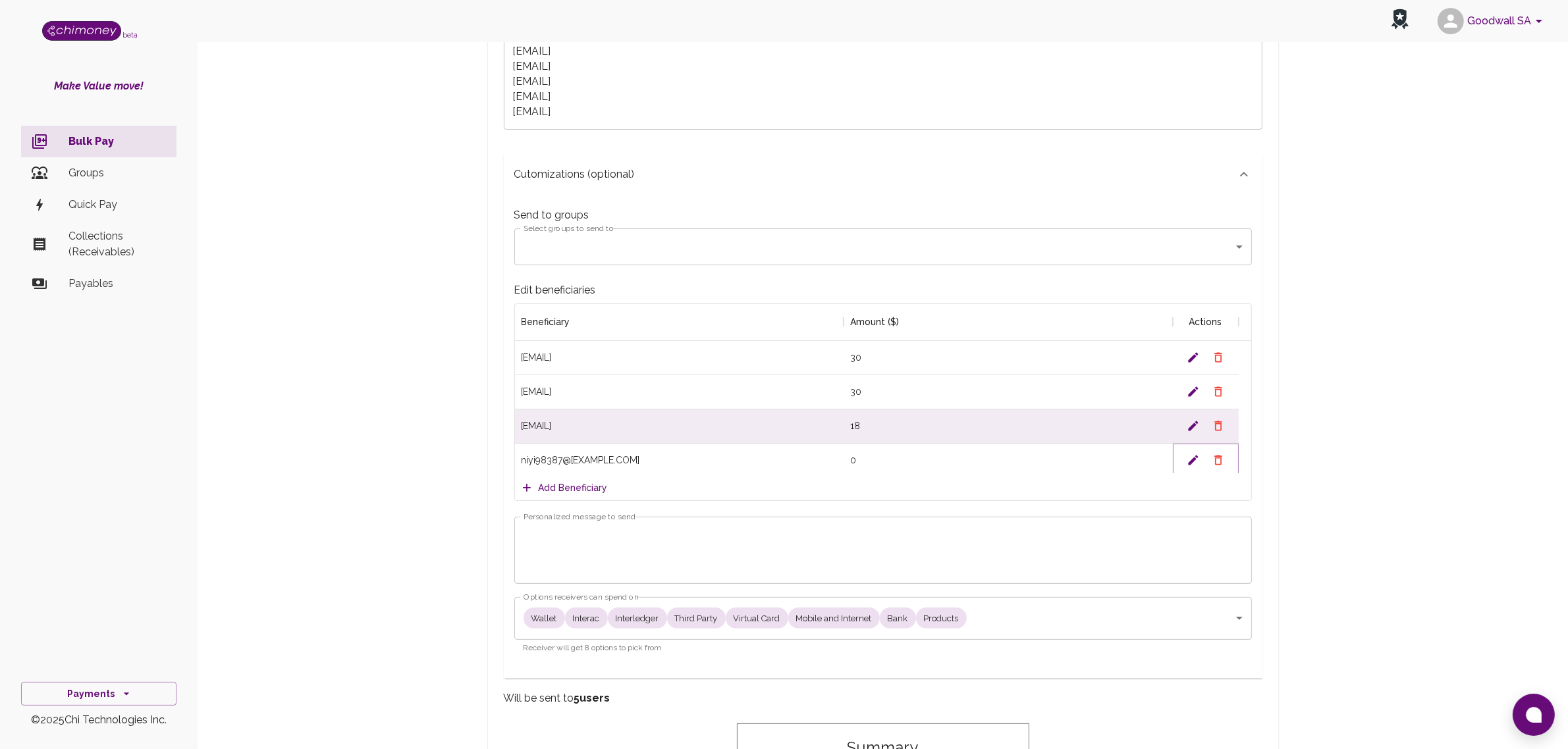 click at bounding box center [1193, 357] 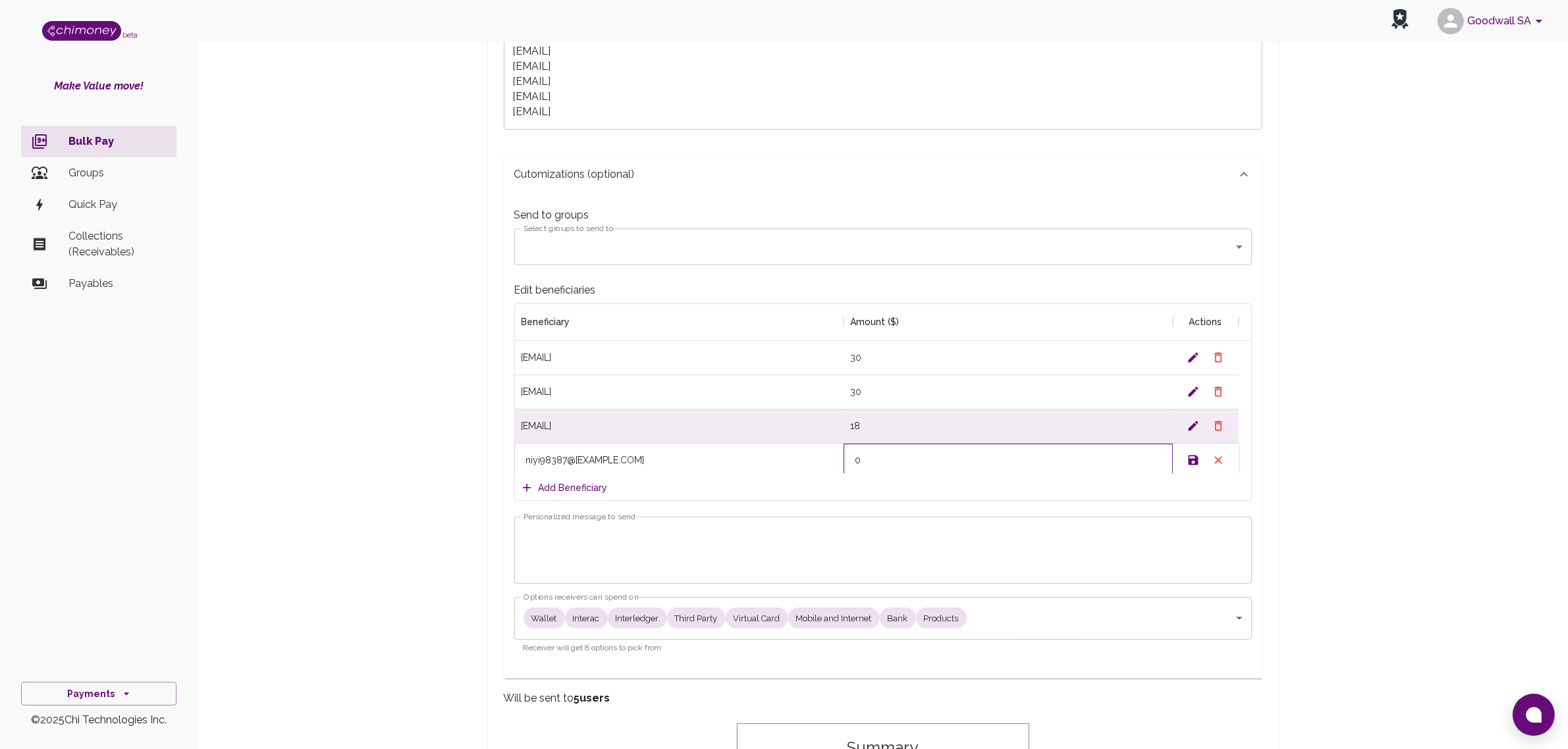 scroll, scrollTop: 38, scrollLeft: 0, axis: vertical 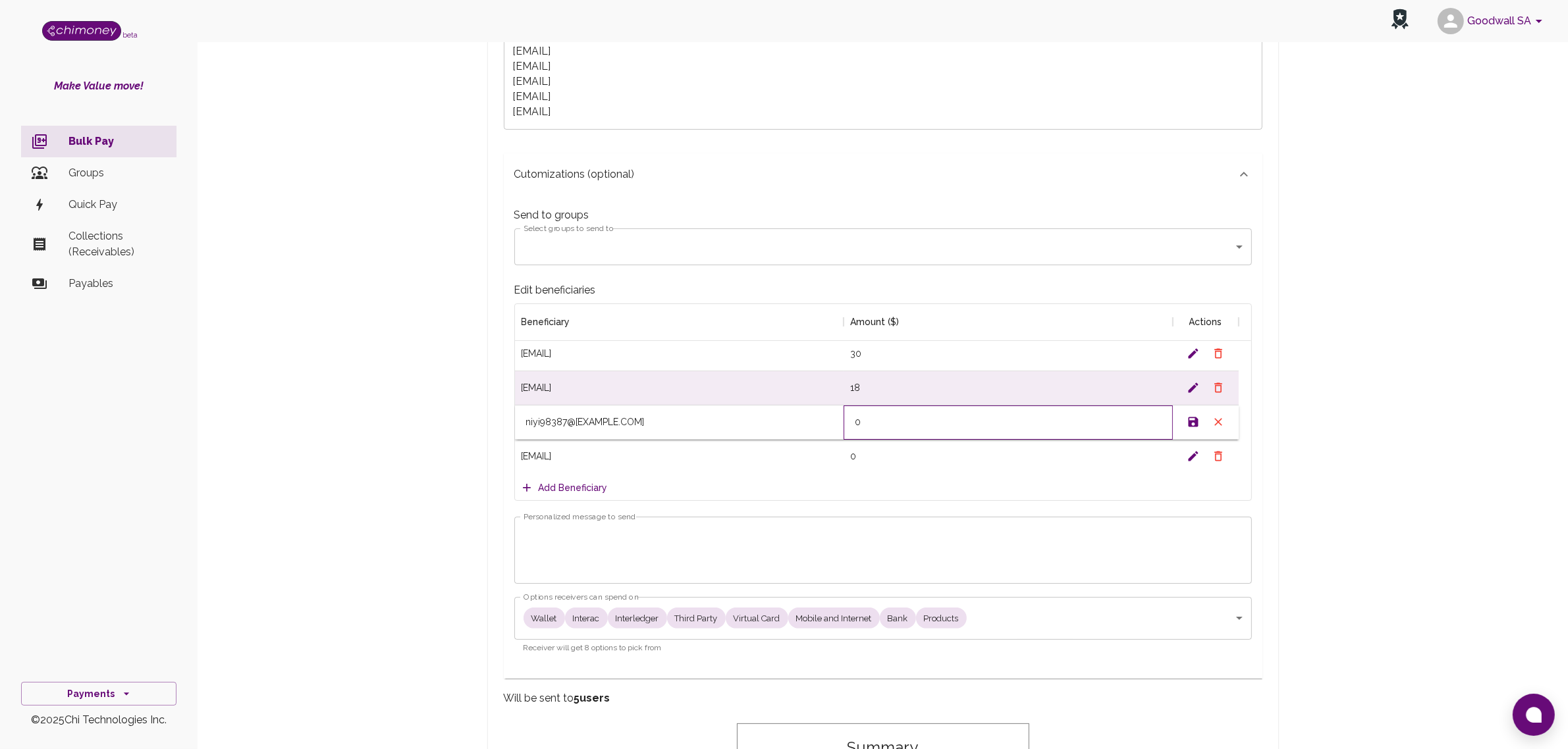 drag, startPoint x: 873, startPoint y: 530, endPoint x: 823, endPoint y: 538, distance: 50.63596 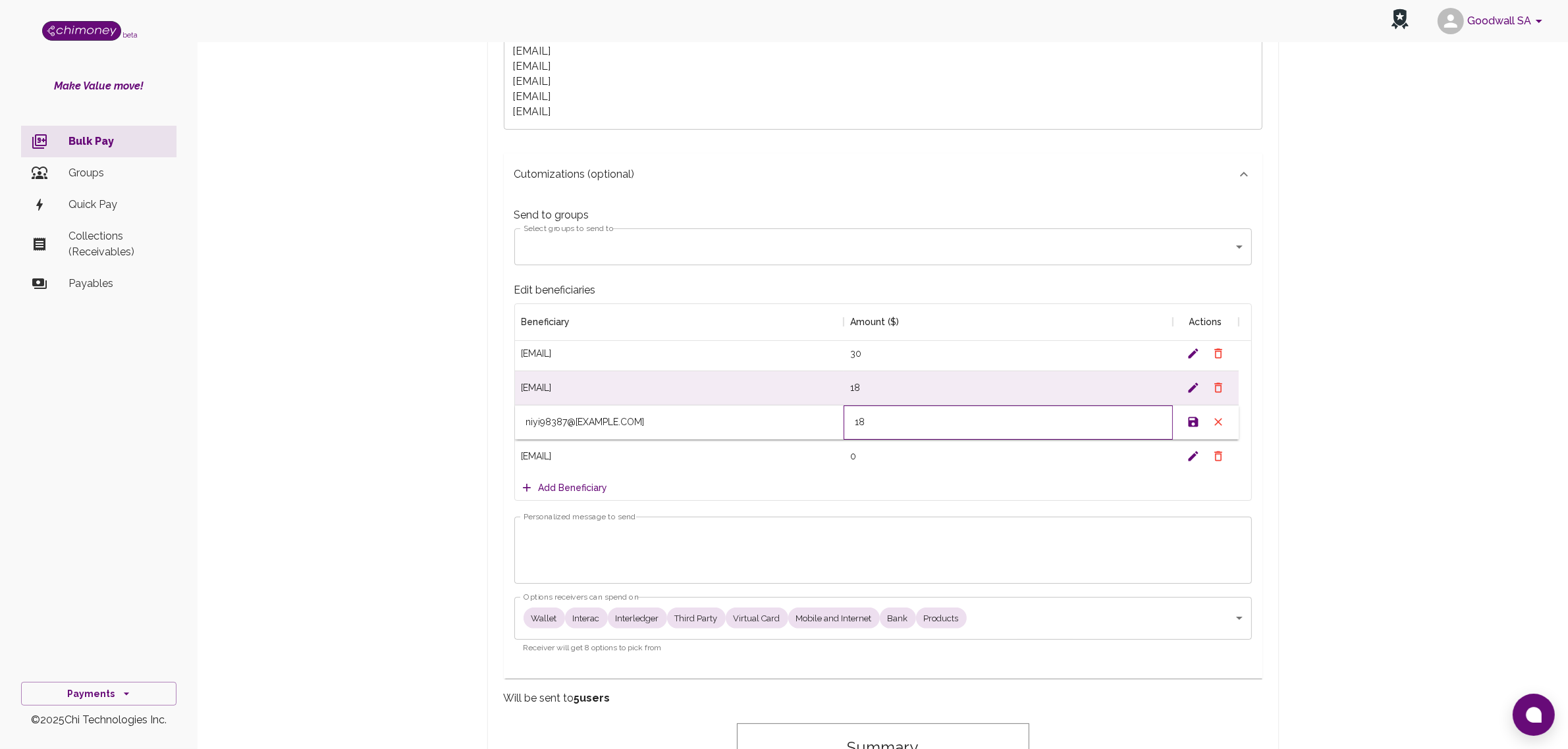 type on "18" 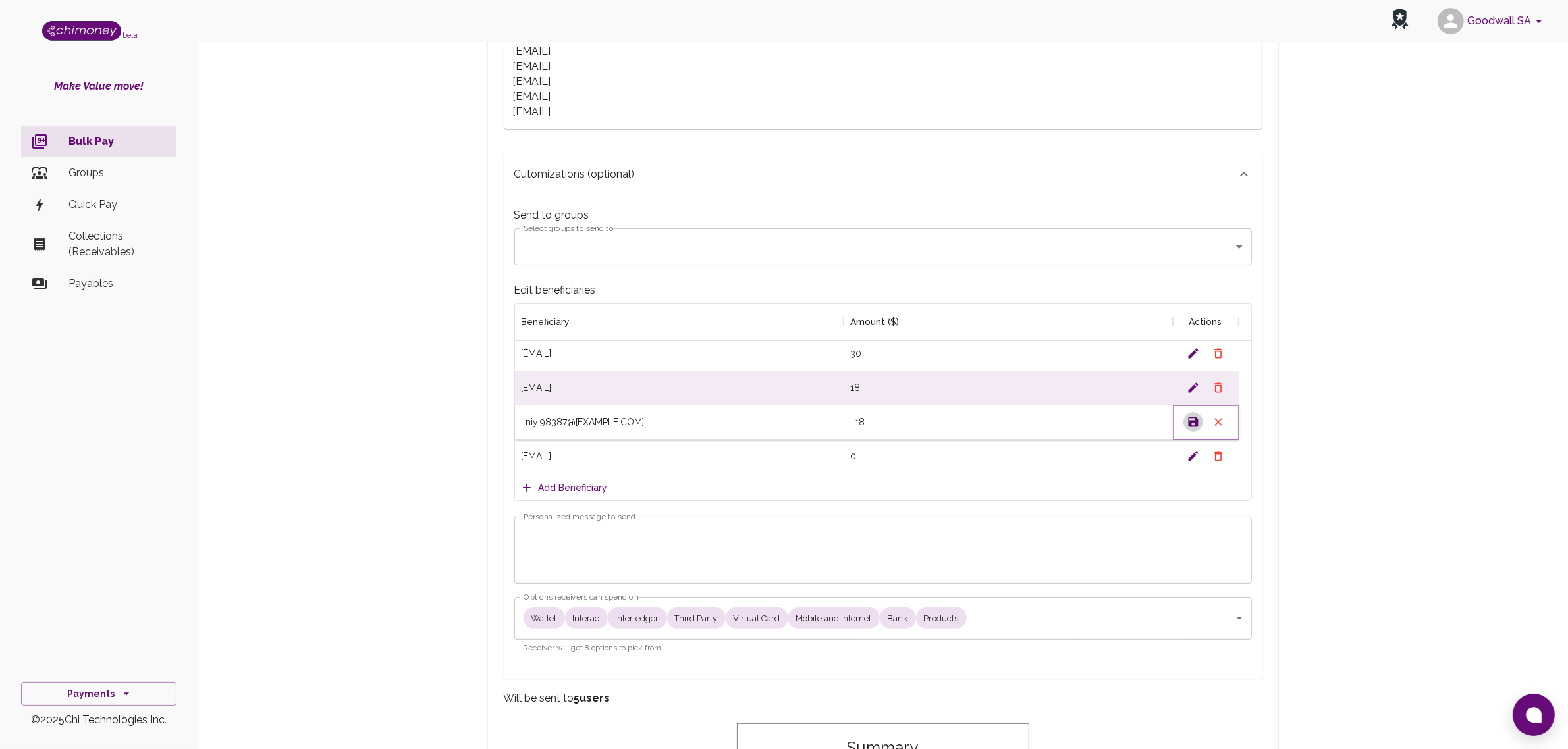 click at bounding box center (1193, 422) 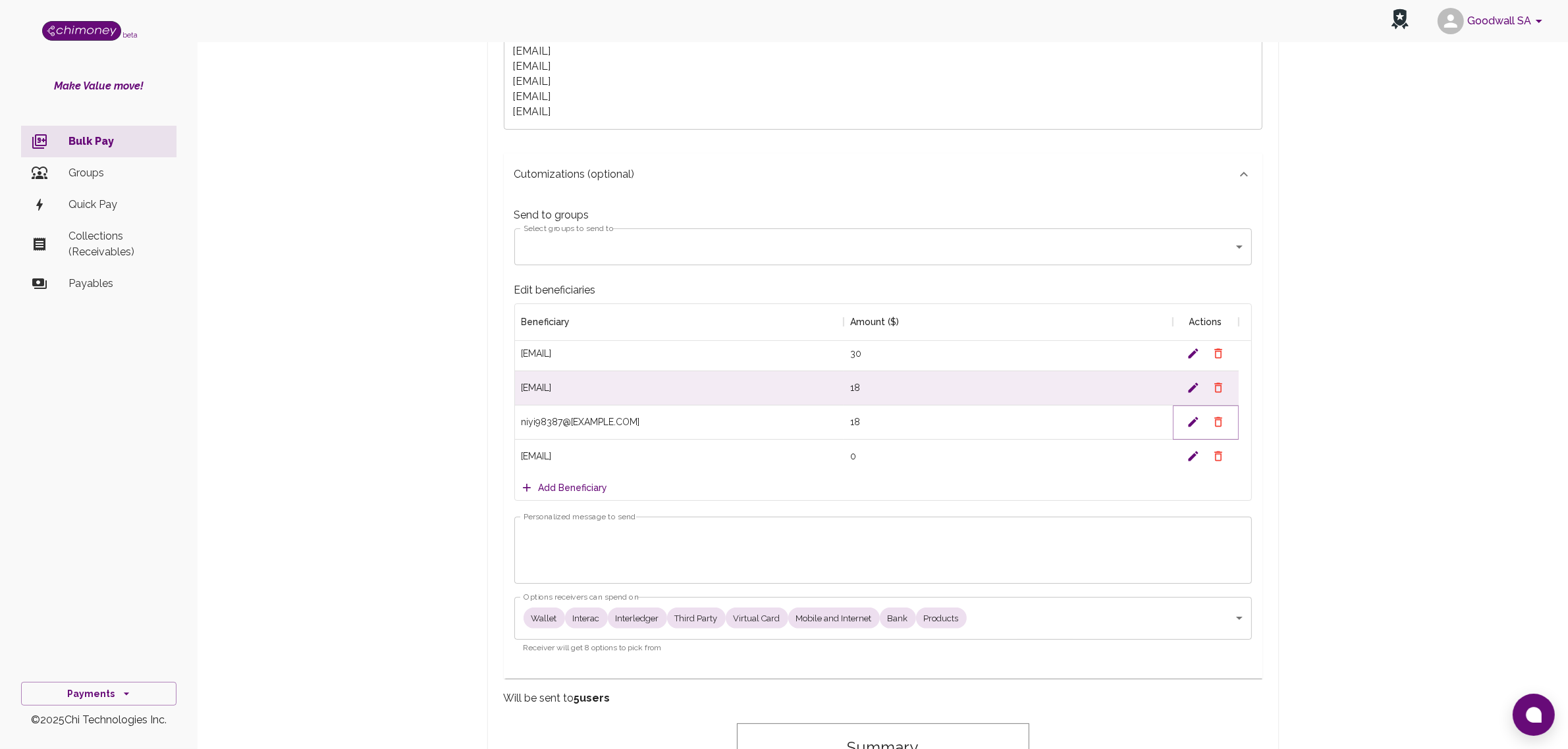 click at bounding box center (1193, 319) 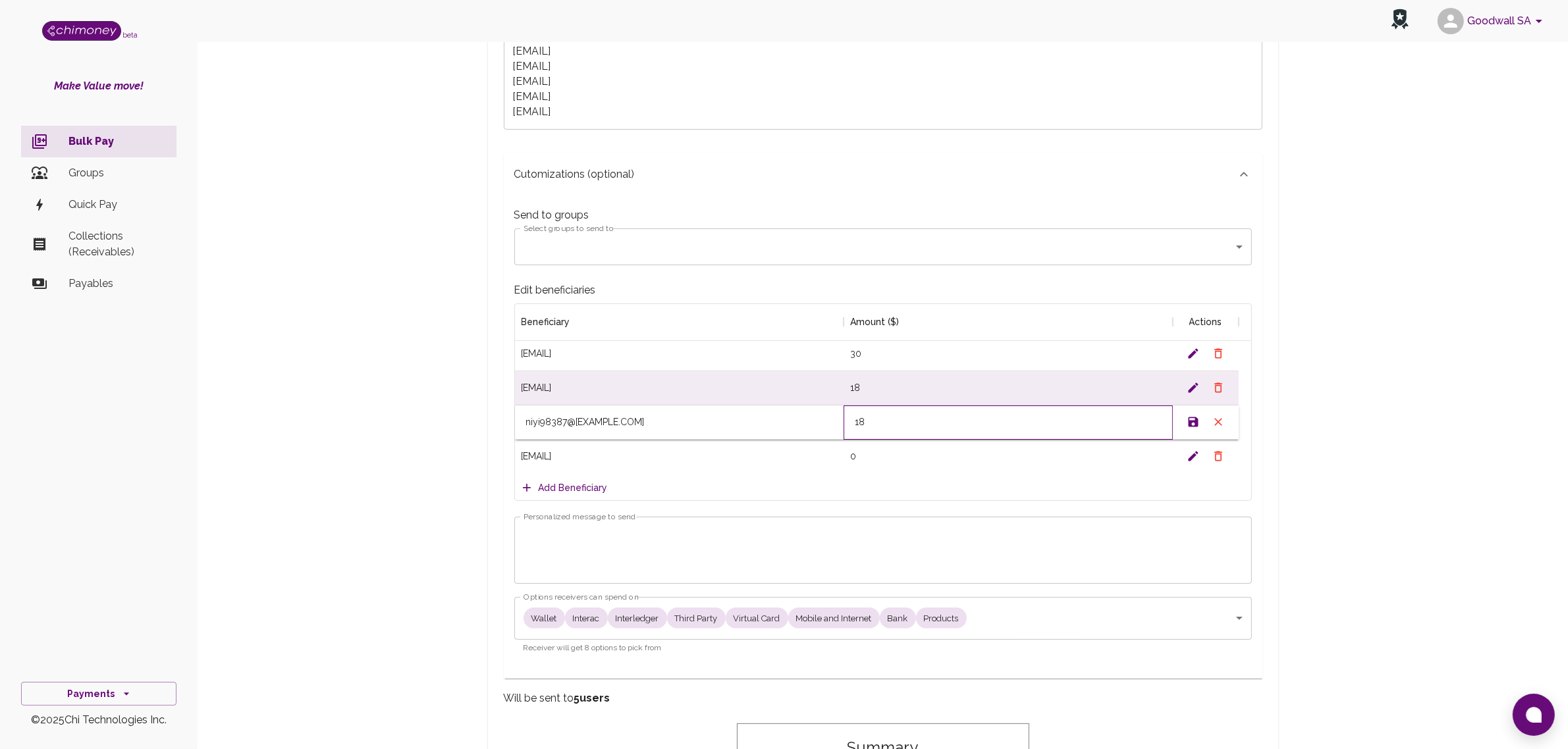 drag, startPoint x: 869, startPoint y: 484, endPoint x: 828, endPoint y: 495, distance: 42.449971 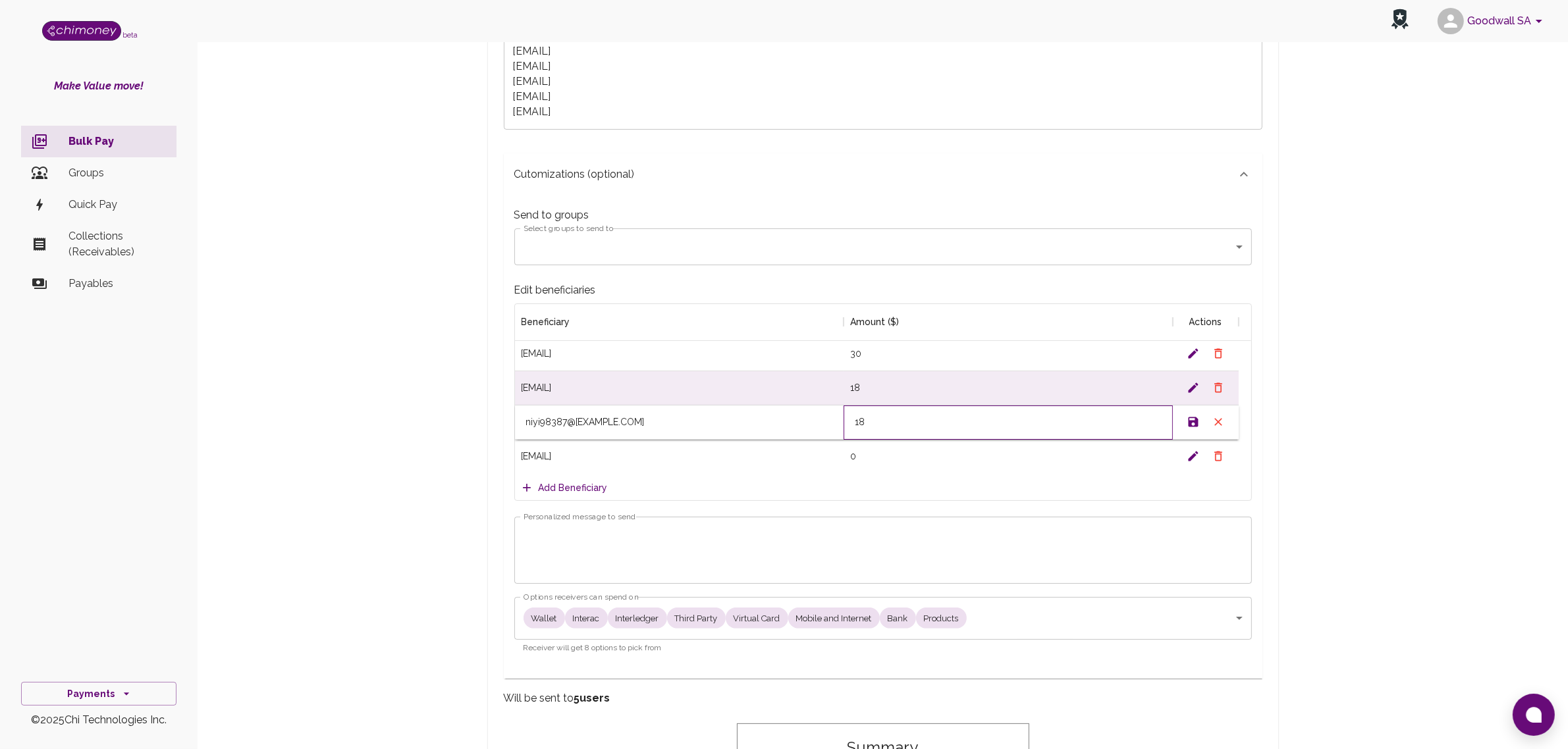 click on "[EMAIL] 18" at bounding box center [877, 423] 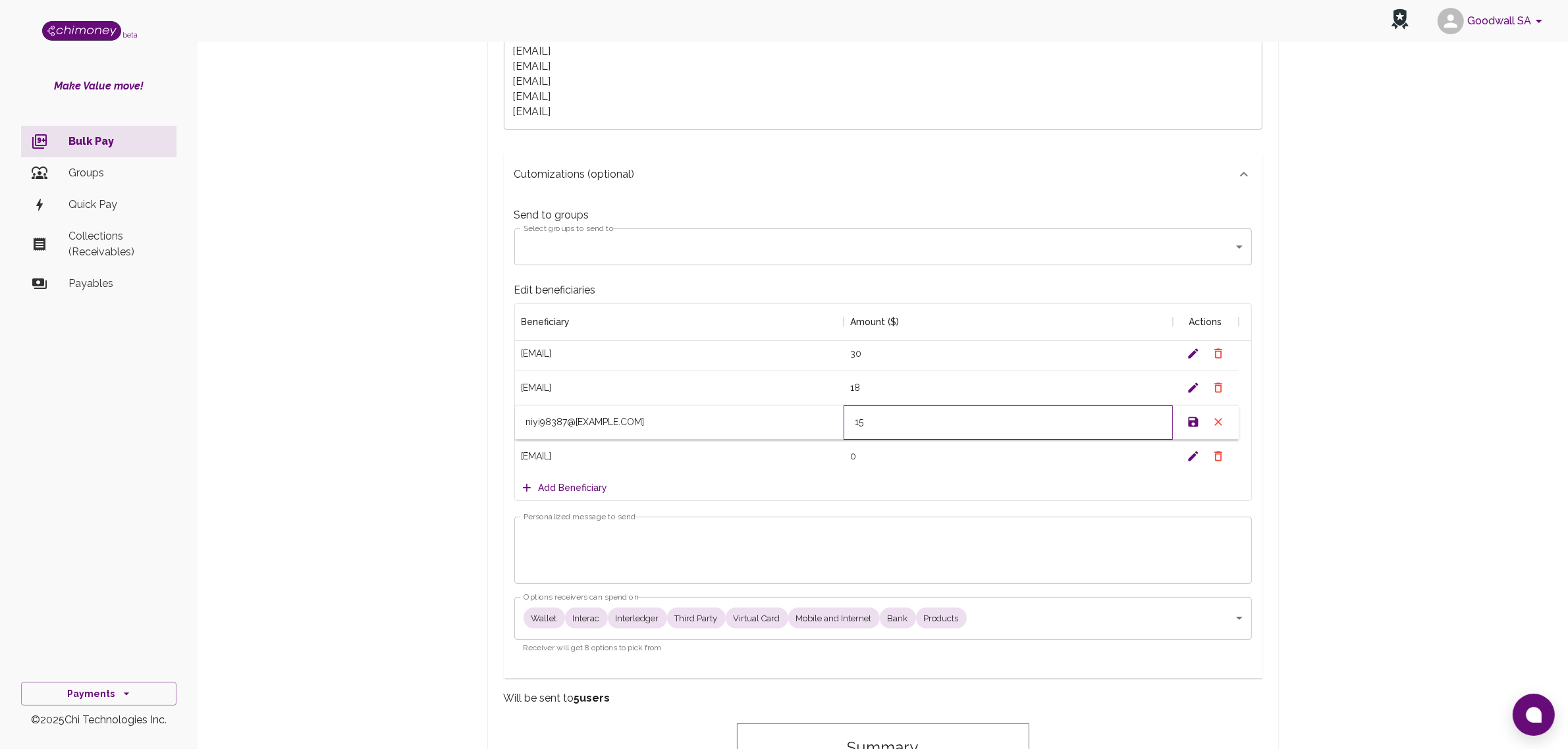 type on "15" 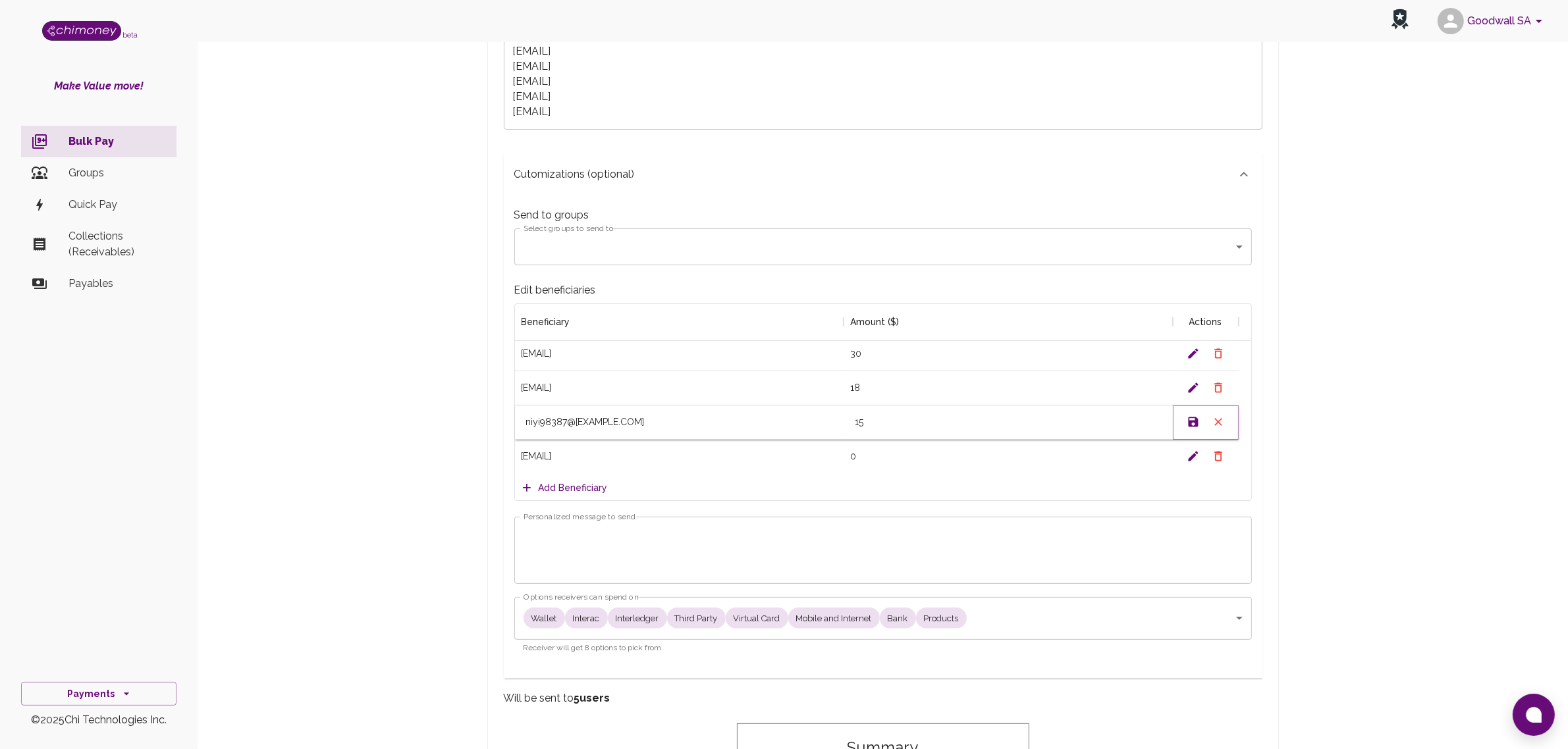 click at bounding box center [1193, 422] 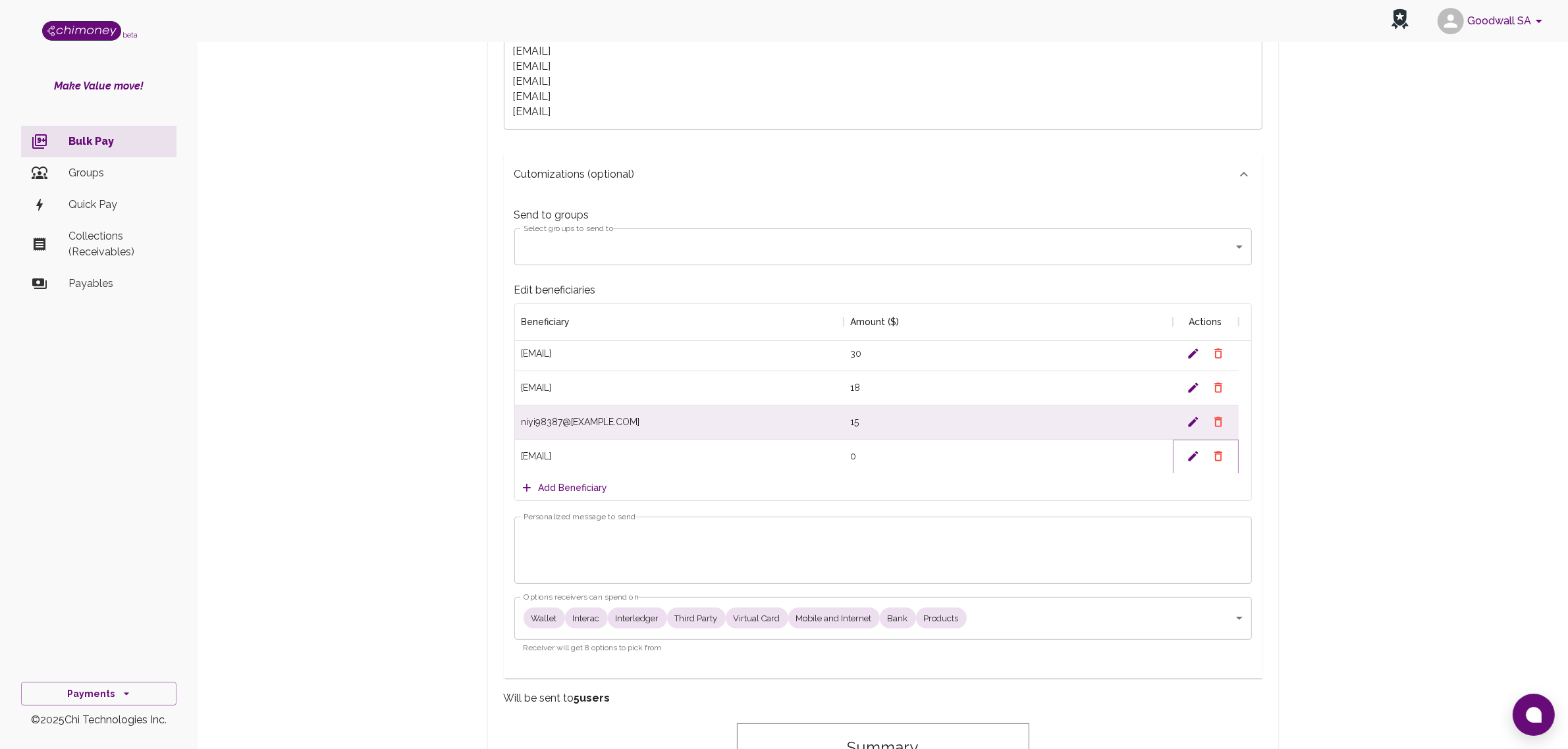 click at bounding box center [1193, 456] 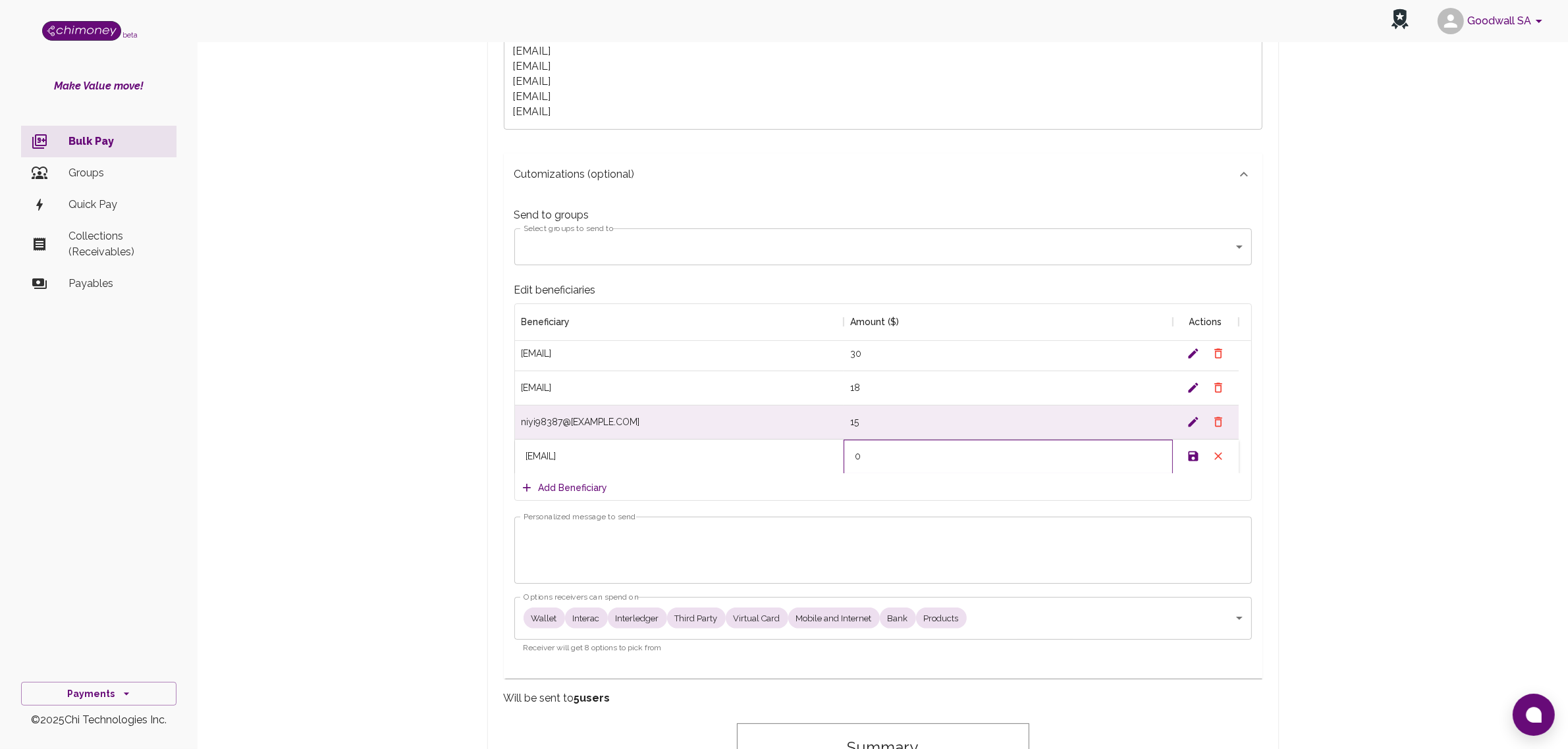 drag, startPoint x: 870, startPoint y: 525, endPoint x: 834, endPoint y: 527, distance: 36.055513 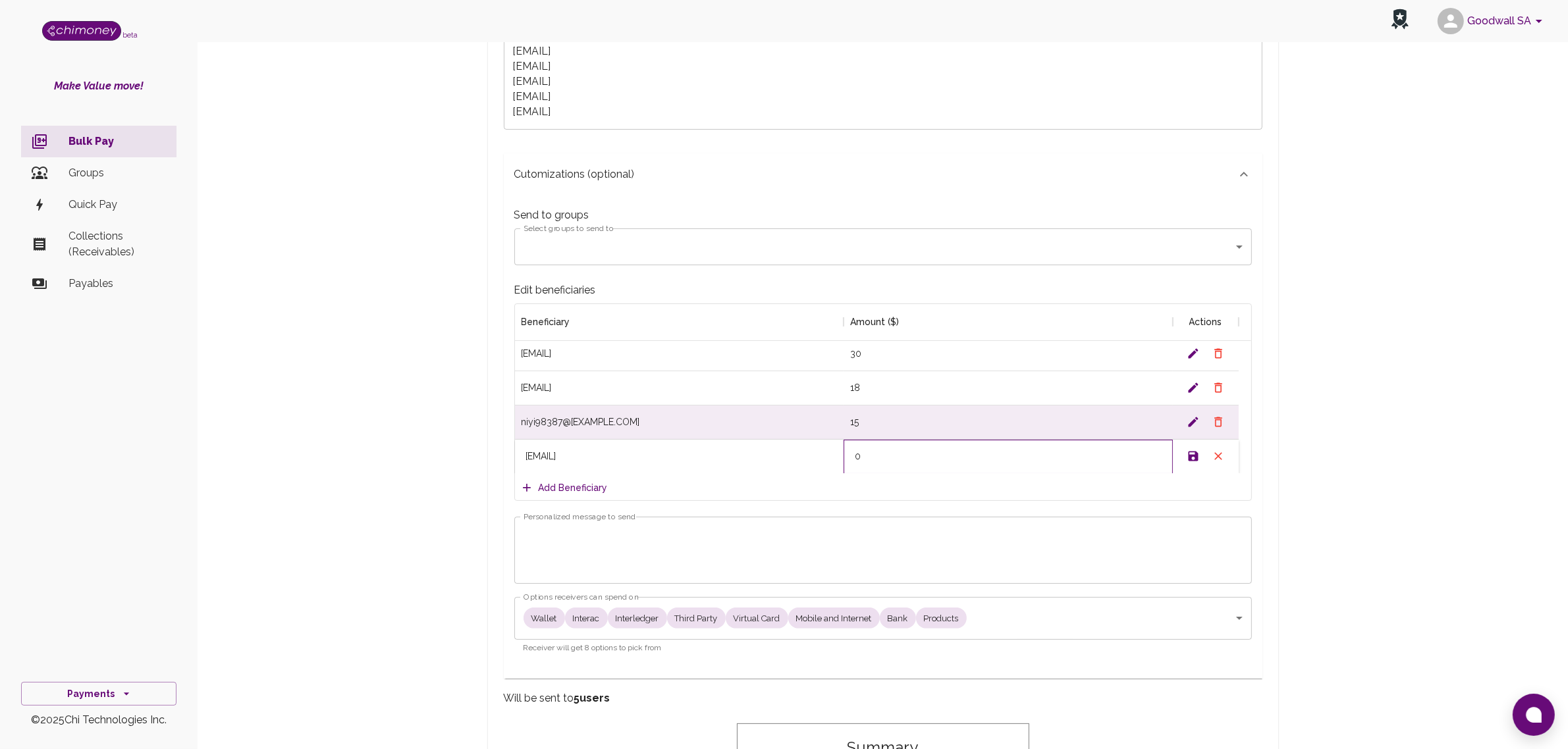 click on "[EMAIL] 0" at bounding box center (877, 457) 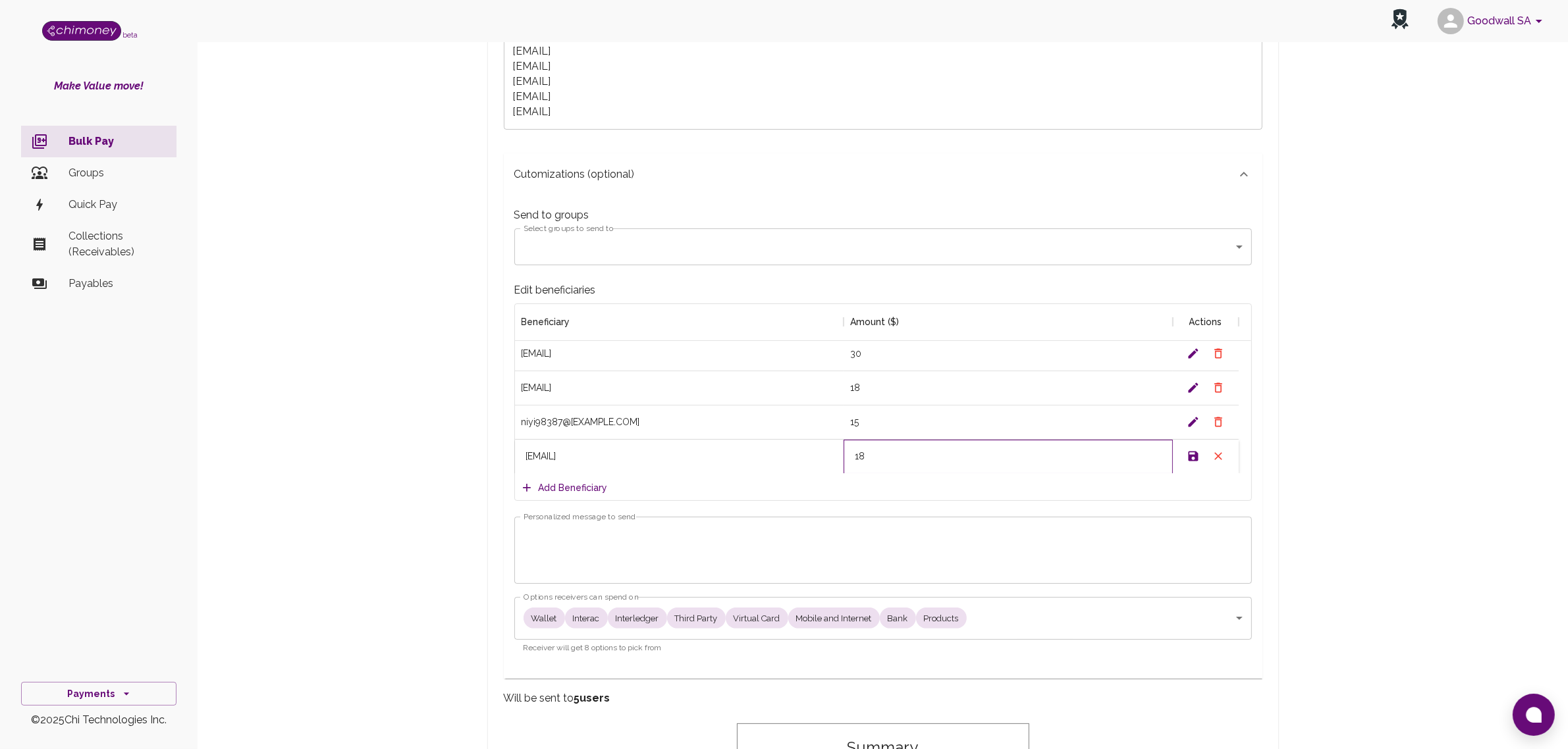 type on "18" 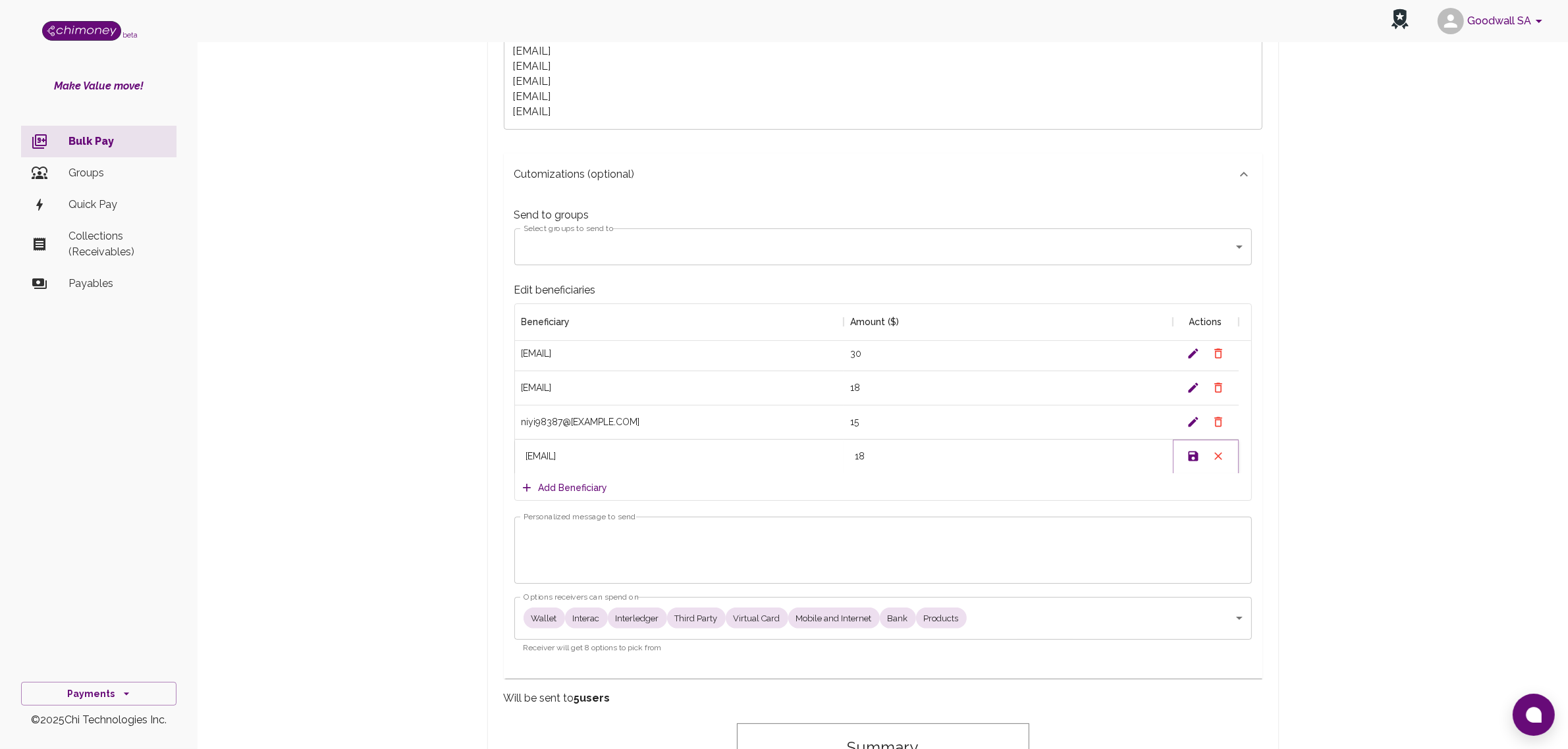 click at bounding box center [1193, 456] 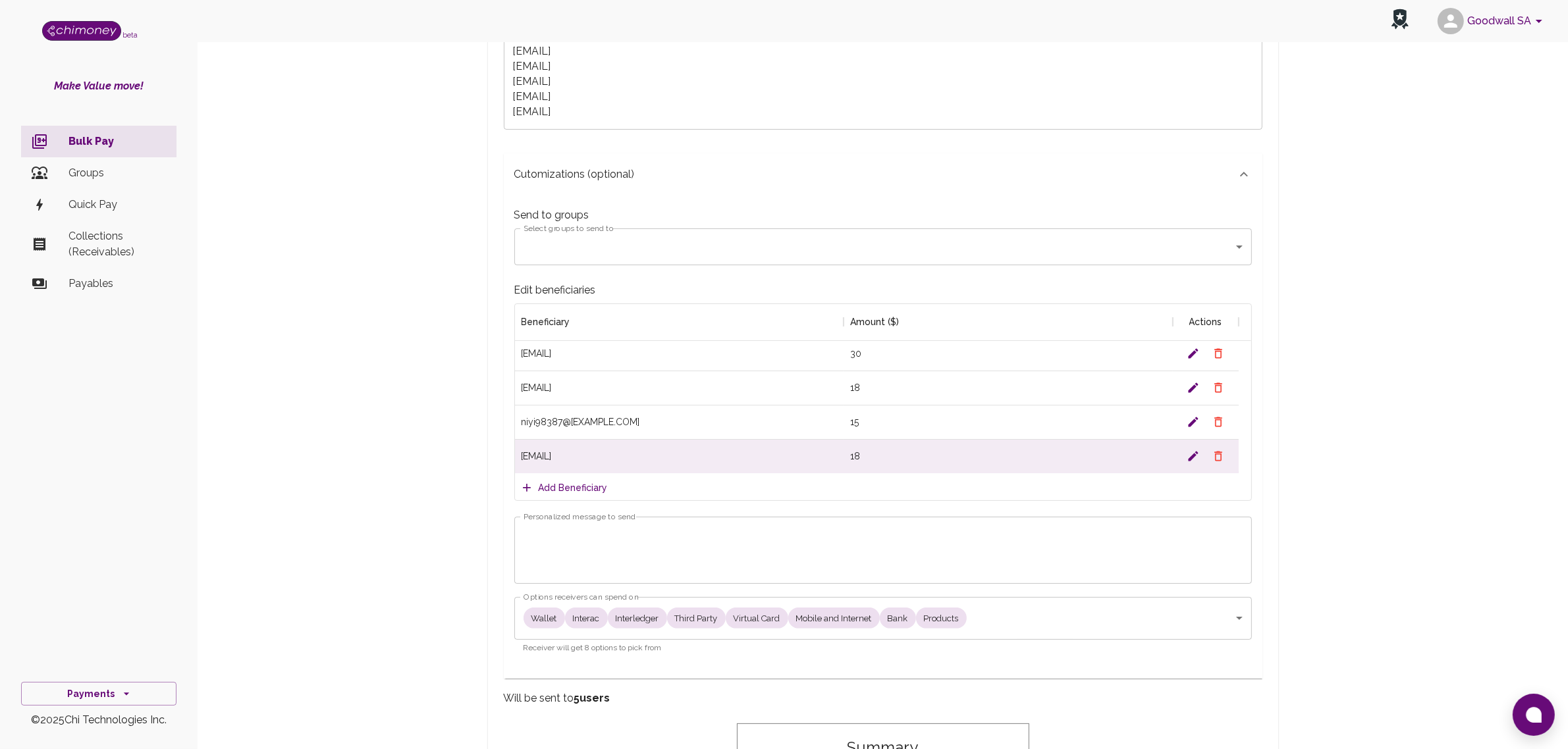 click on "Personalized message to send" at bounding box center [883, 550] 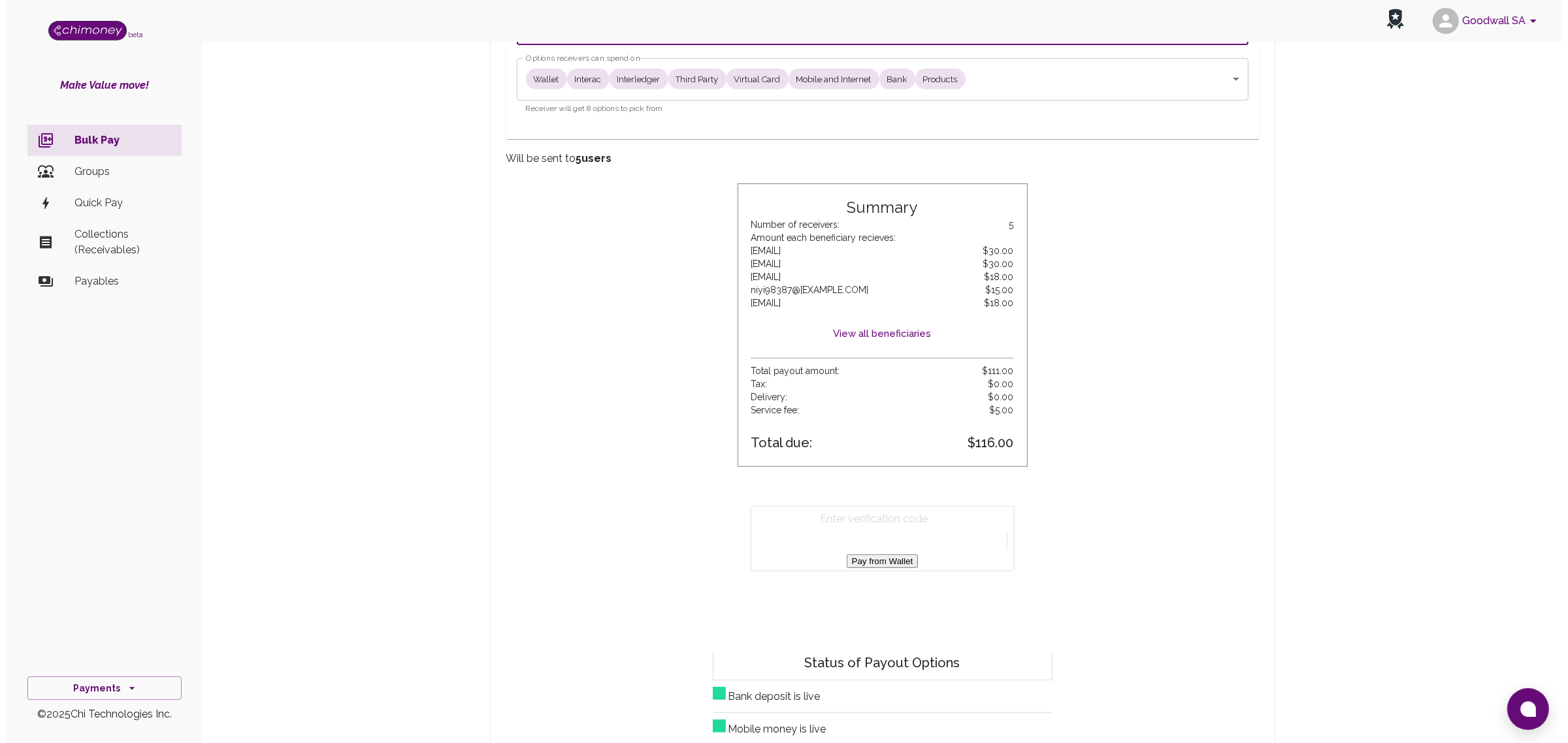scroll, scrollTop: 735, scrollLeft: 0, axis: vertical 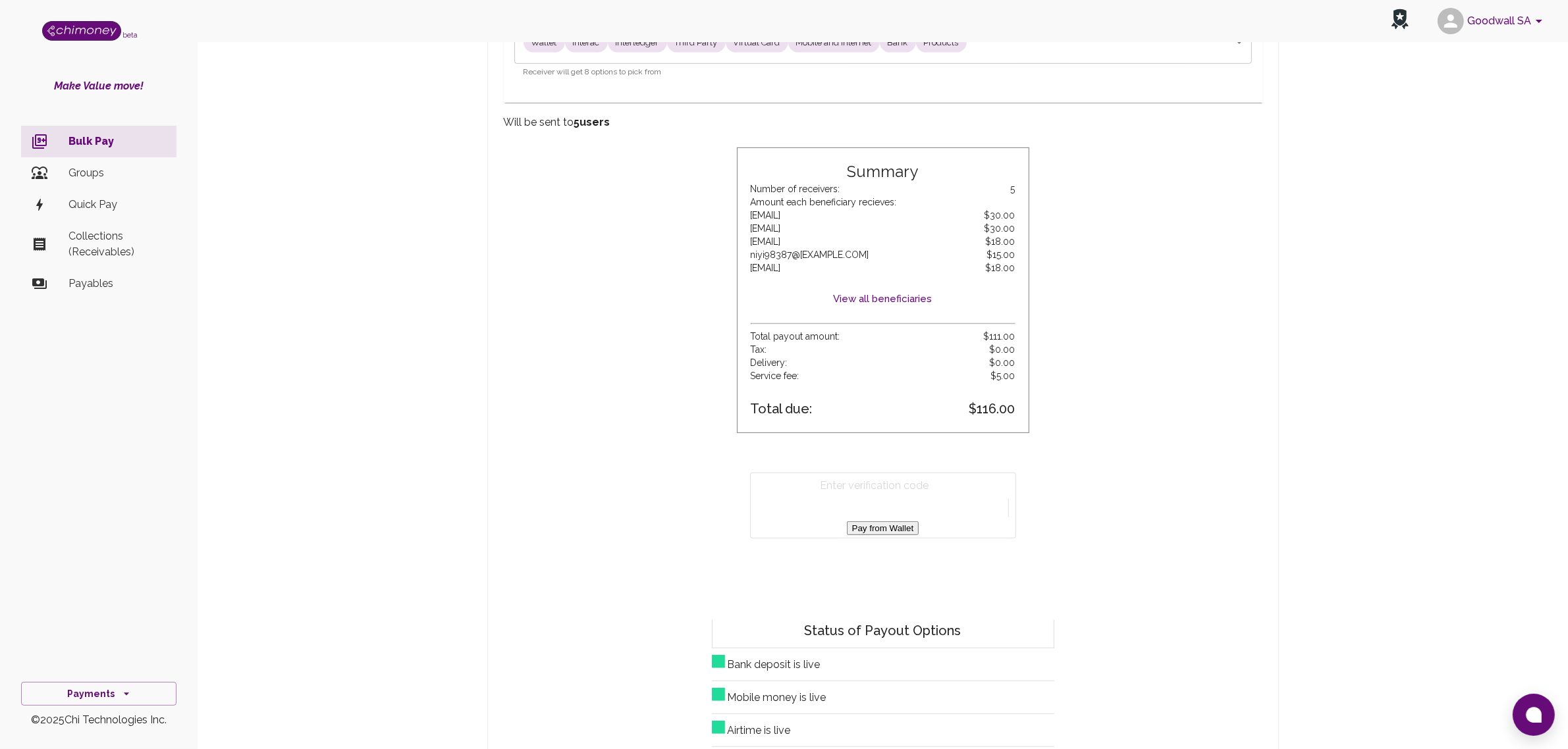 type on "giga 2x30 2x18 1x15" 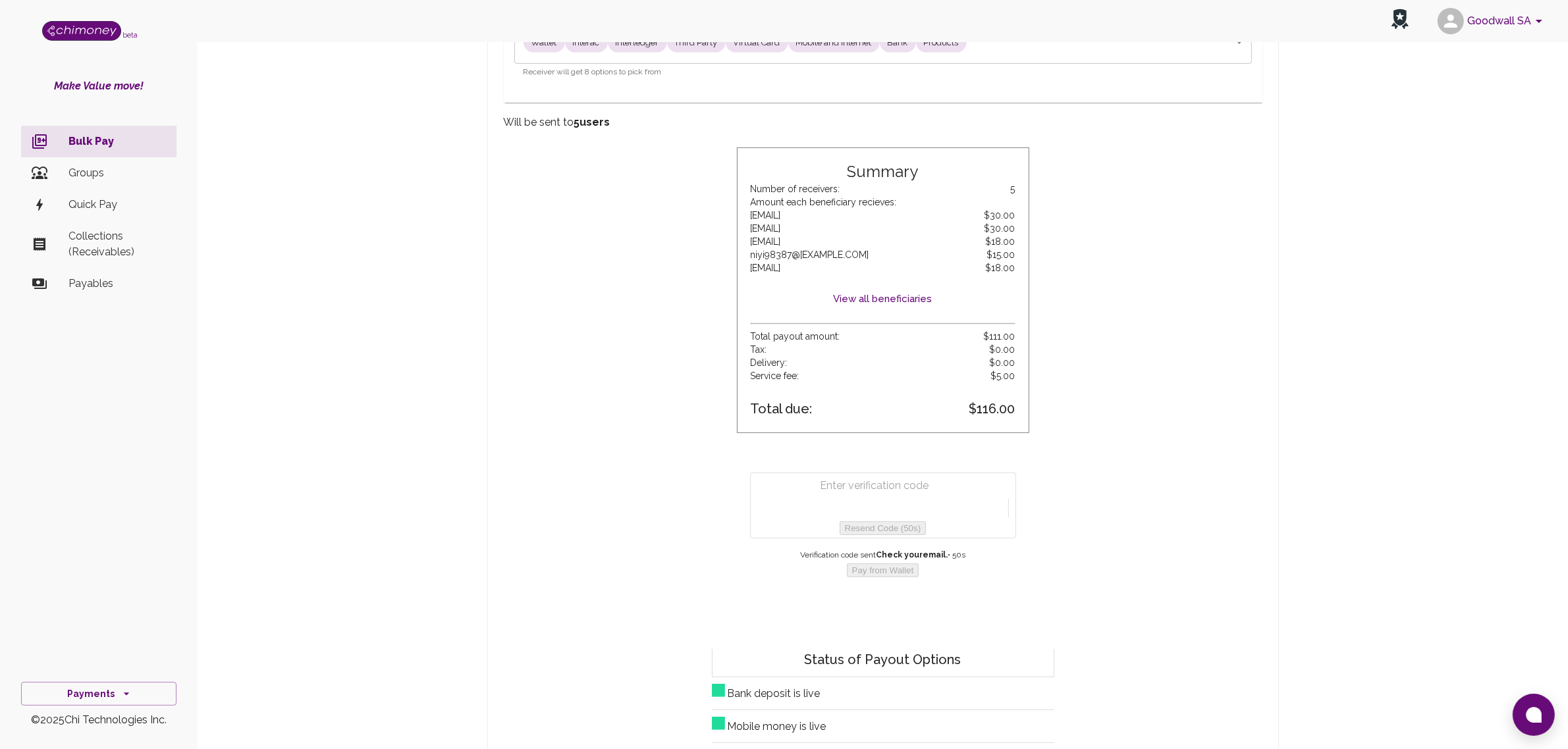 click at bounding box center [886, 486] 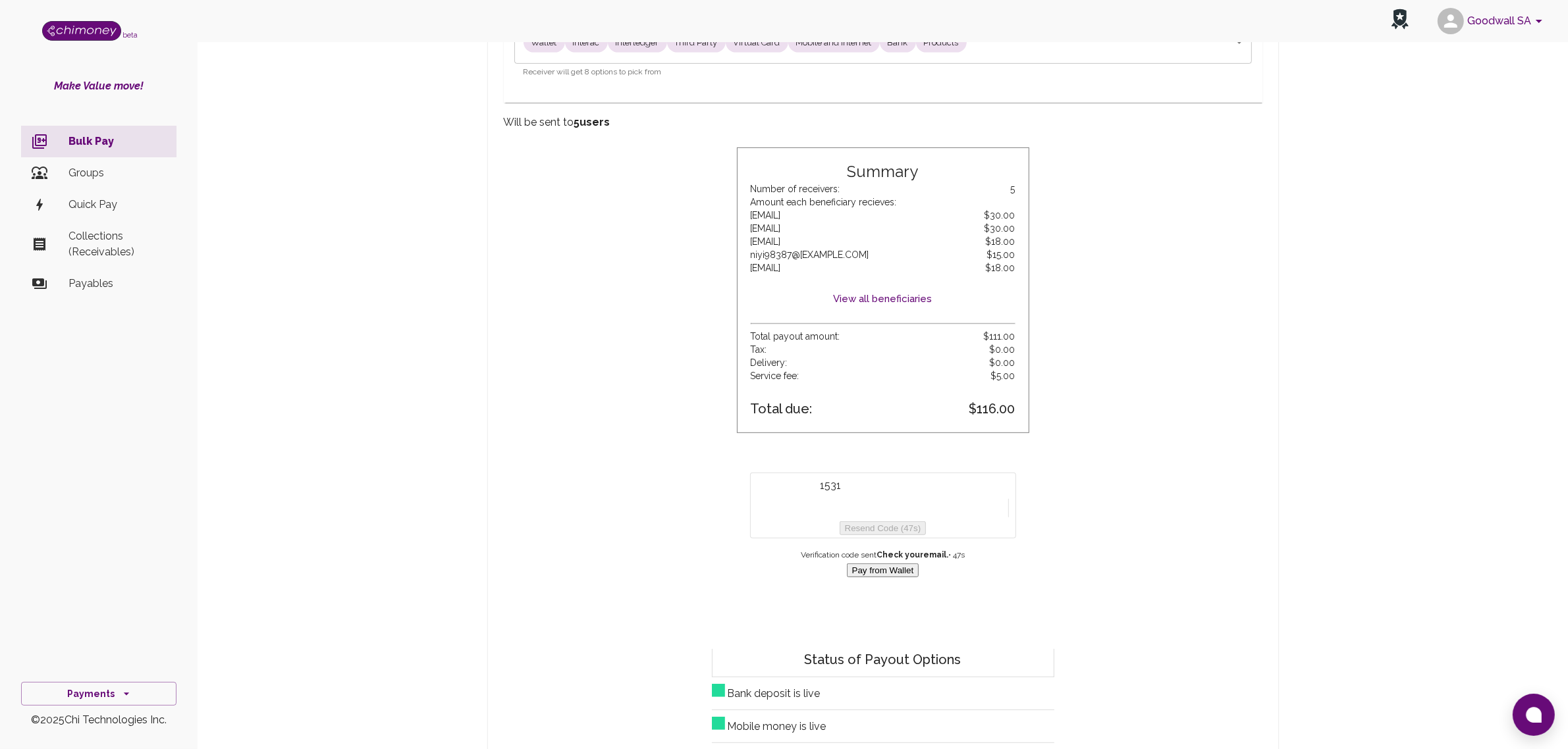 type on "1531" 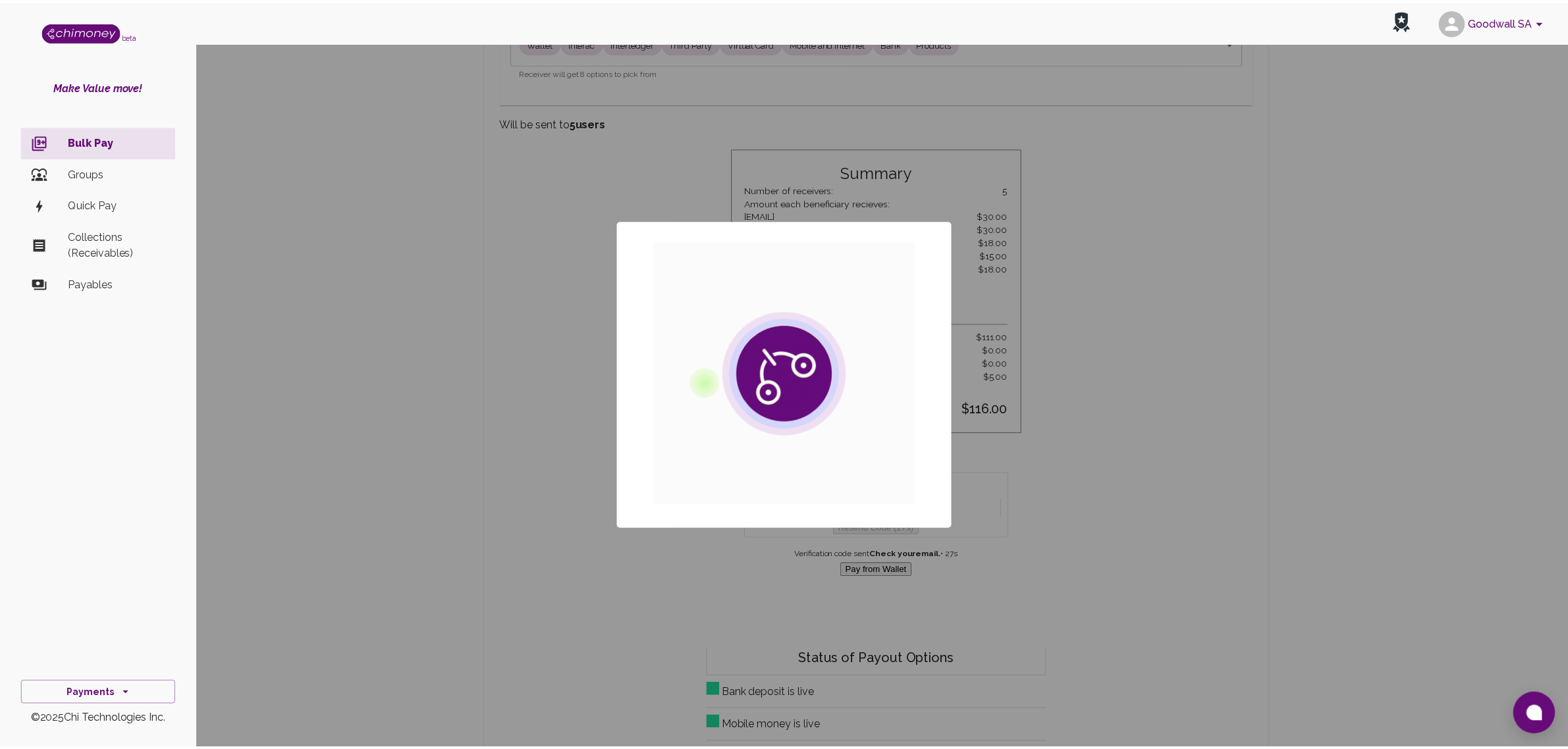 scroll, scrollTop: 0, scrollLeft: 0, axis: both 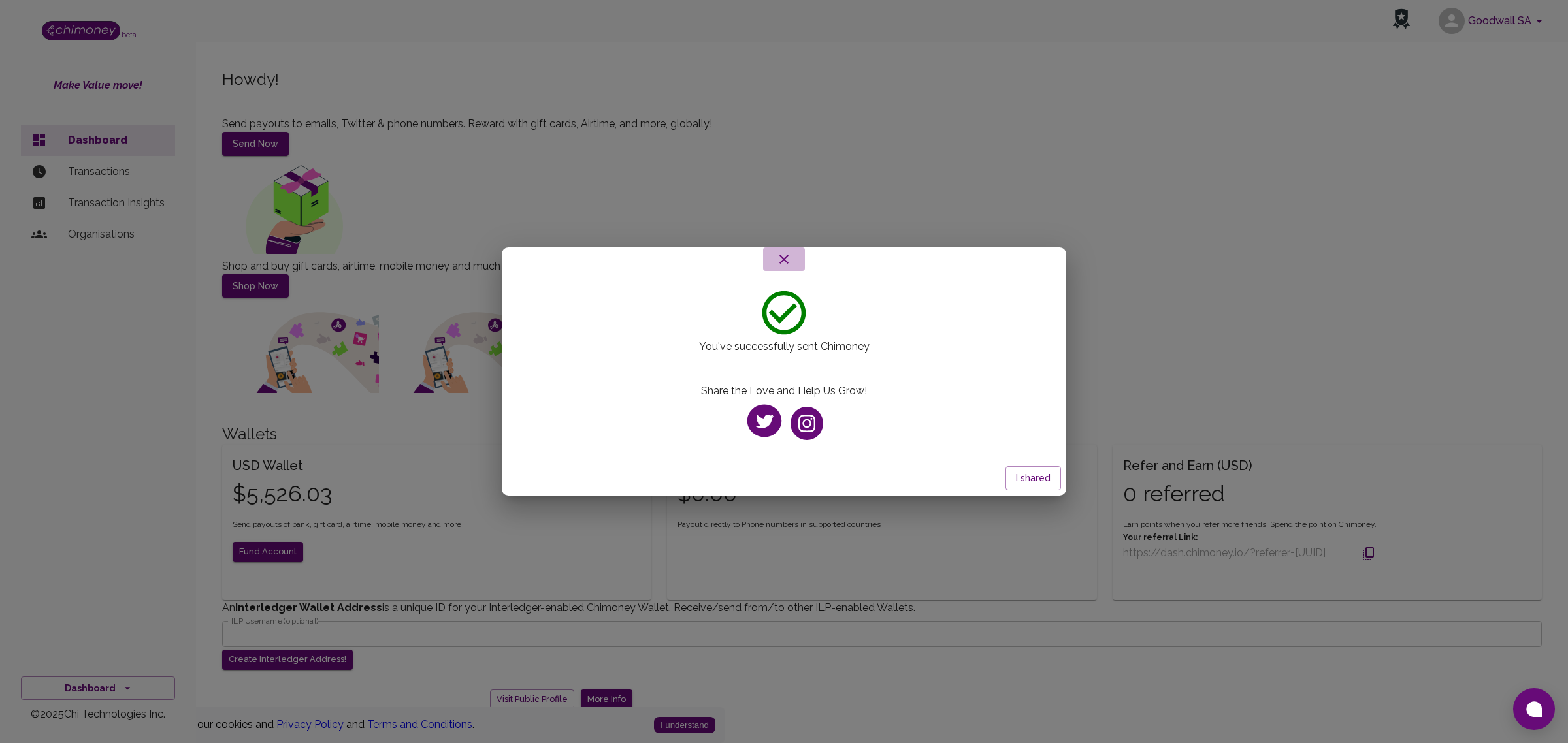 click at bounding box center [784, 259] 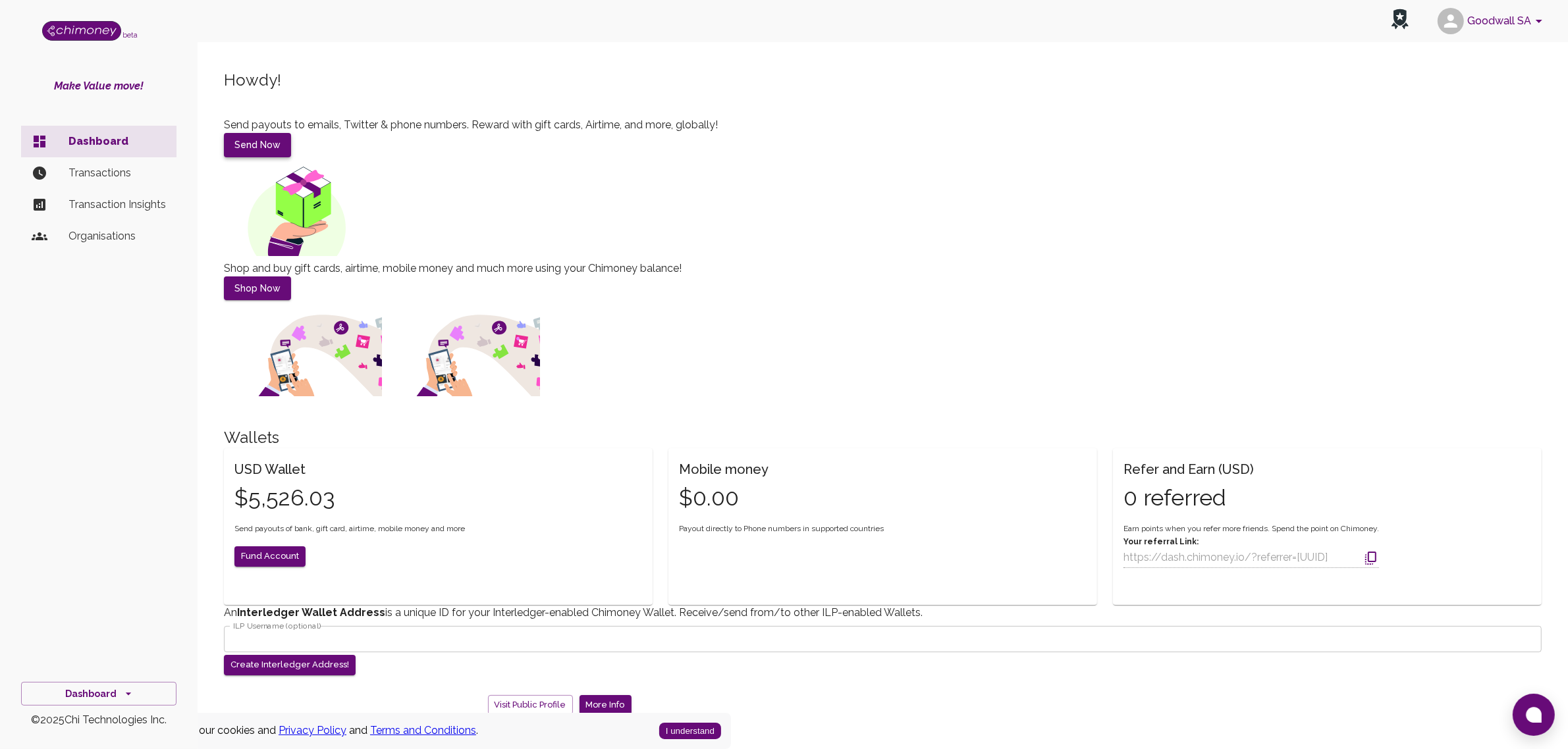 click on "Send Now" at bounding box center [257, 145] 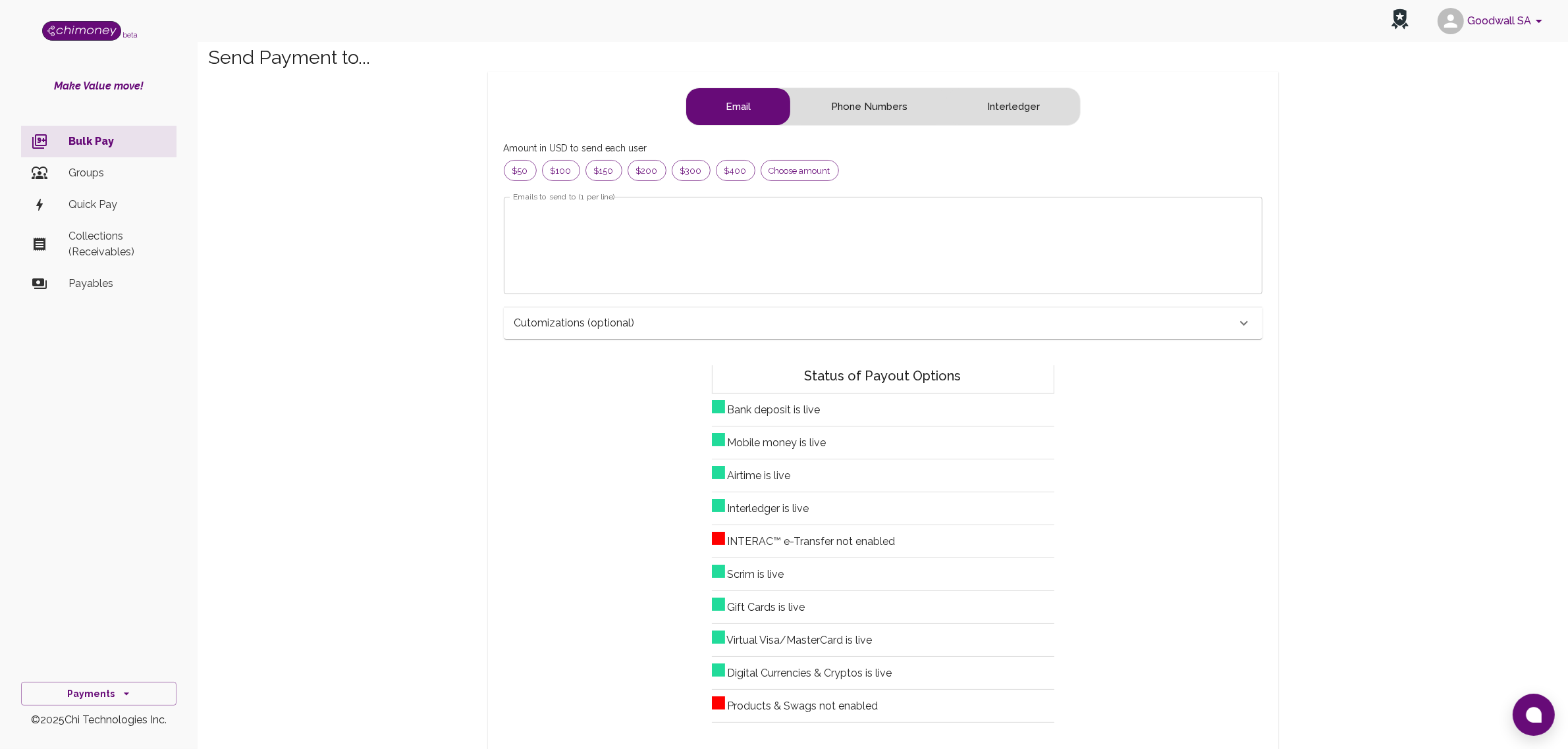 scroll, scrollTop: 12, scrollLeft: 13, axis: both 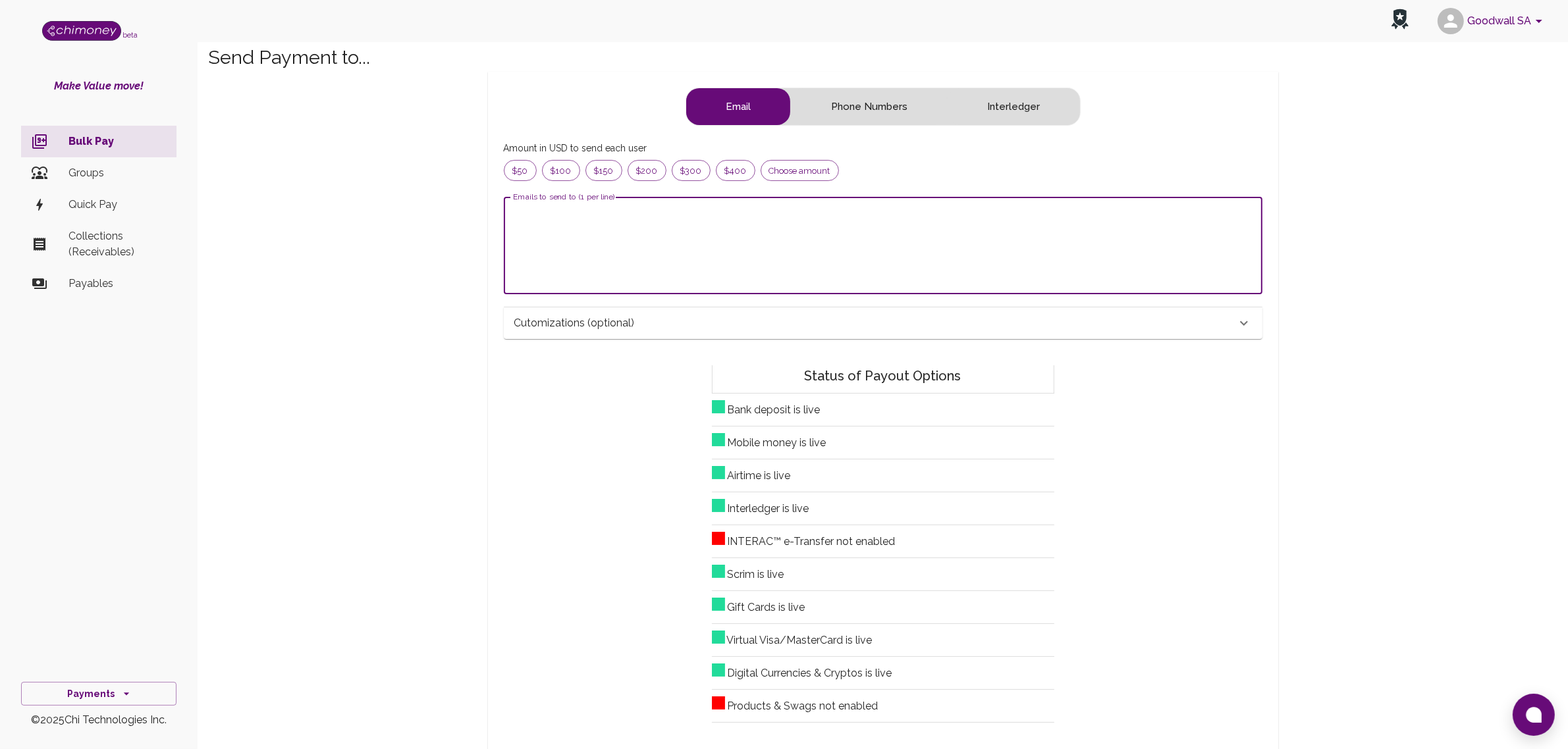 paste on "[EMAIL]" 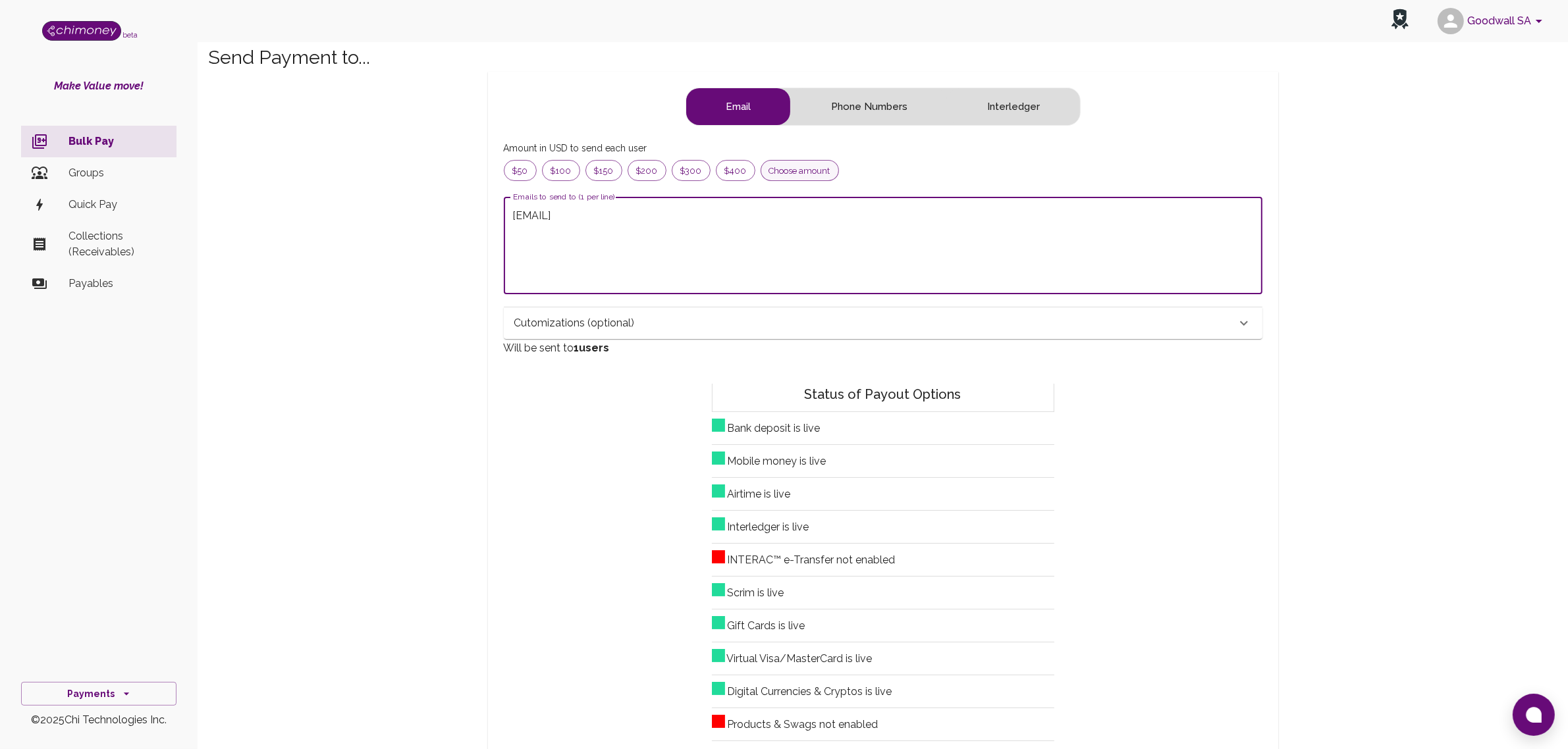 type on "[EMAIL]" 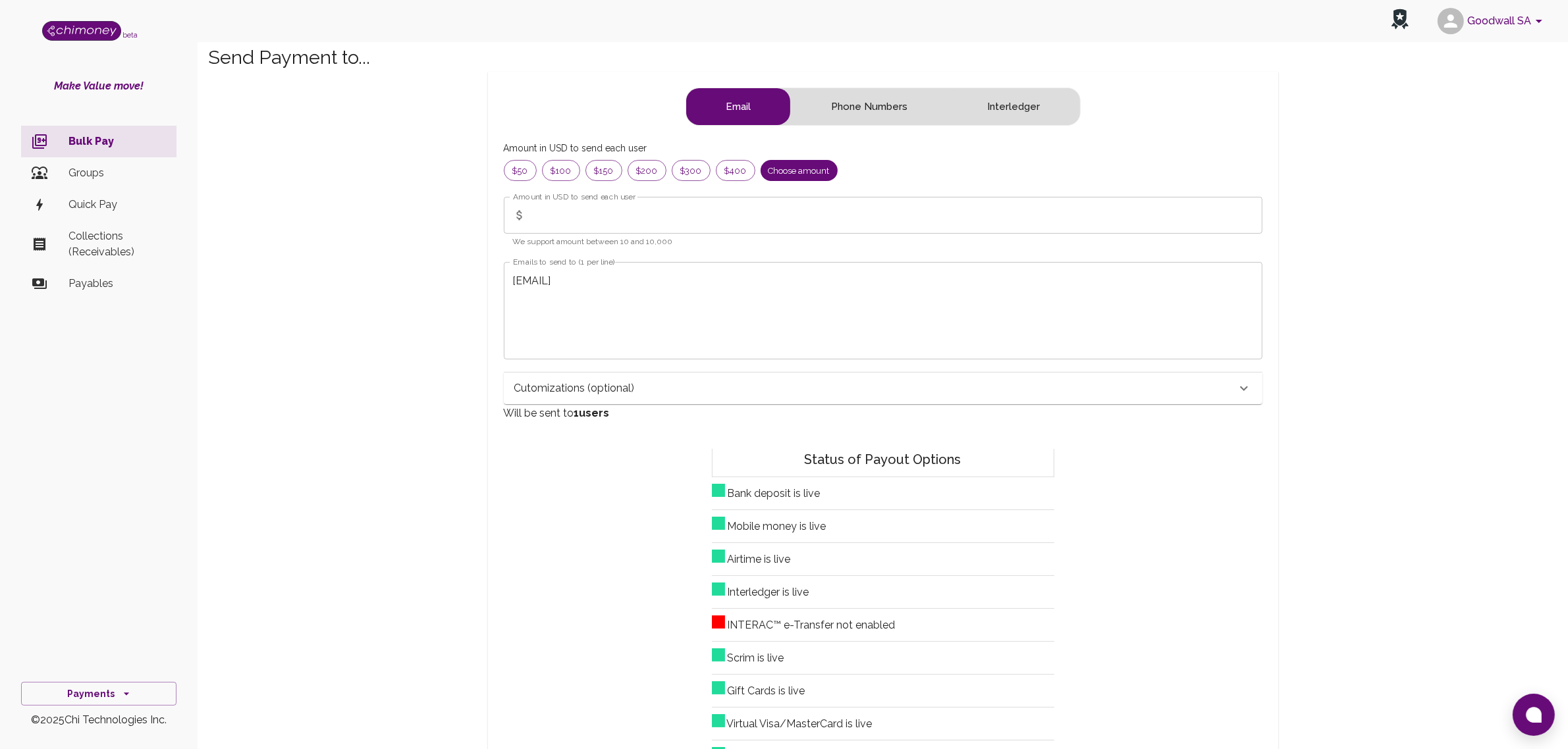 click on "Amount in USD to send each user" at bounding box center [897, 215] 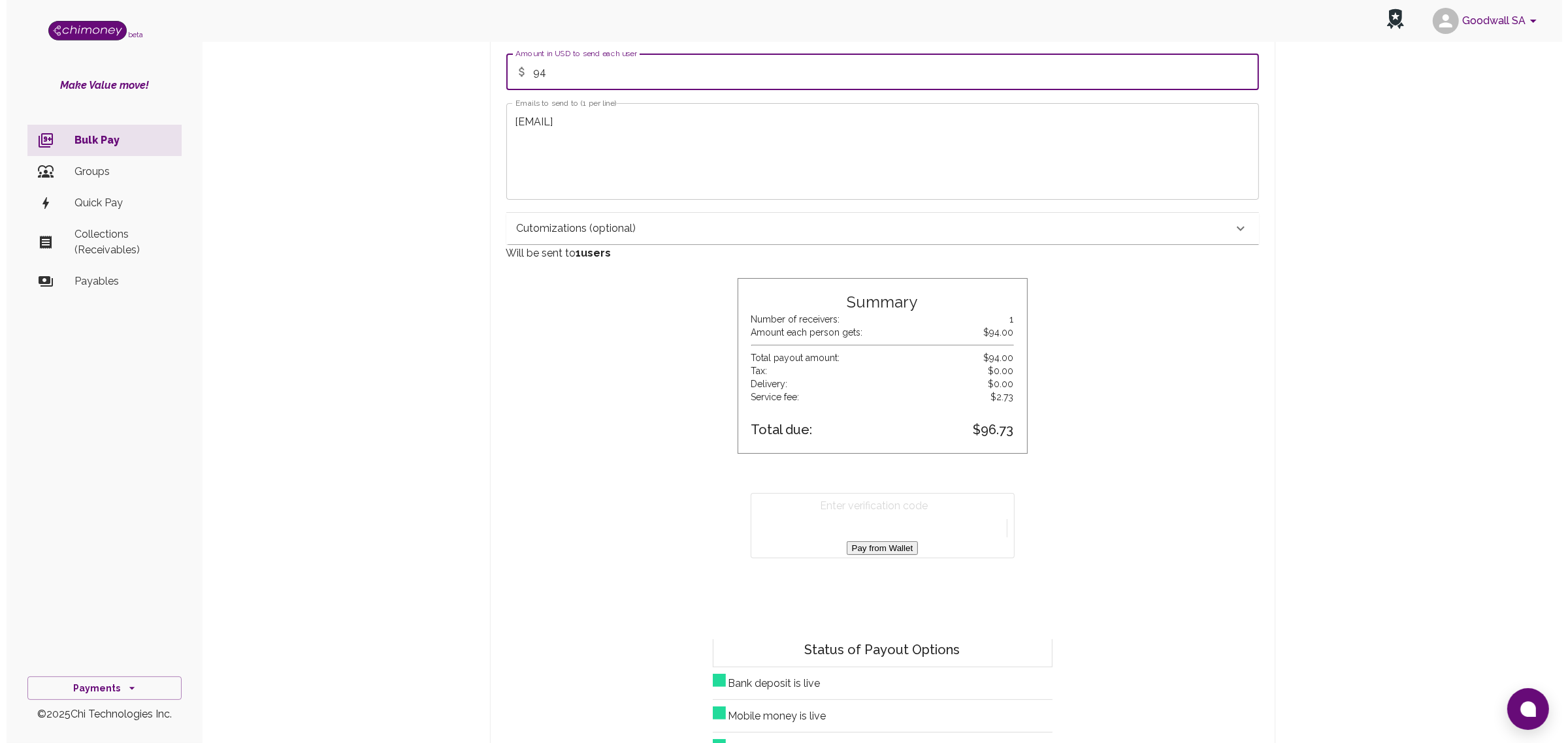 scroll, scrollTop: 163, scrollLeft: 0, axis: vertical 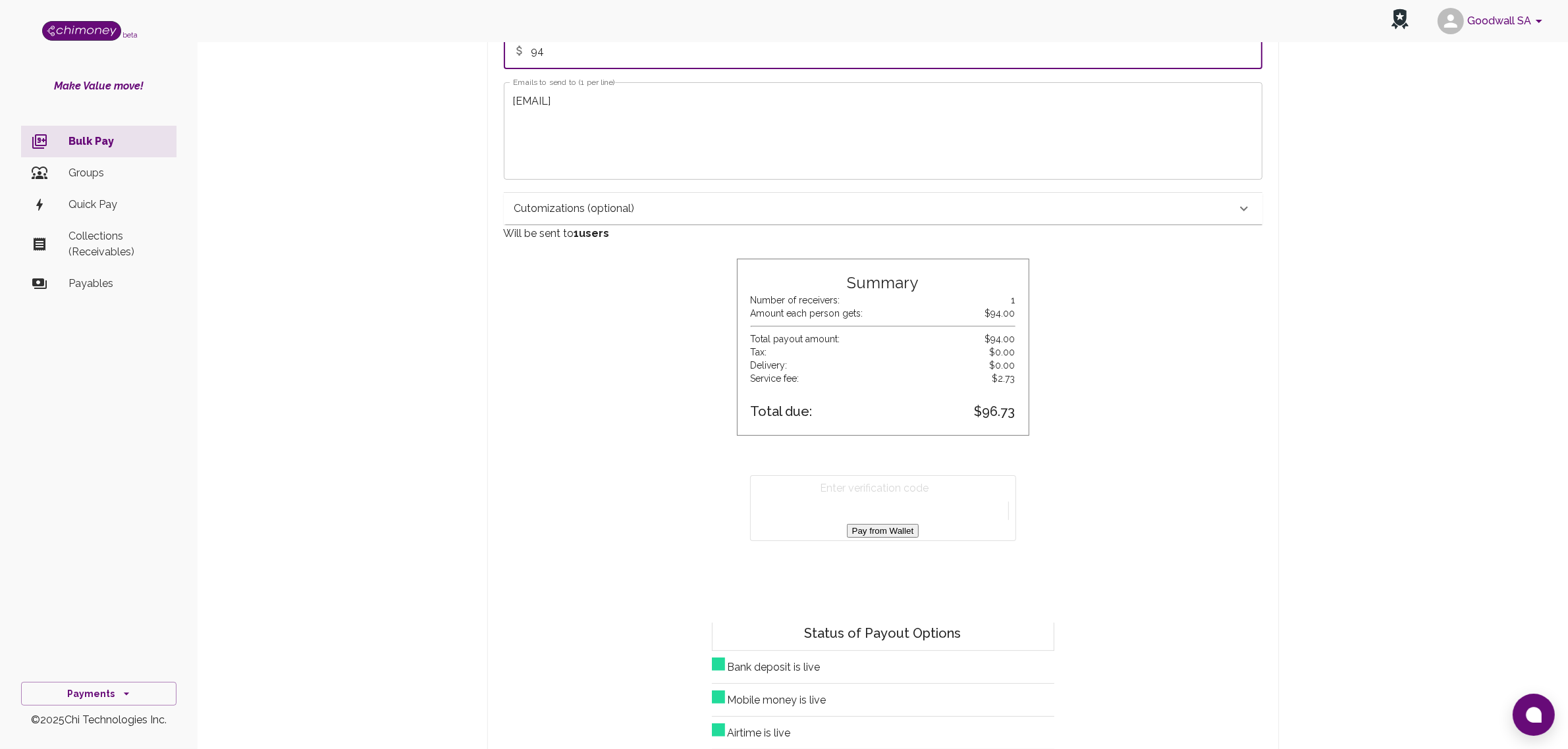 type on "94" 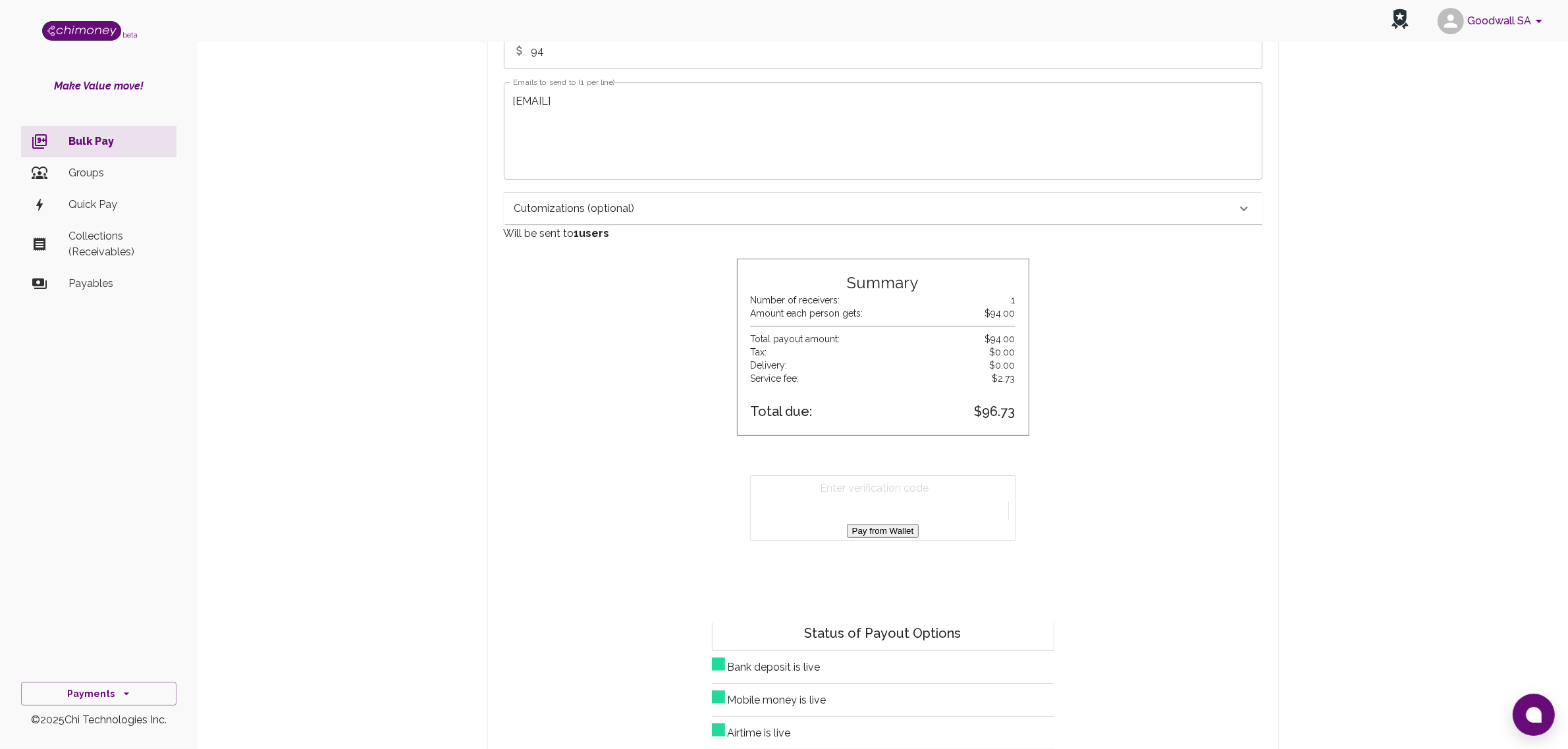 drag, startPoint x: 986, startPoint y: 556, endPoint x: 957, endPoint y: 578, distance: 36 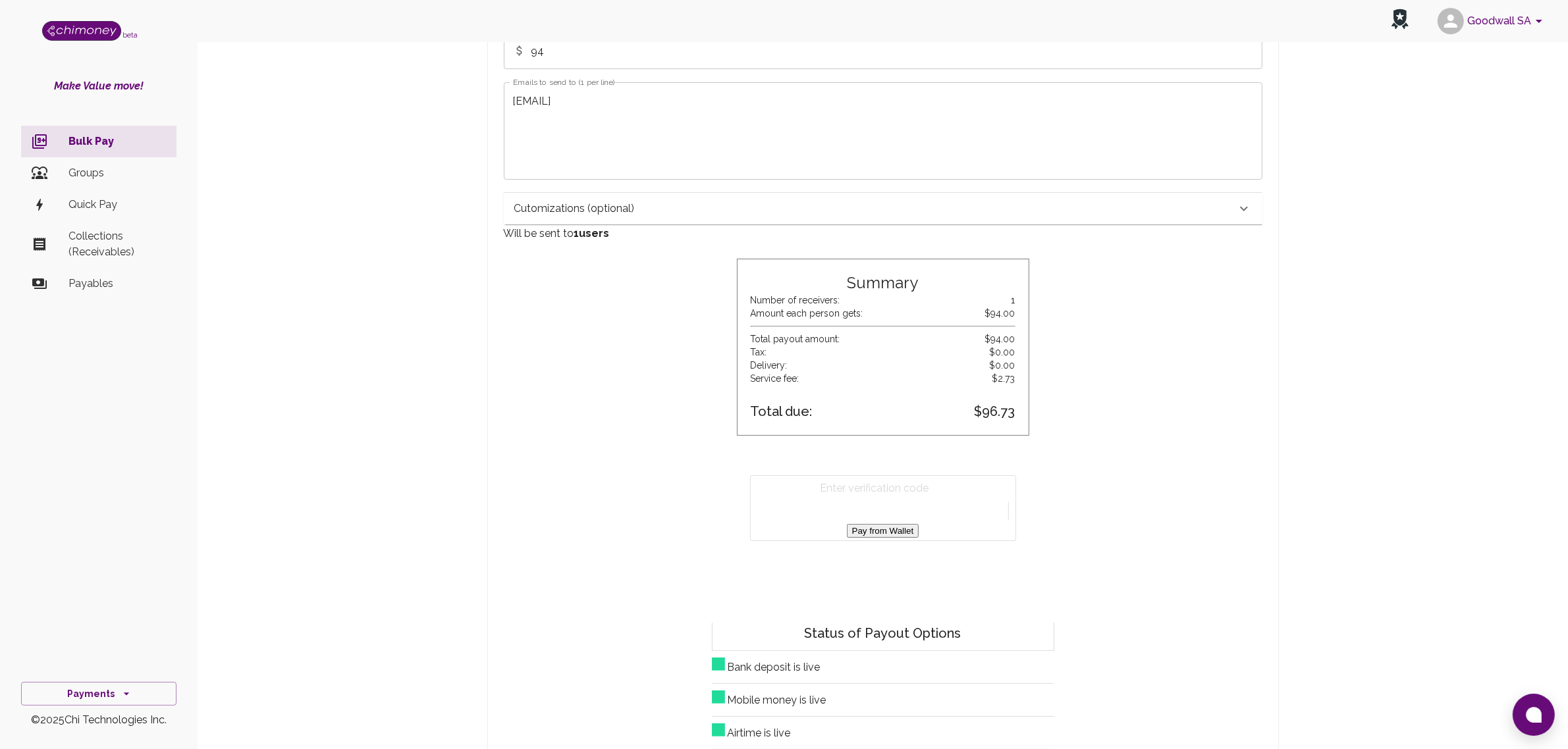 click on "Pay from Wallet" at bounding box center (883, 530) 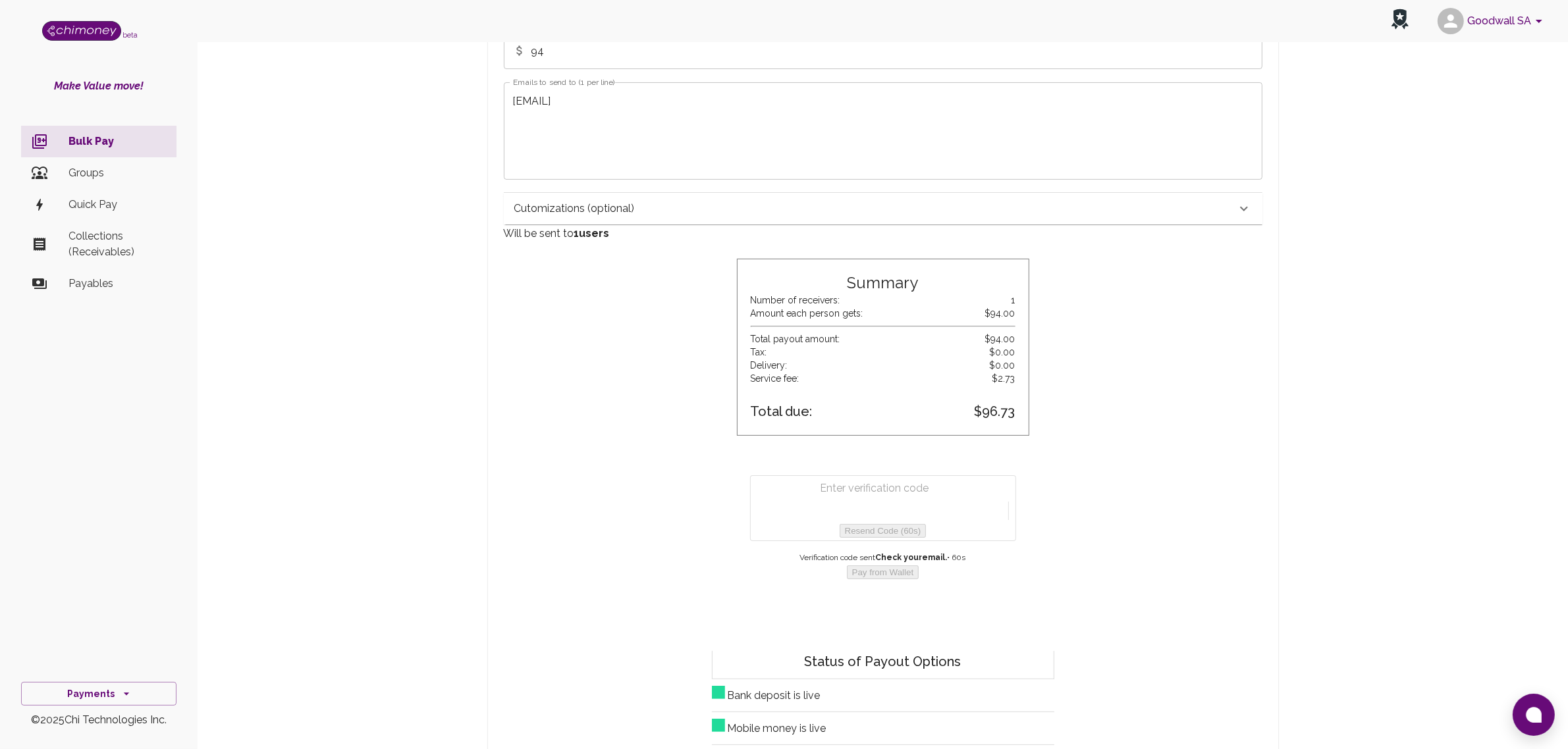 click at bounding box center (886, 488) 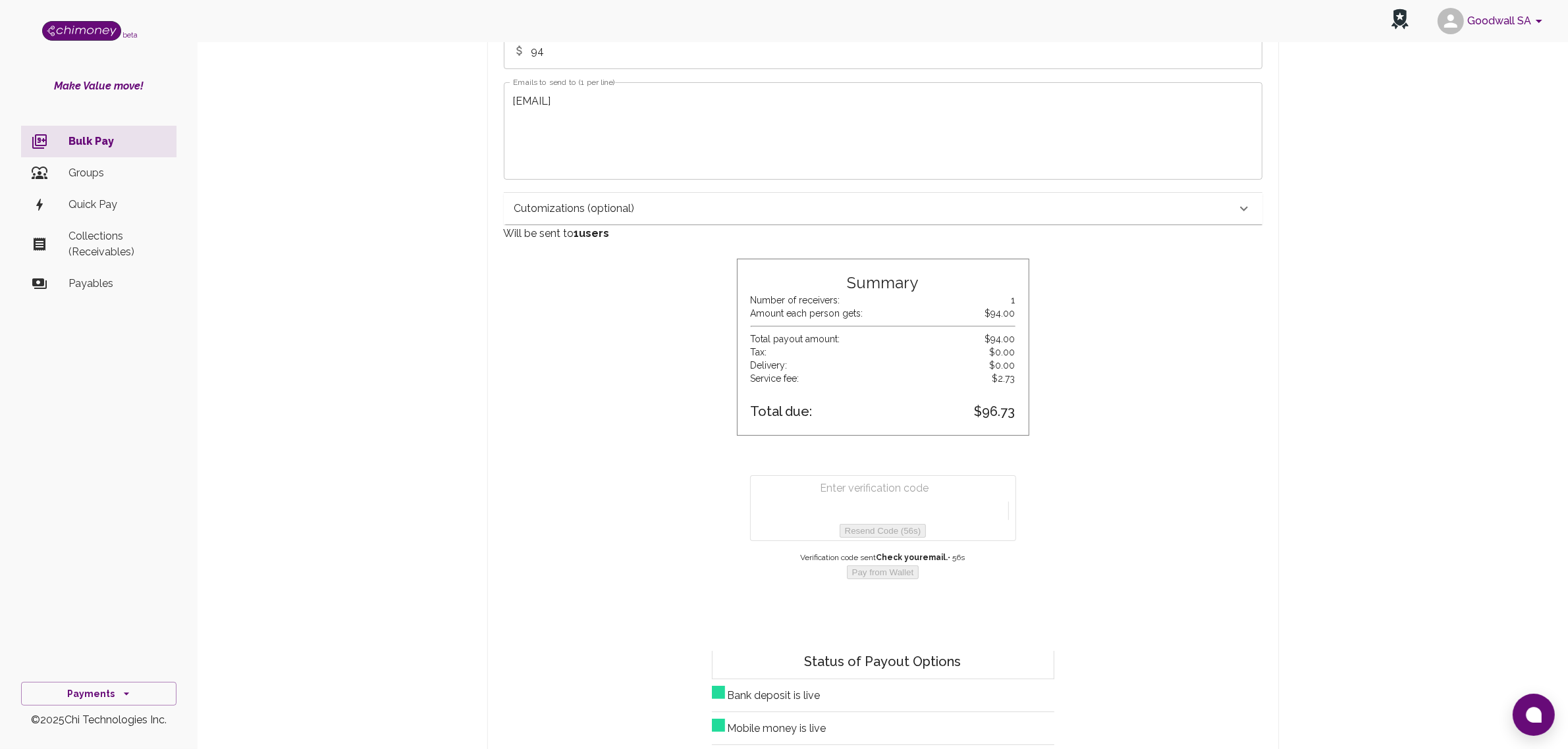 click at bounding box center [886, 488] 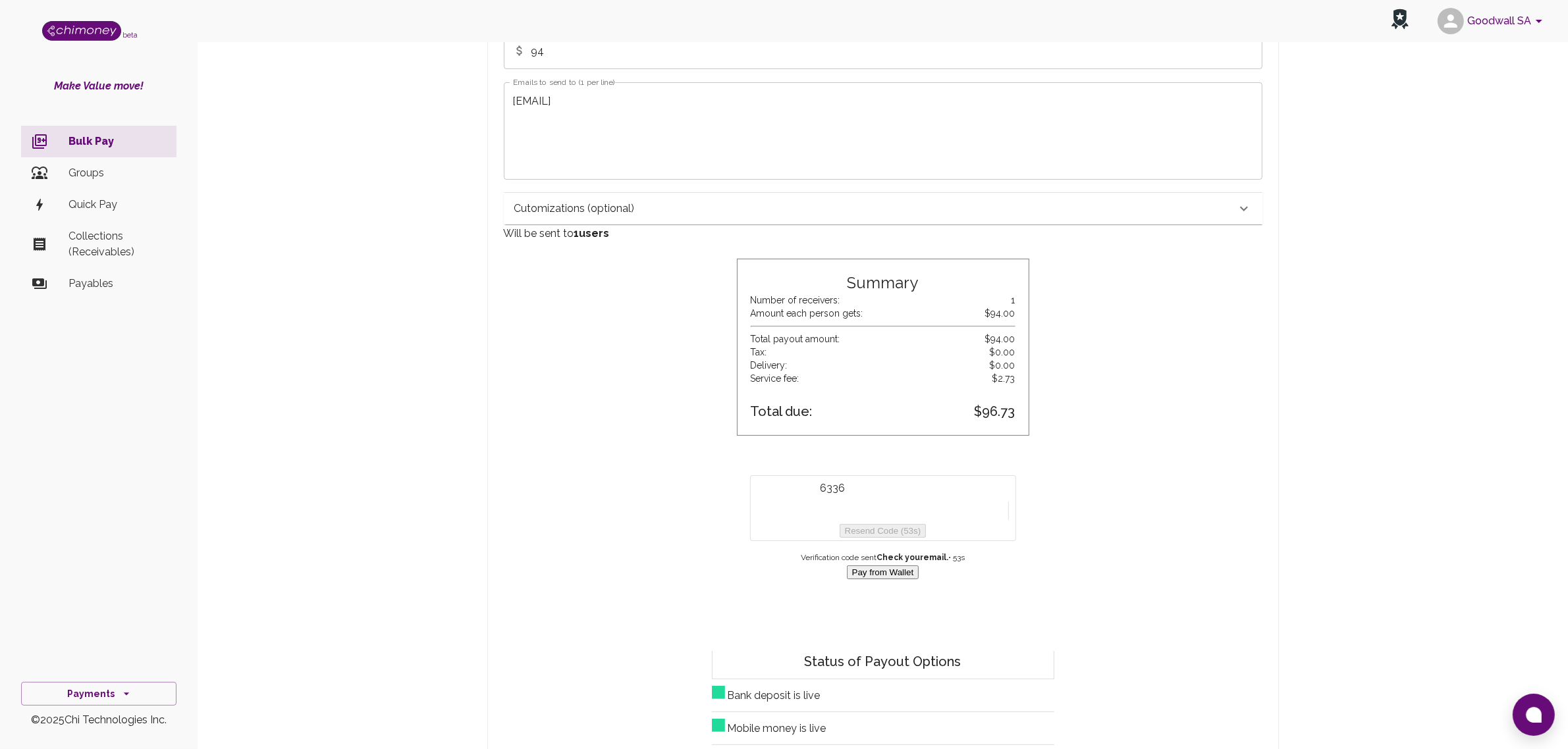 type on "6336" 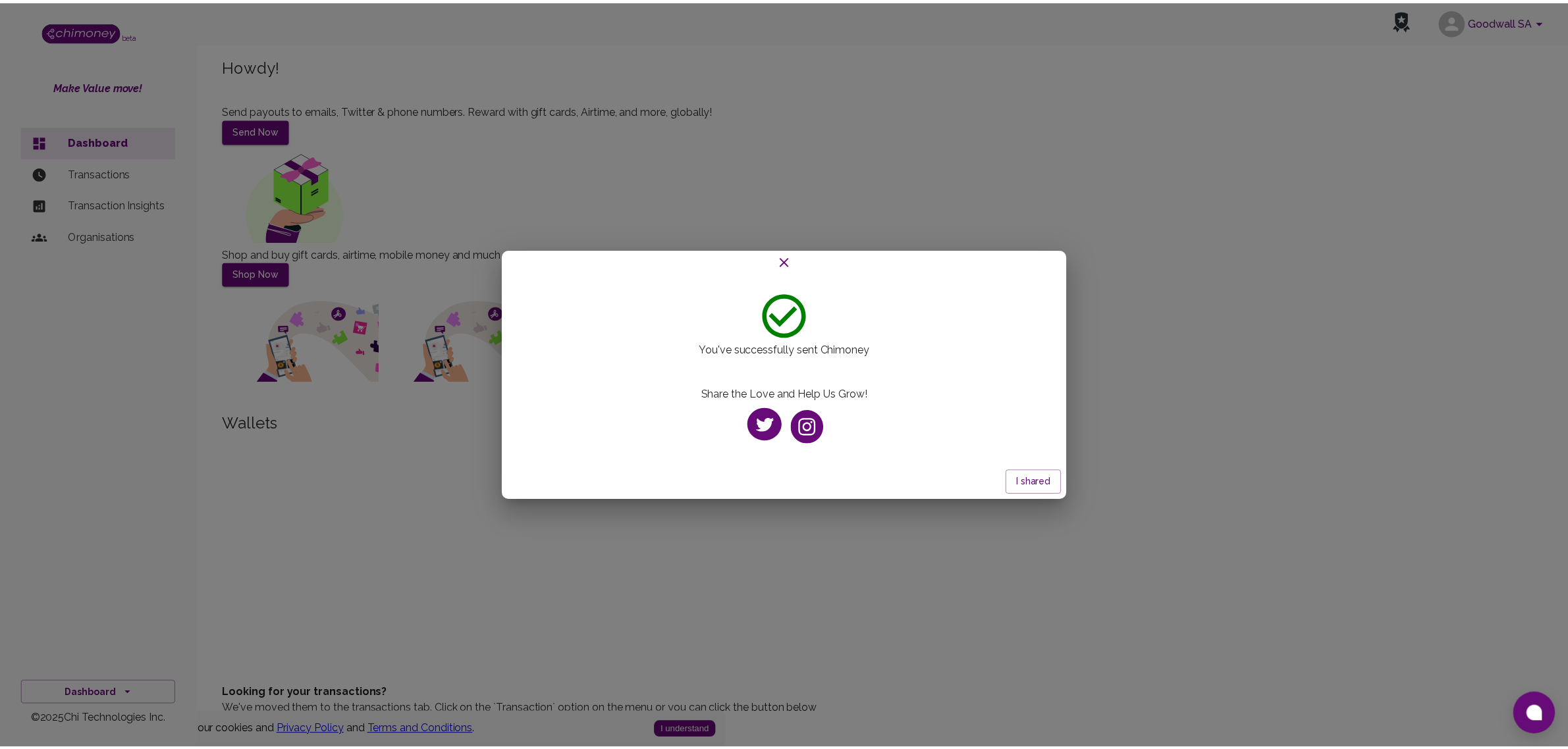 scroll, scrollTop: 0, scrollLeft: 0, axis: both 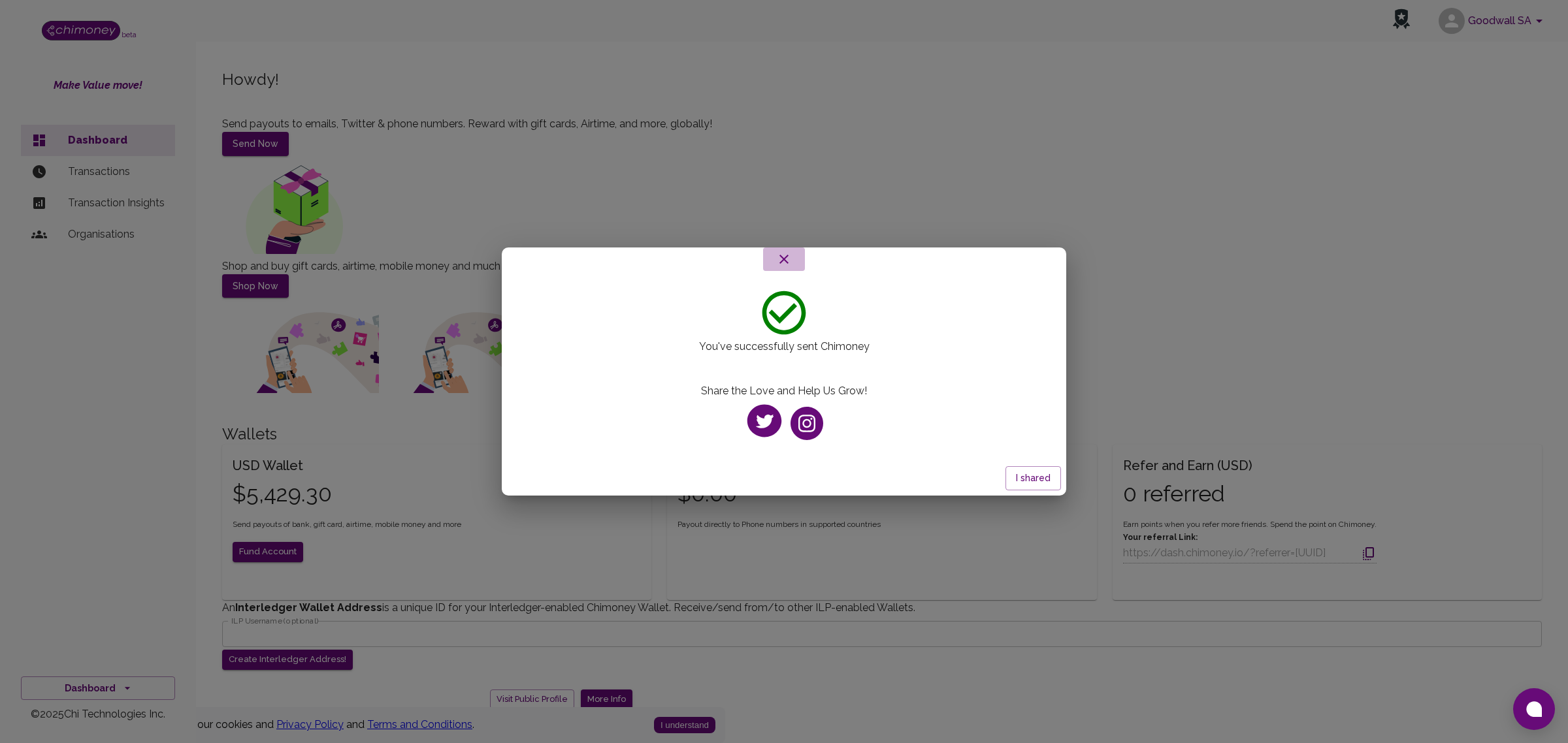 click at bounding box center (784, 259) 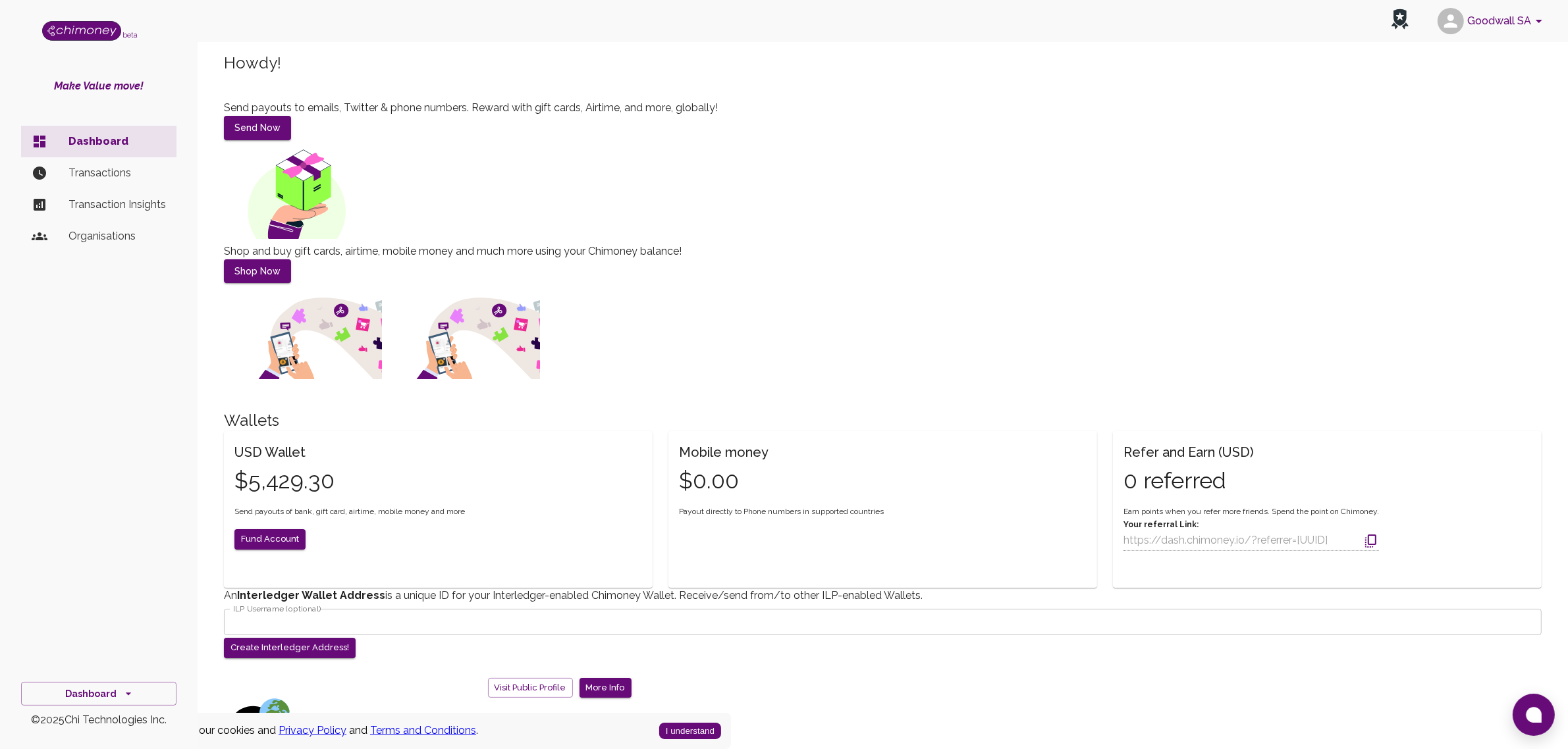 scroll, scrollTop: 34, scrollLeft: 0, axis: vertical 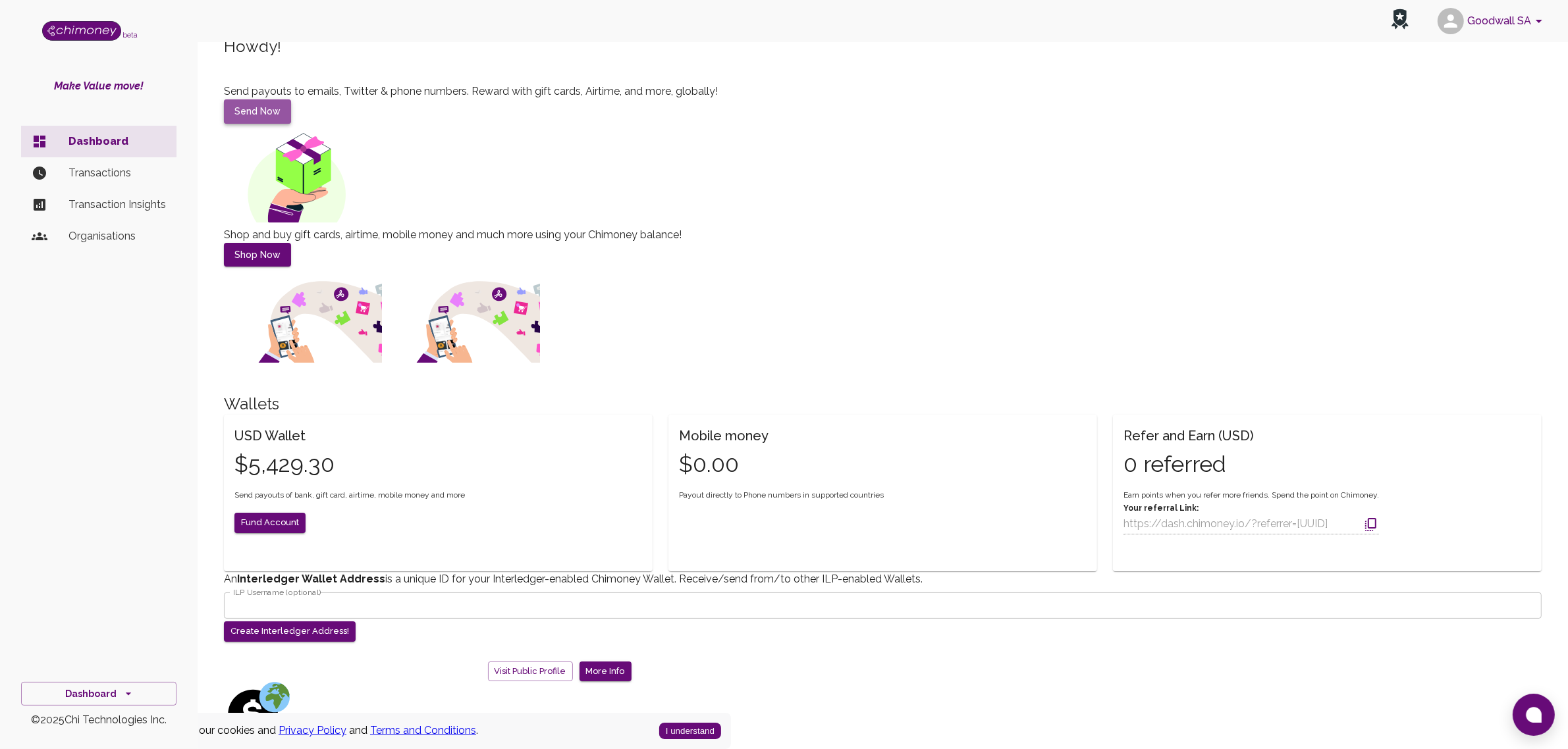 click on "Send Now" at bounding box center [257, 111] 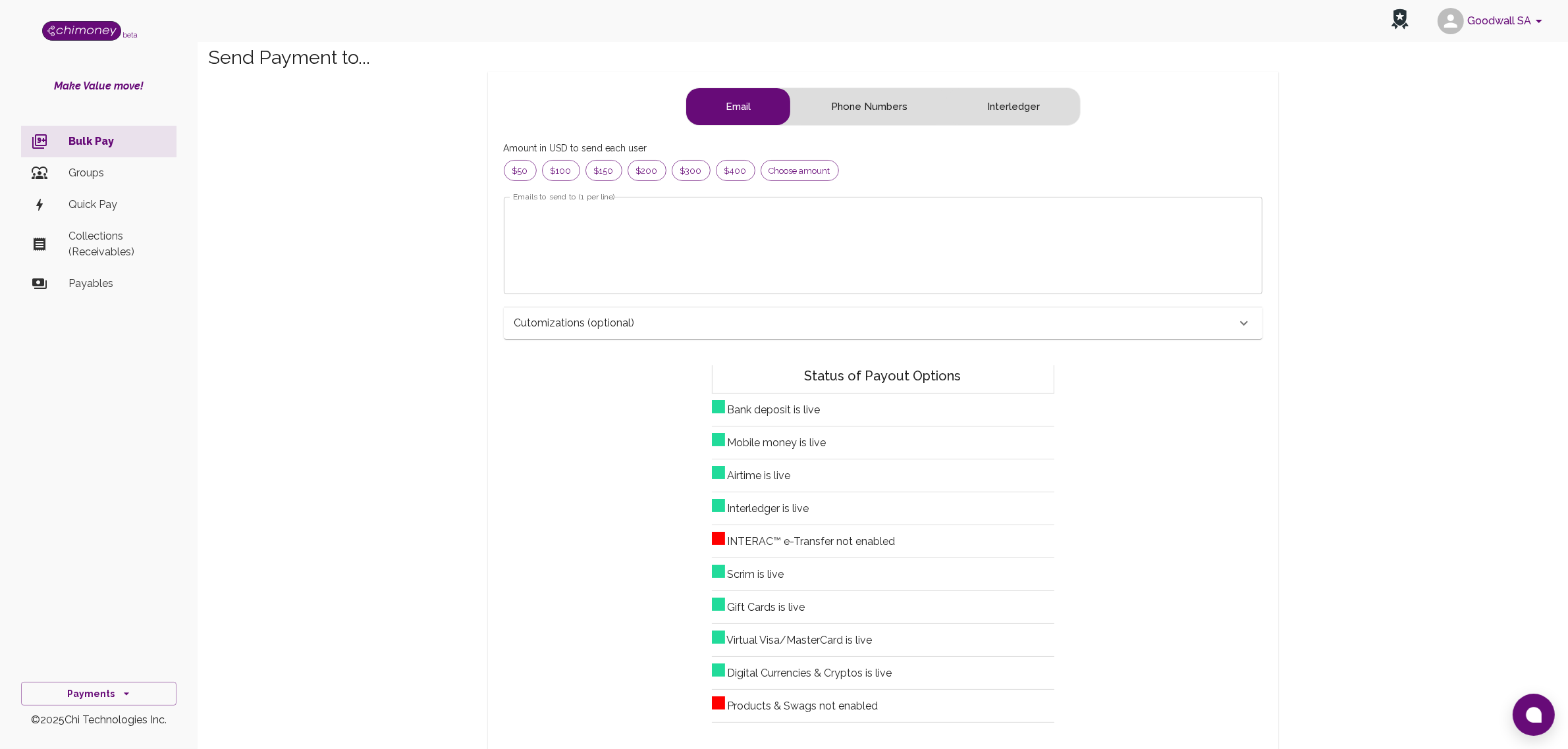scroll, scrollTop: 12, scrollLeft: 13, axis: both 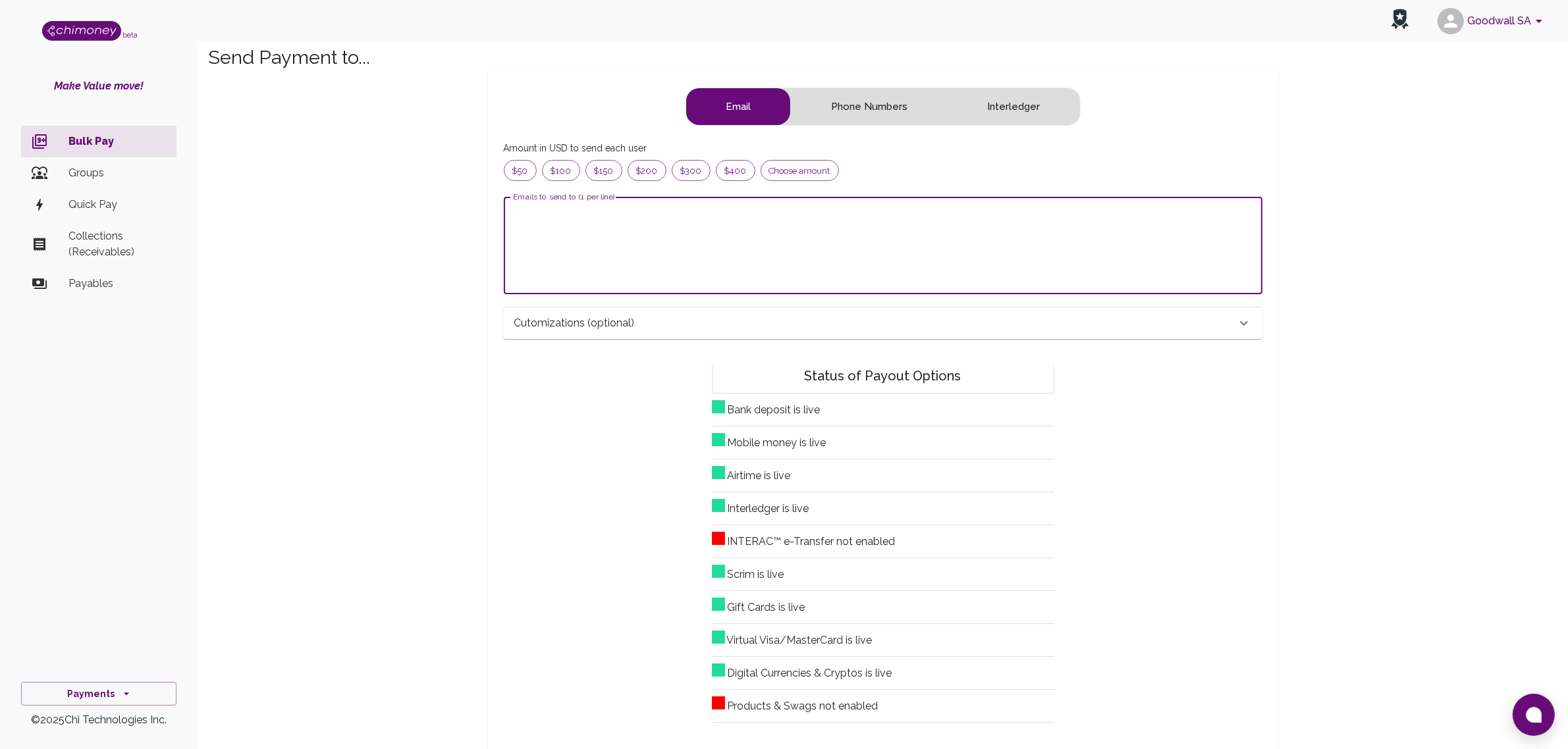 click on "Emails to send to (1 per line)" at bounding box center [883, 245] 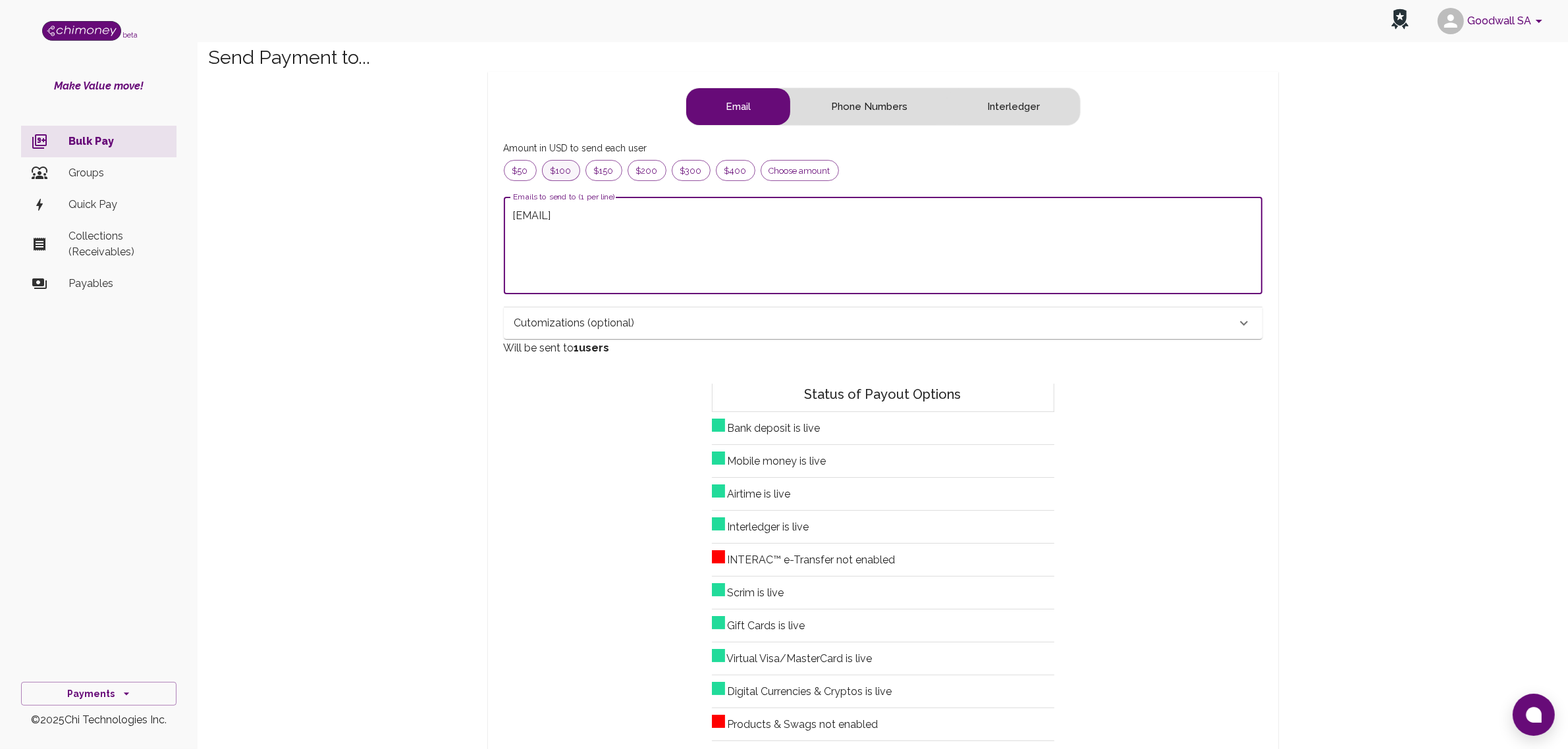 type on "[EMAIL]" 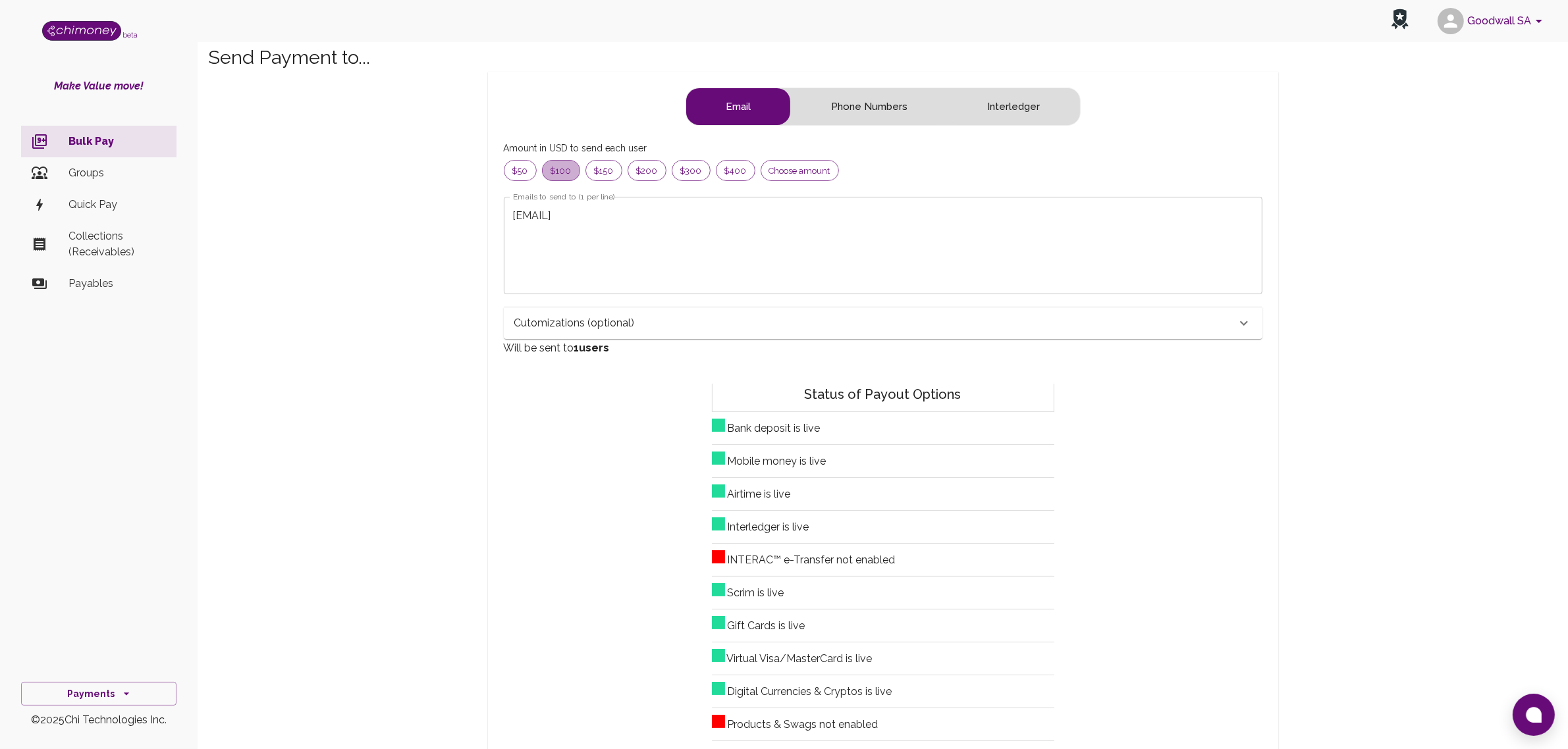 click on "$100" at bounding box center (520, 171) 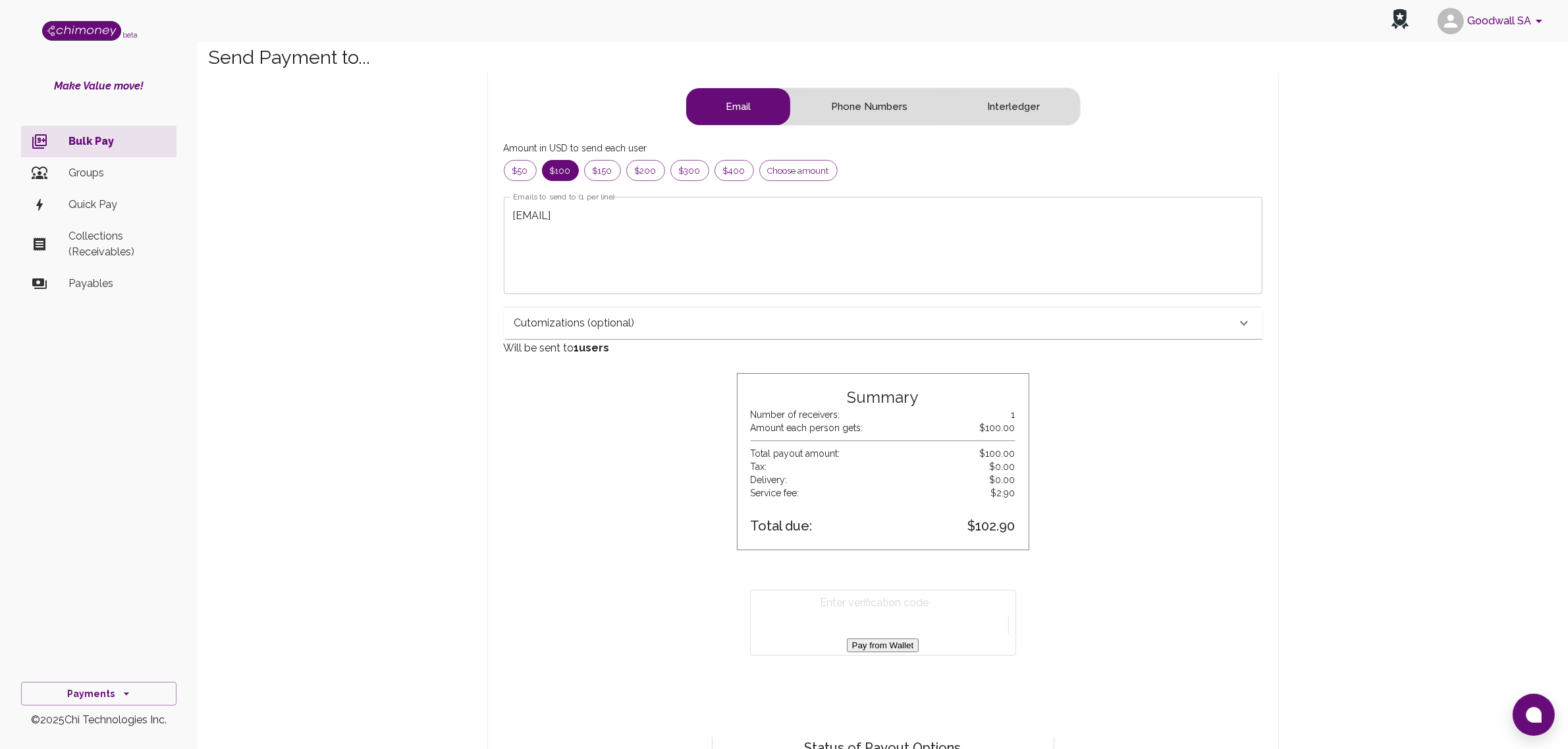 click on "Cutomizations (optional)" at bounding box center [574, 323] 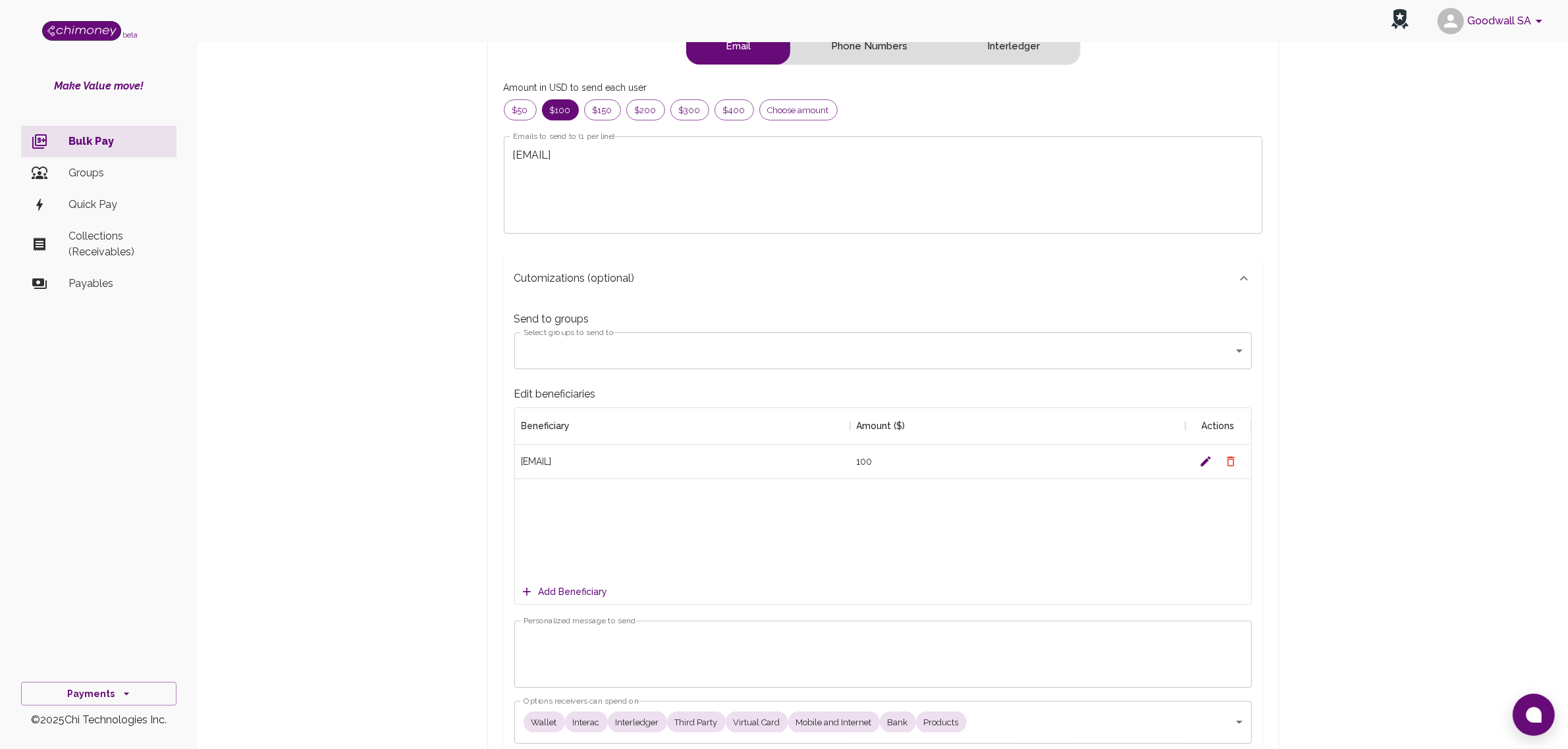 scroll, scrollTop: 329, scrollLeft: 0, axis: vertical 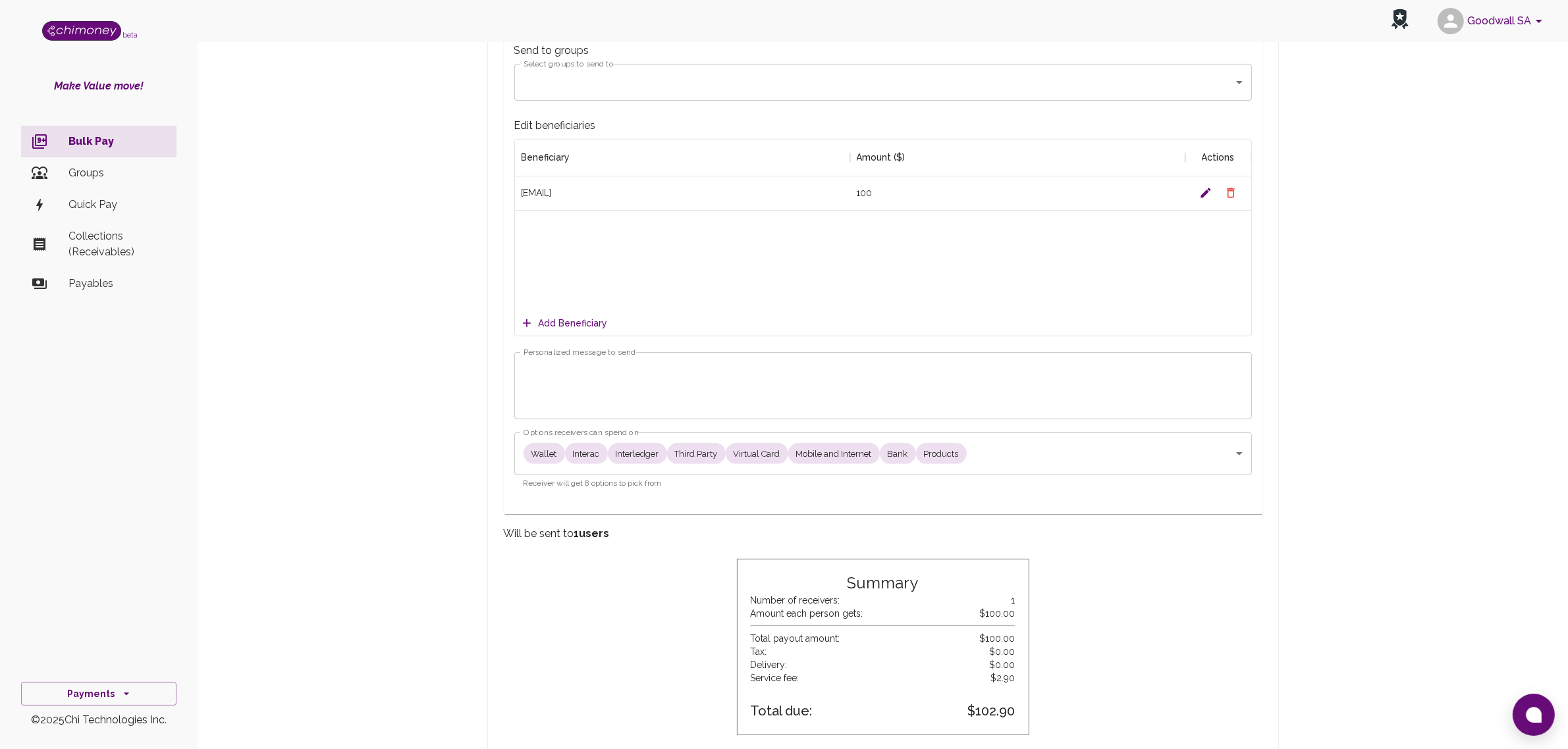click on "Personalized message to send" at bounding box center [883, 385] 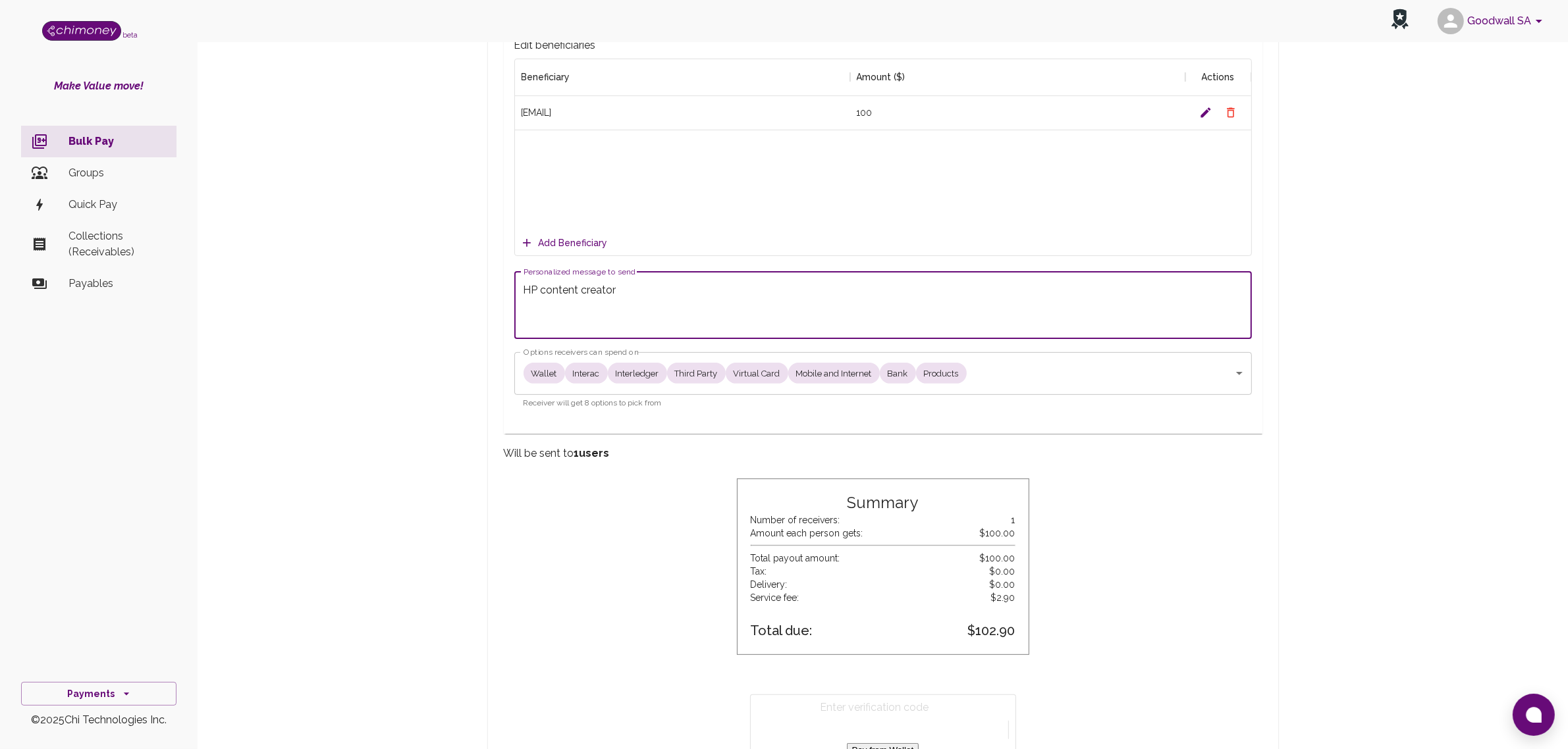 scroll, scrollTop: 494, scrollLeft: 0, axis: vertical 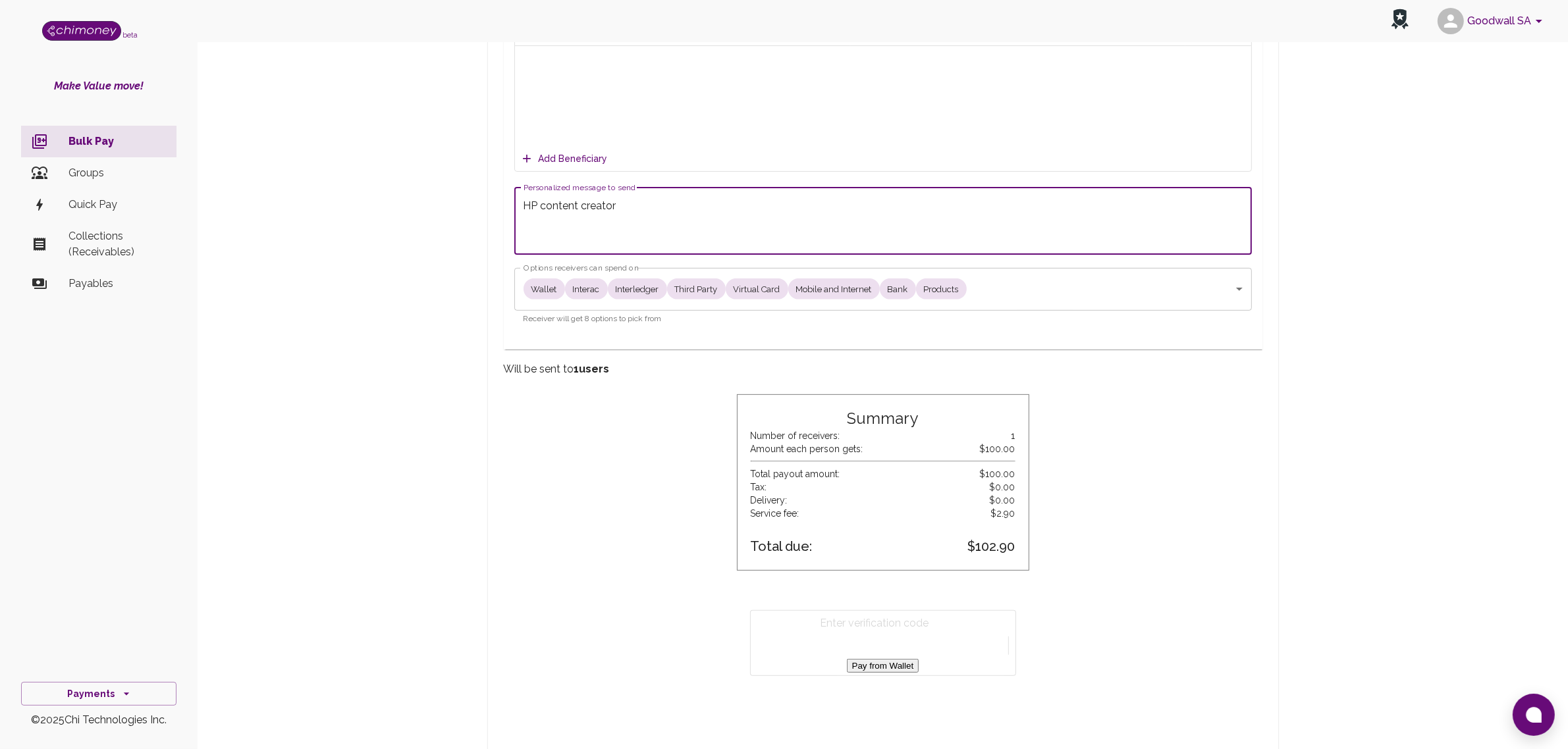 type on "HP content creator" 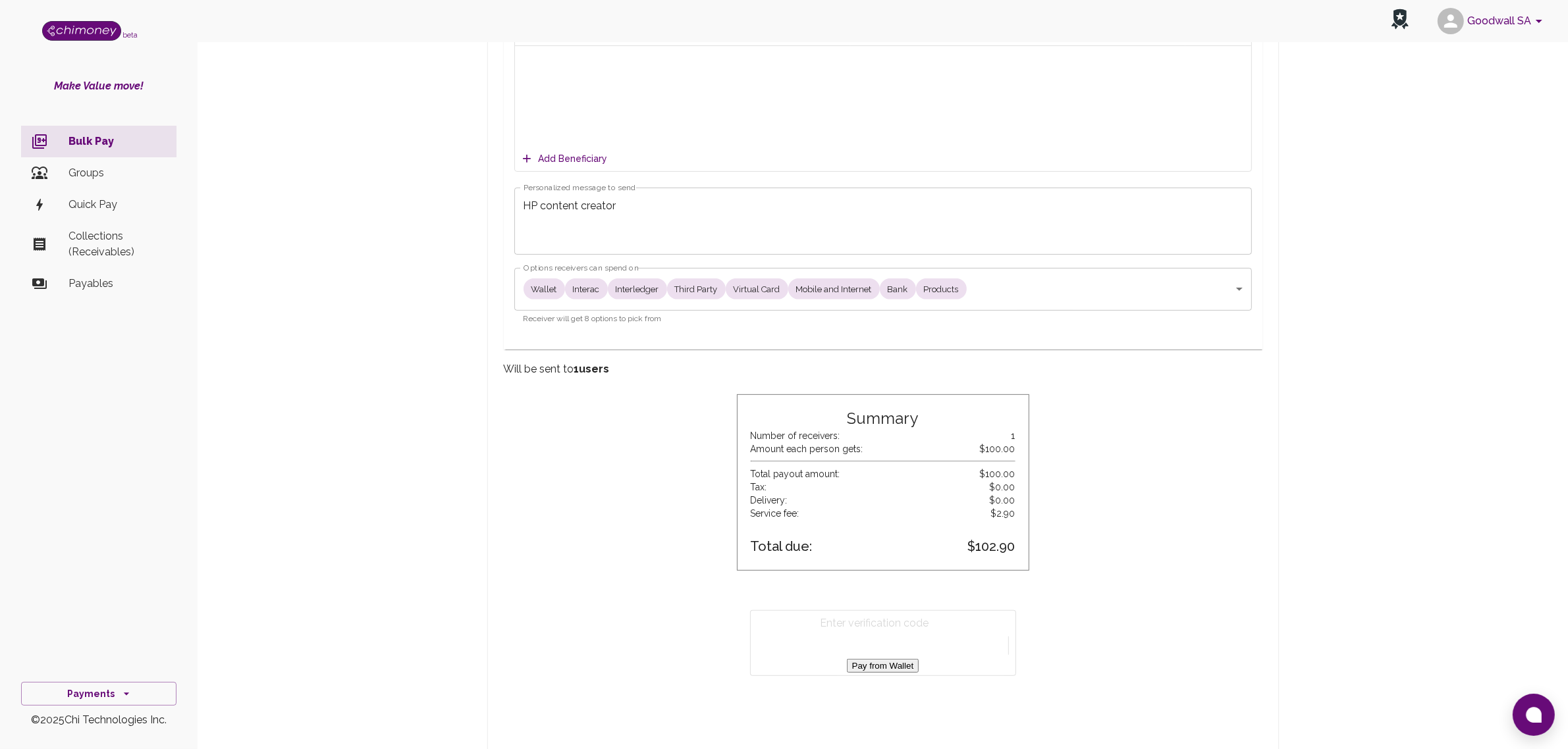 click on "Pay from Wallet" at bounding box center [883, 665] 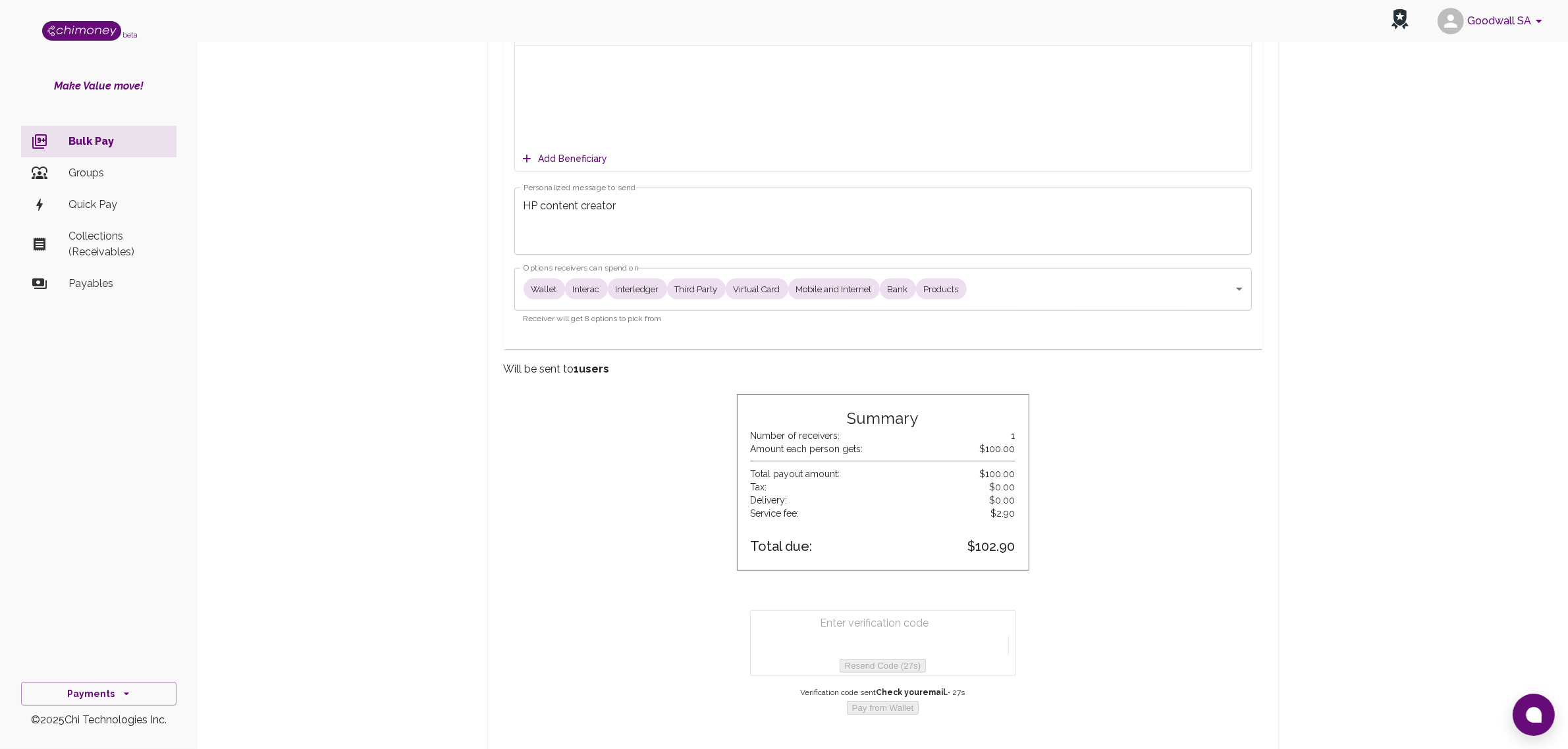 click at bounding box center (886, 623) 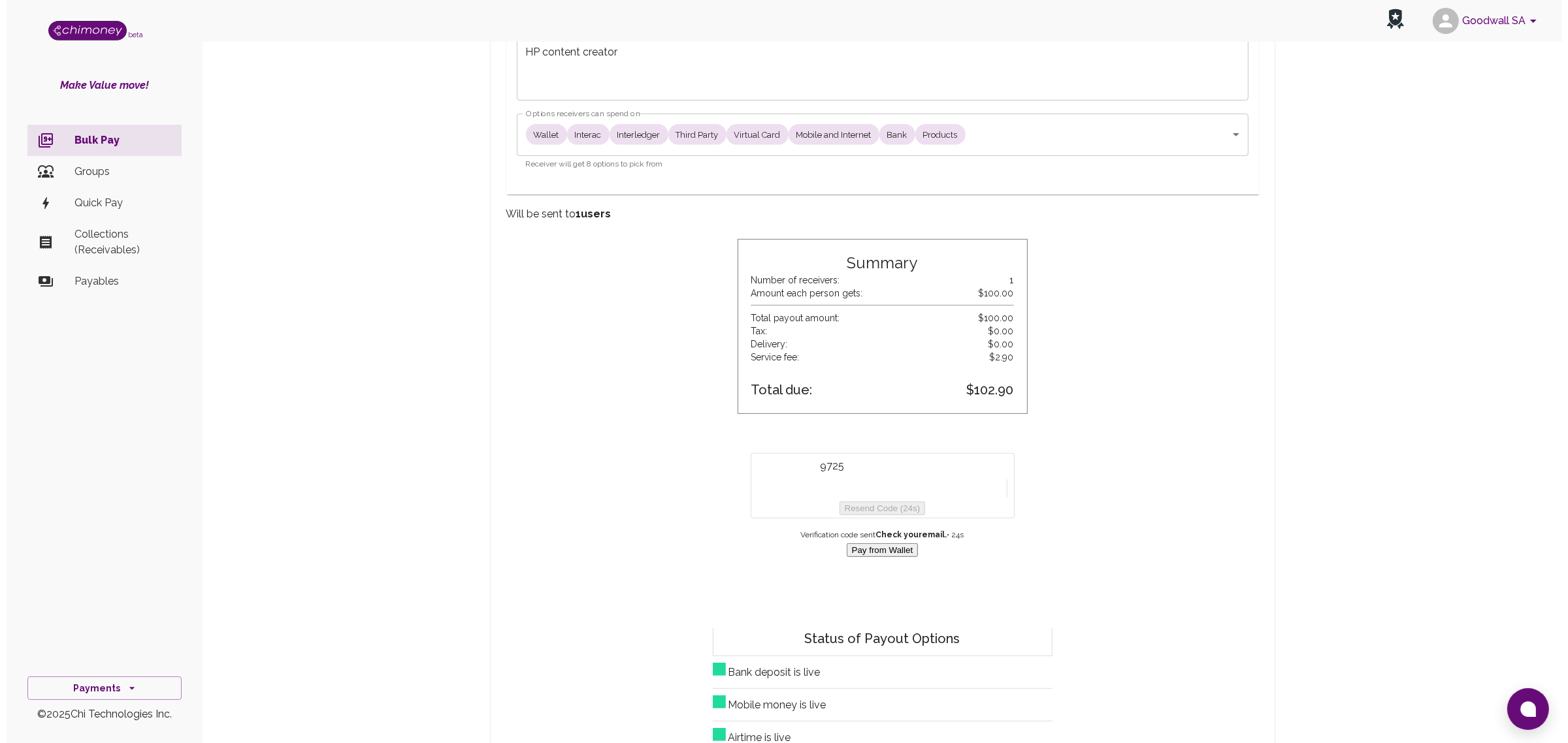 scroll, scrollTop: 653, scrollLeft: 0, axis: vertical 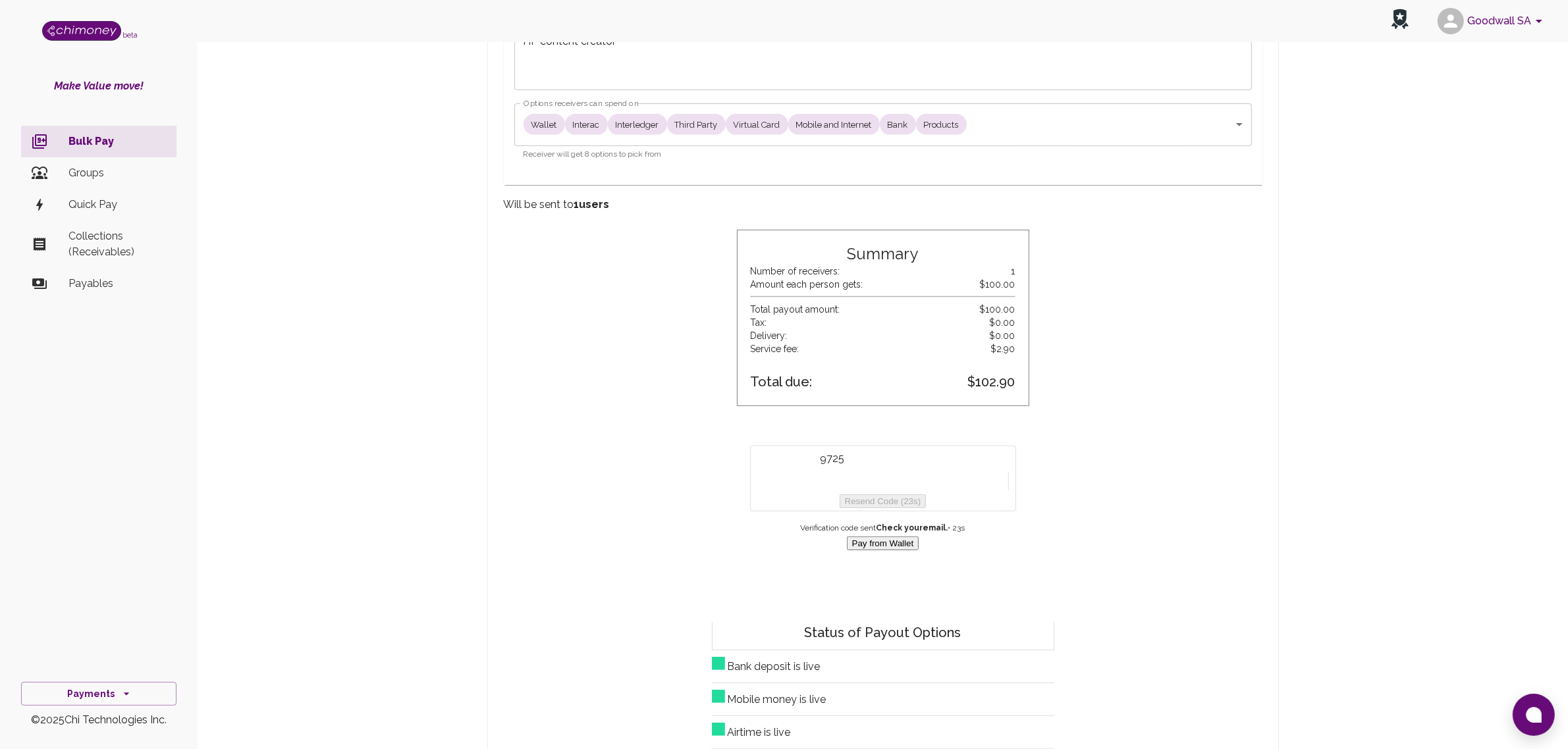 type on "9725" 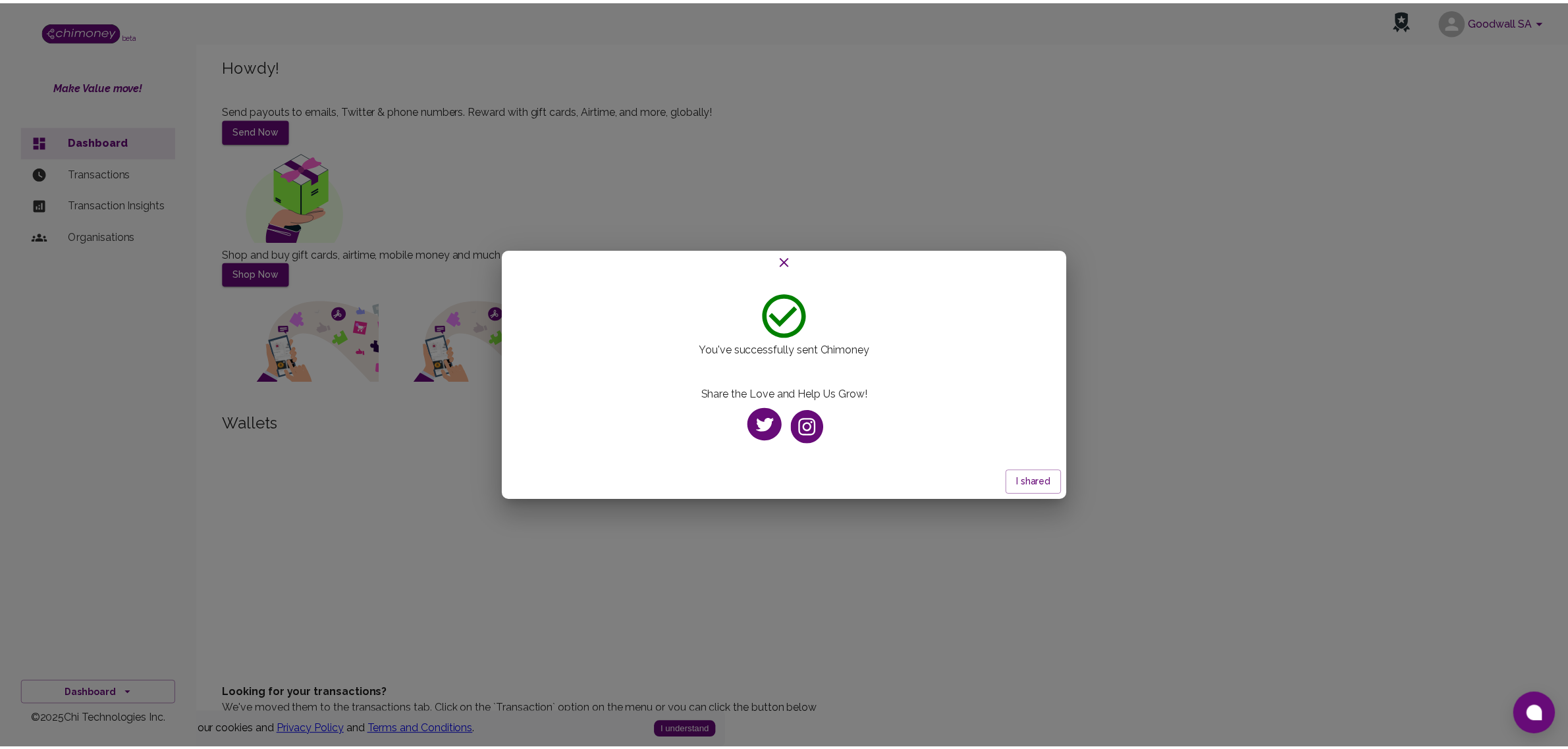 scroll, scrollTop: 0, scrollLeft: 0, axis: both 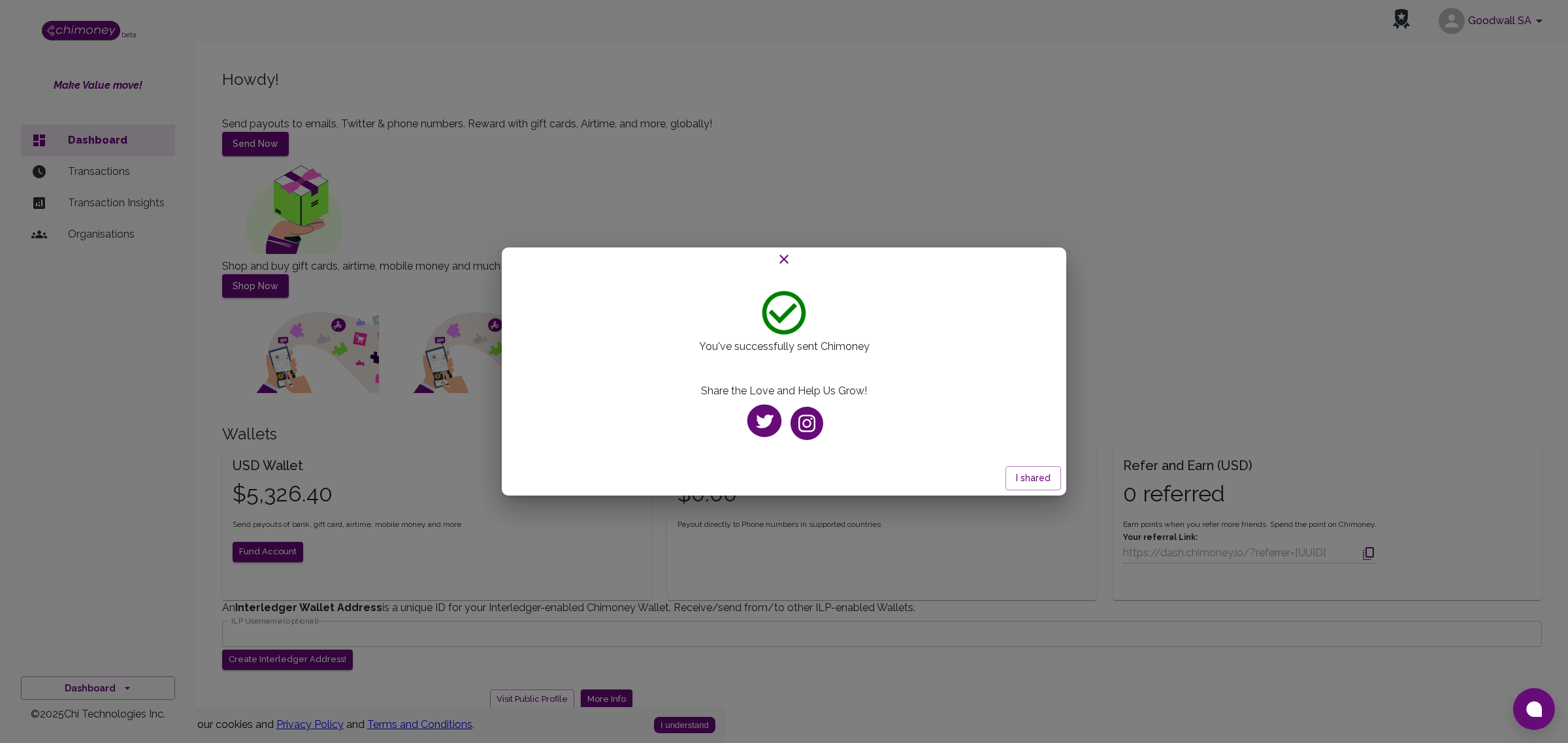 drag, startPoint x: 1033, startPoint y: 250, endPoint x: 993, endPoint y: 272, distance: 45.65085 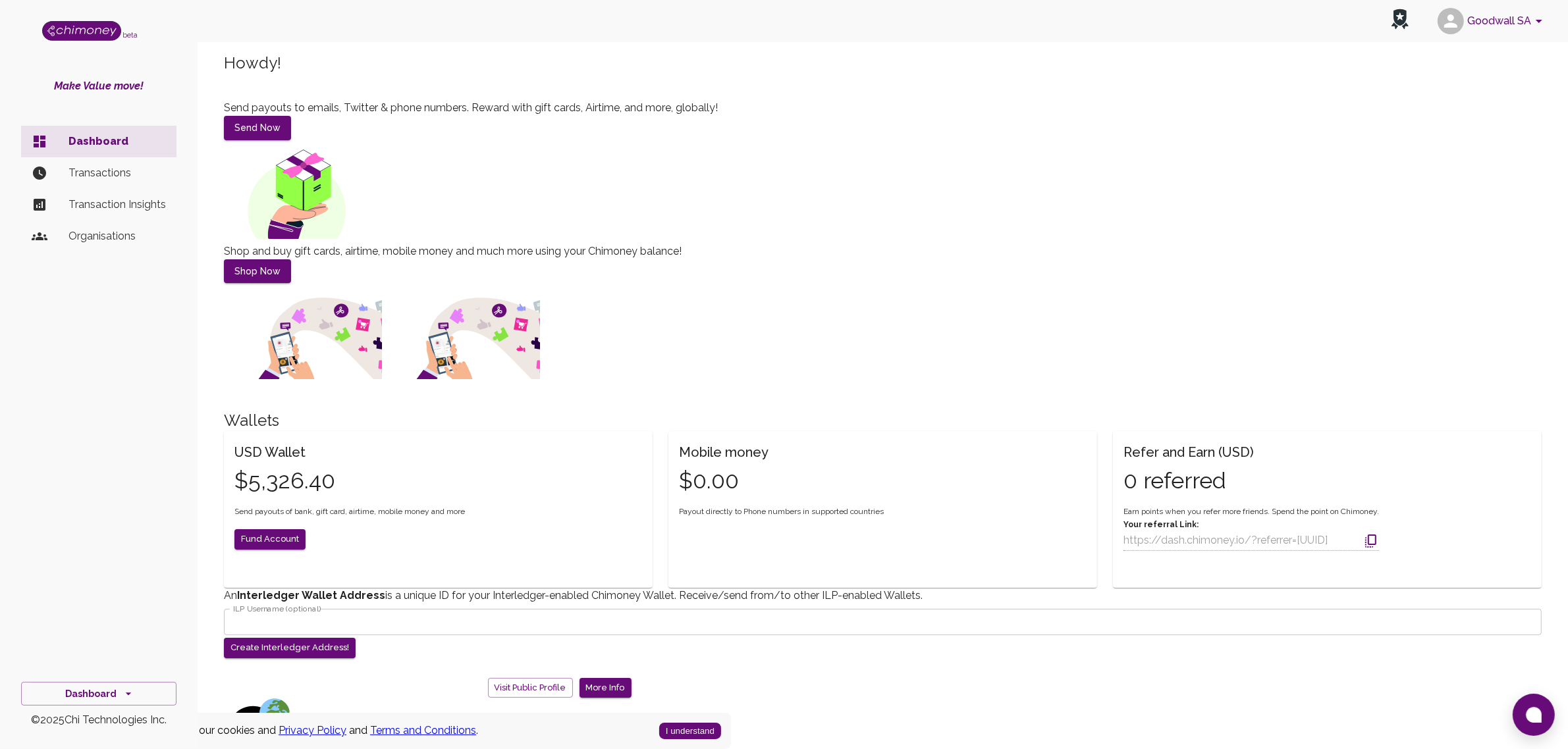 scroll, scrollTop: 34, scrollLeft: 0, axis: vertical 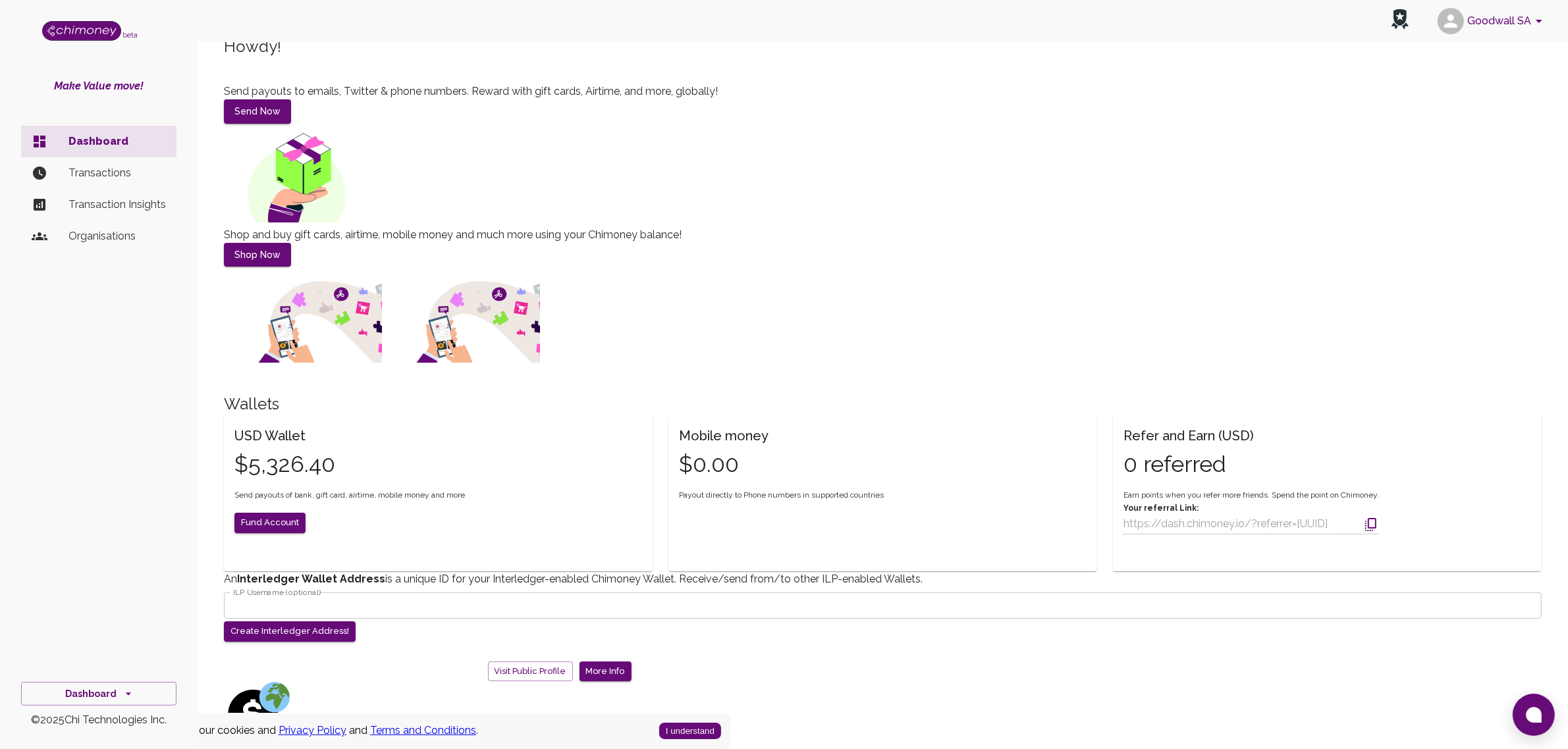 click on "I understand" at bounding box center [690, 731] 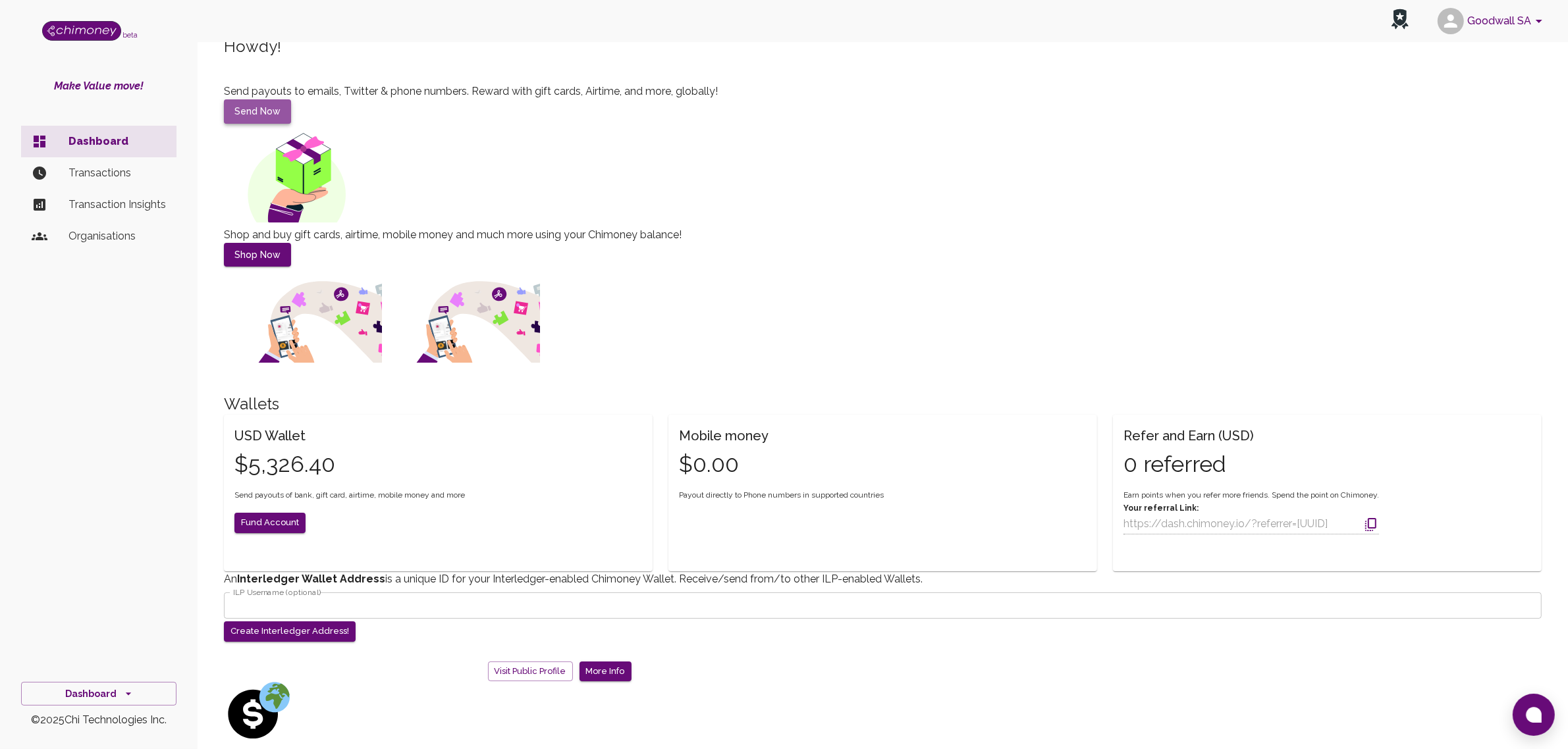 click on "Send Now" at bounding box center (257, 111) 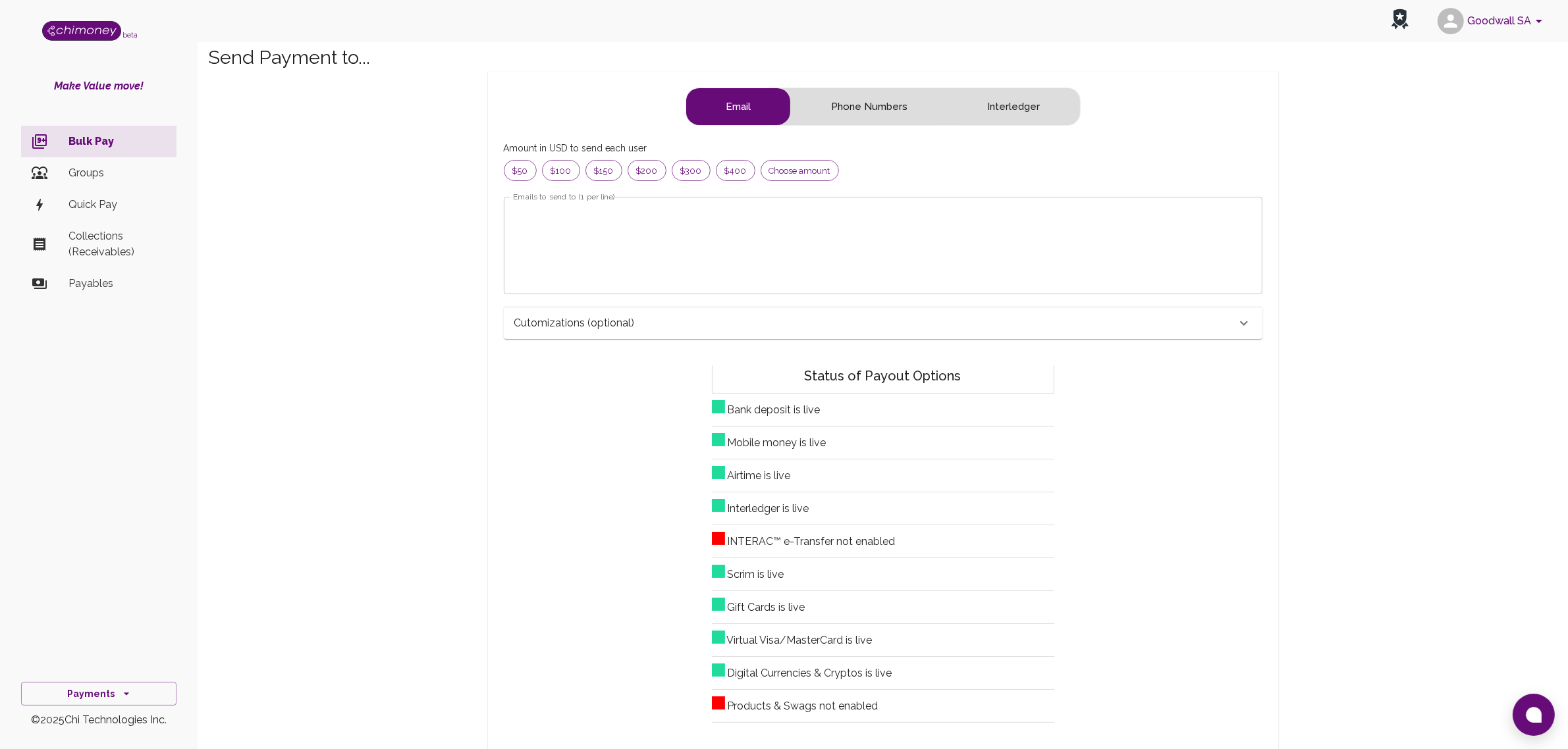 scroll, scrollTop: 12, scrollLeft: 13, axis: both 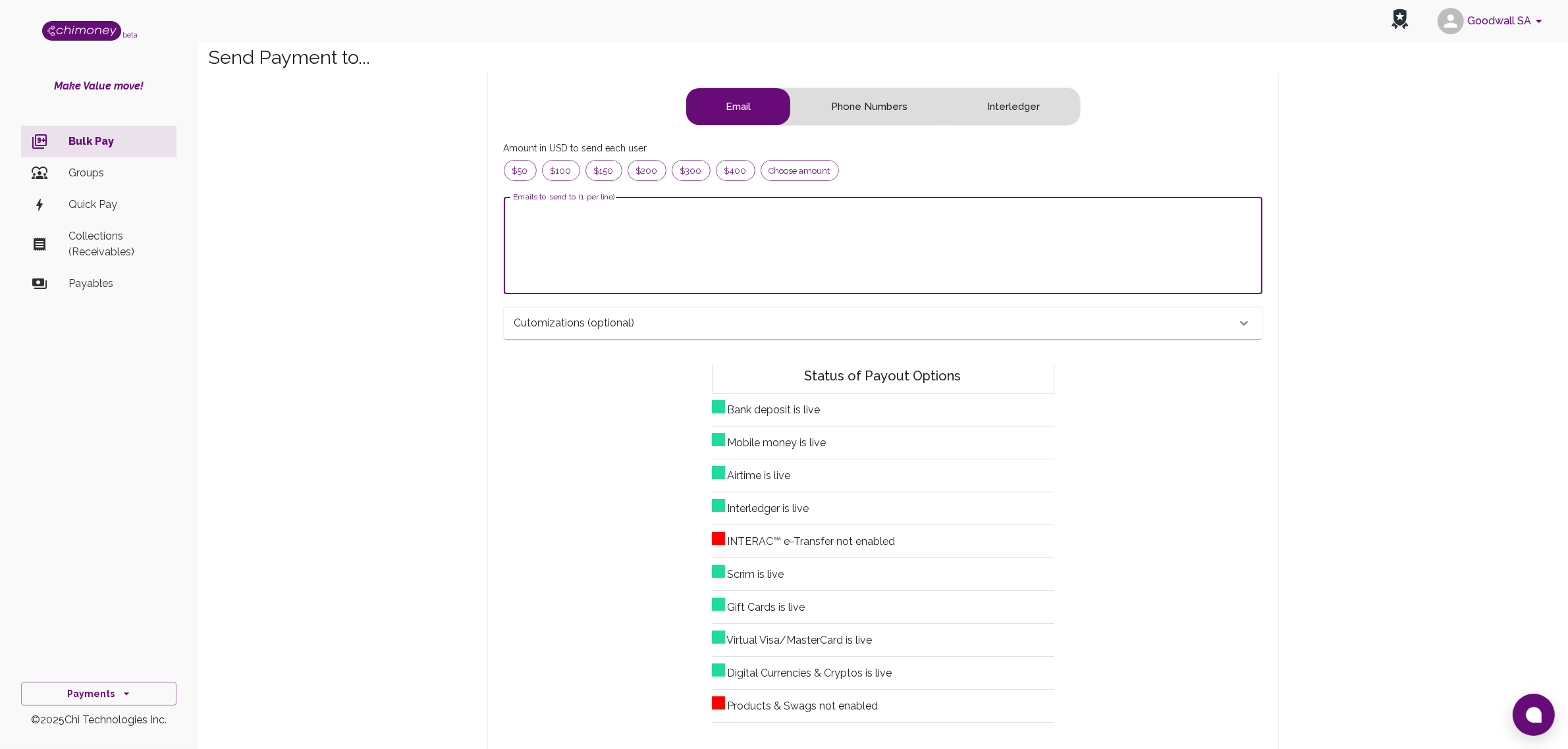 paste on "[EMAIL]" 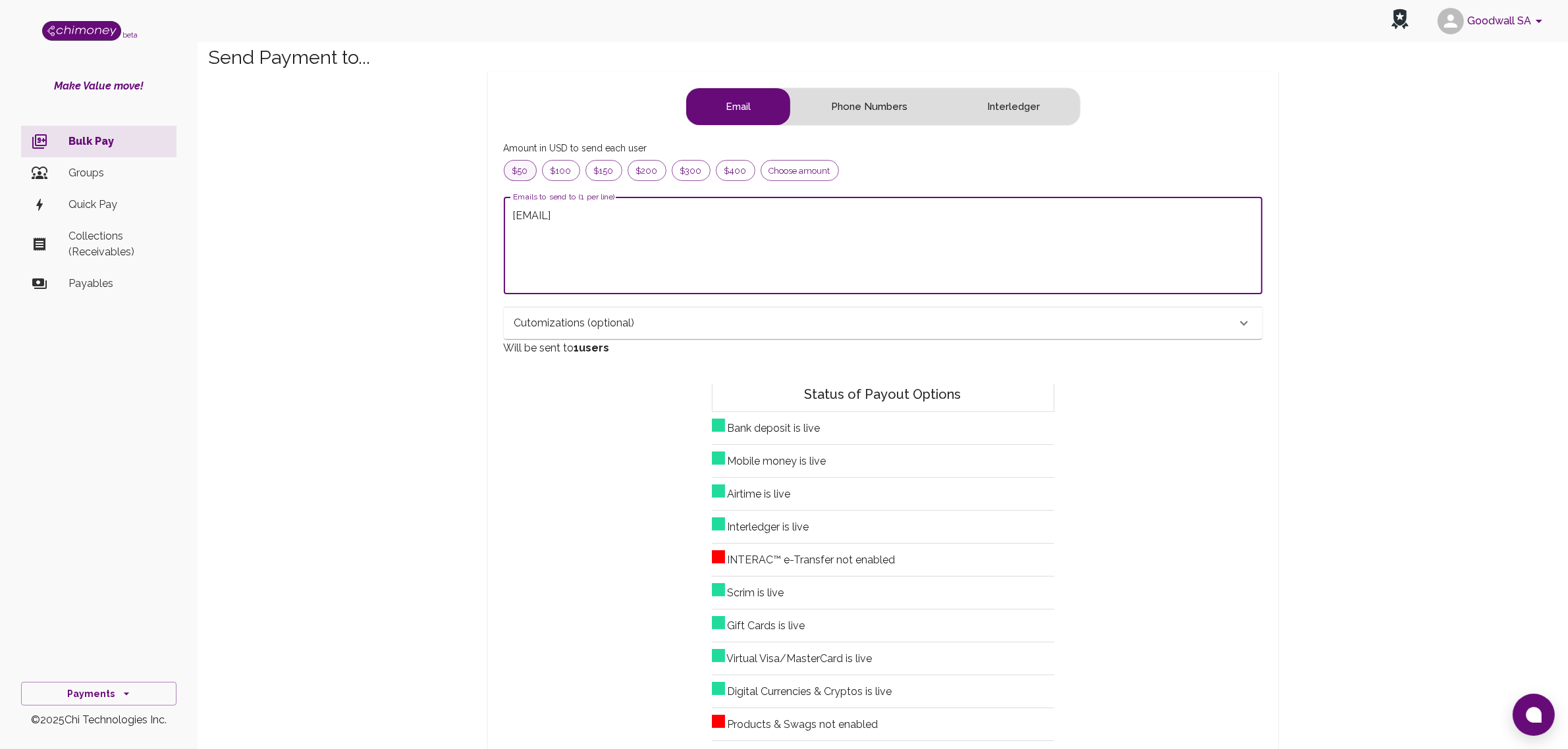 type on "[EMAIL]" 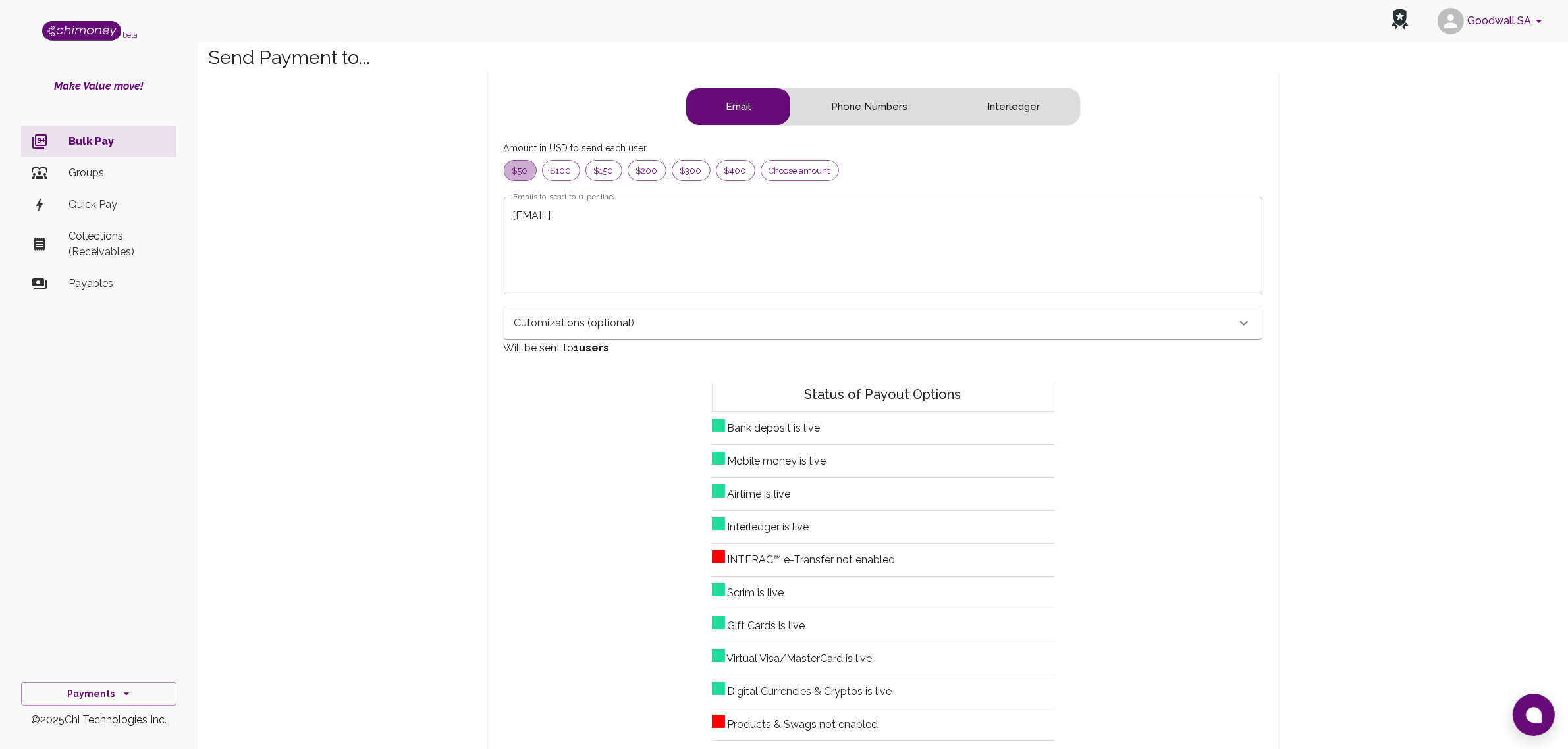 click on "$50" at bounding box center (520, 171) 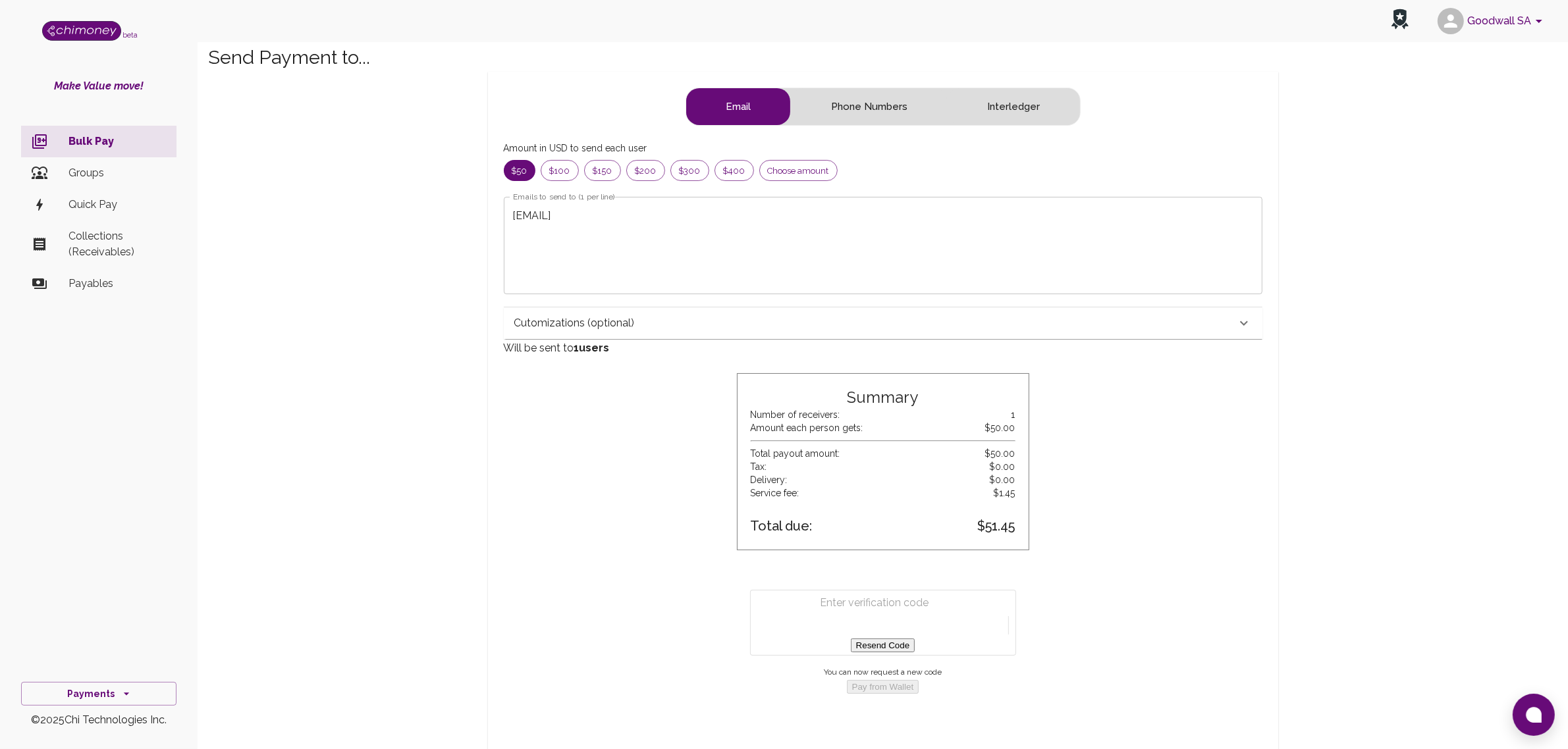 click on "Cutomizations (optional)" at bounding box center [875, 323] 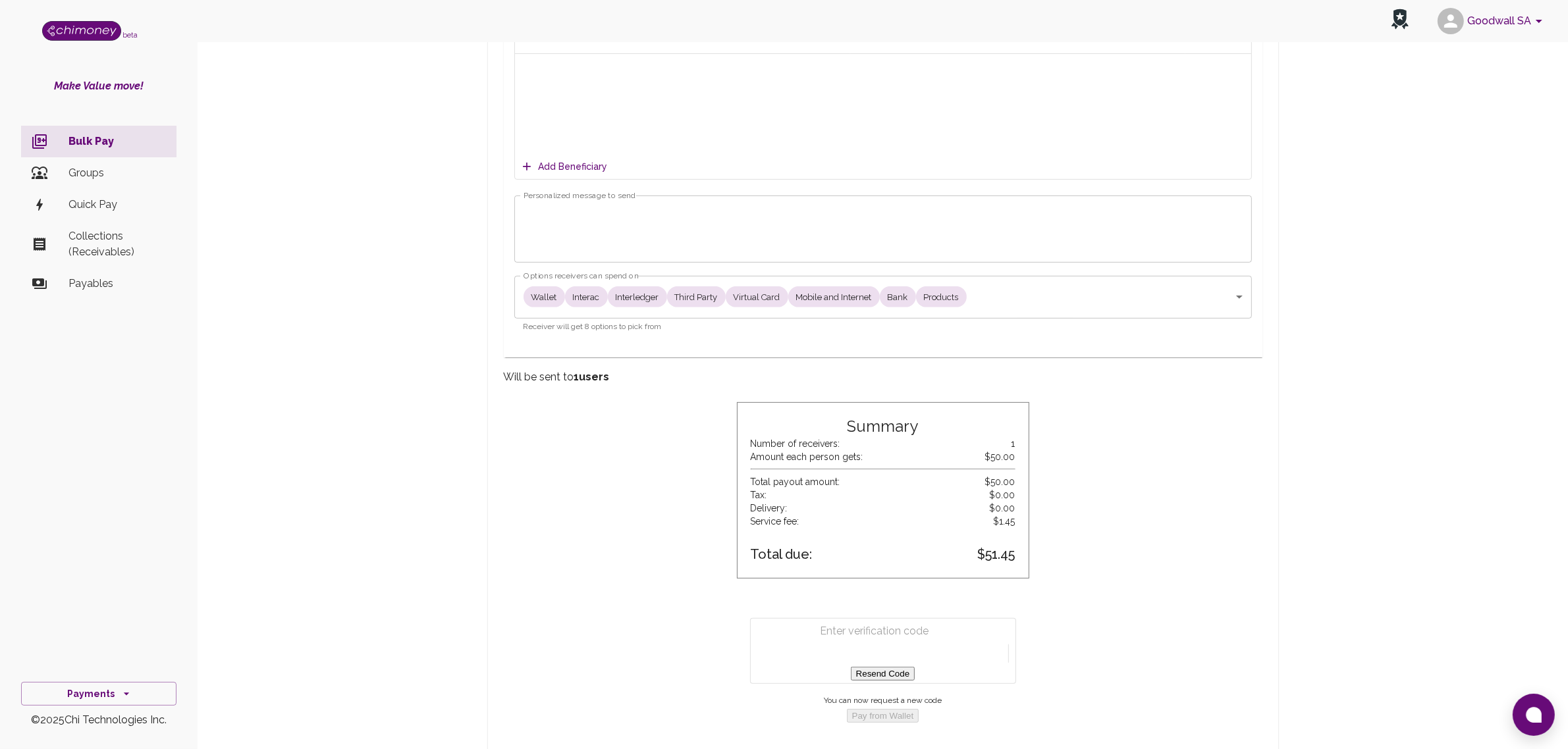scroll, scrollTop: 494, scrollLeft: 0, axis: vertical 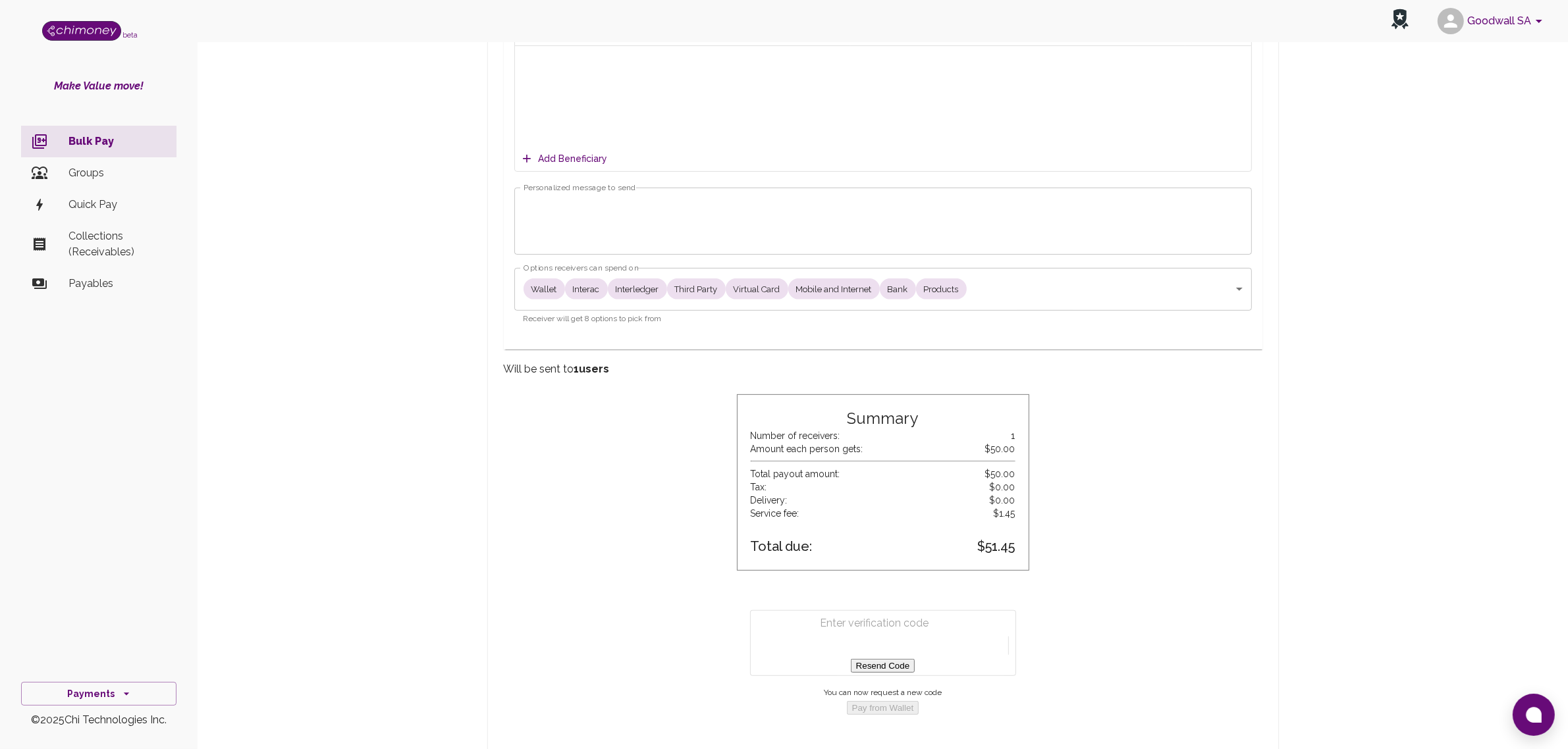 click on "Personalized message to send" at bounding box center [883, 220] 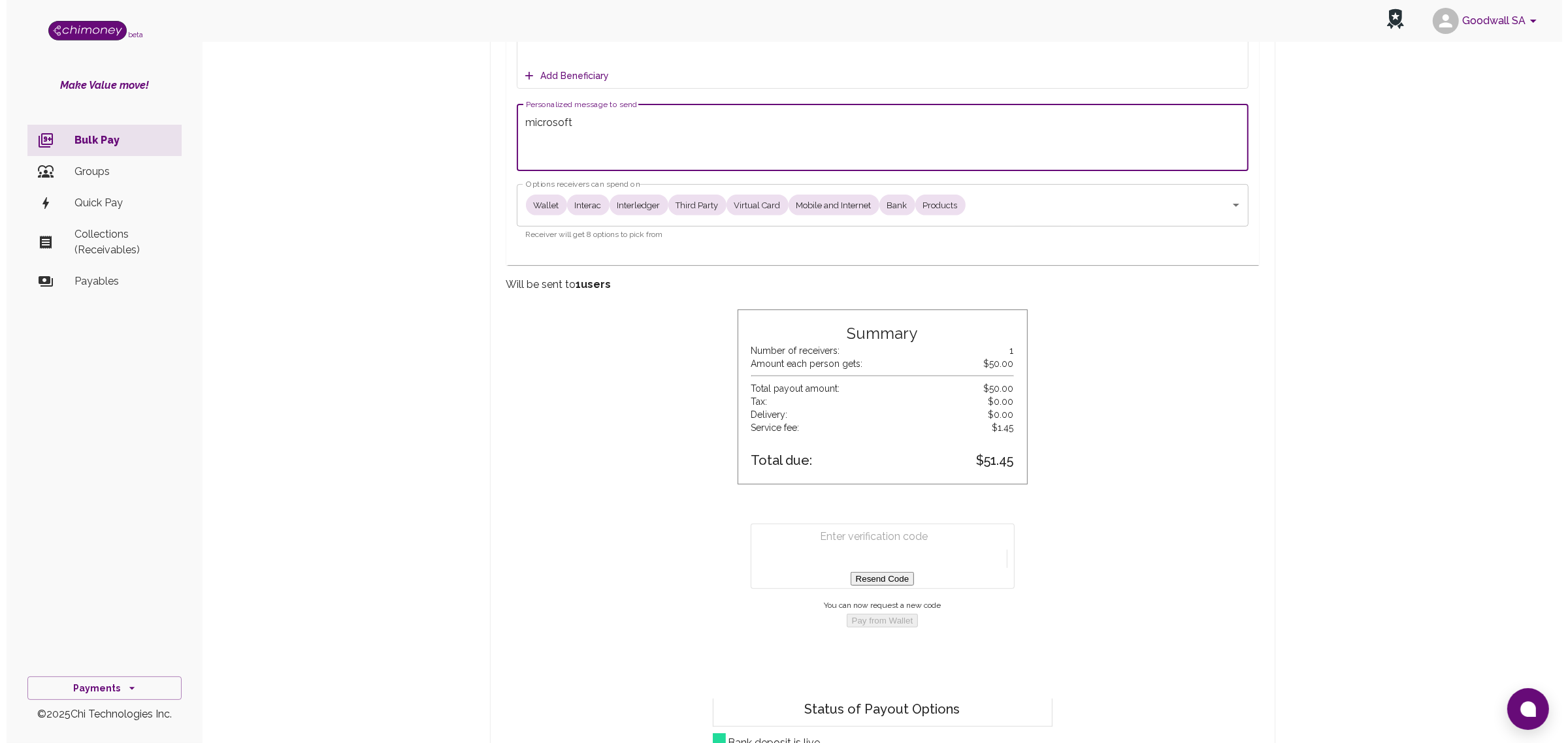 scroll, scrollTop: 653, scrollLeft: 0, axis: vertical 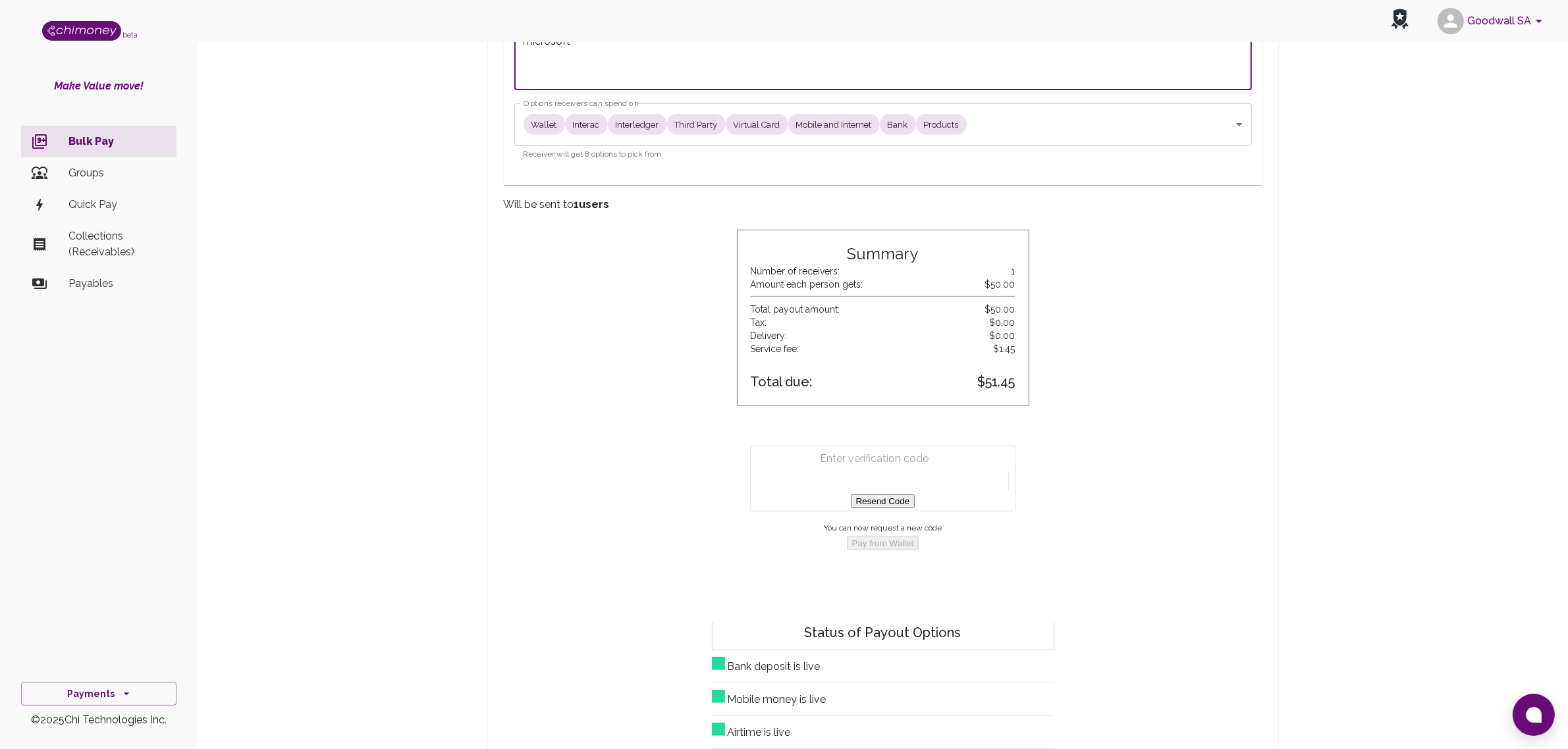 type on "microsoft" 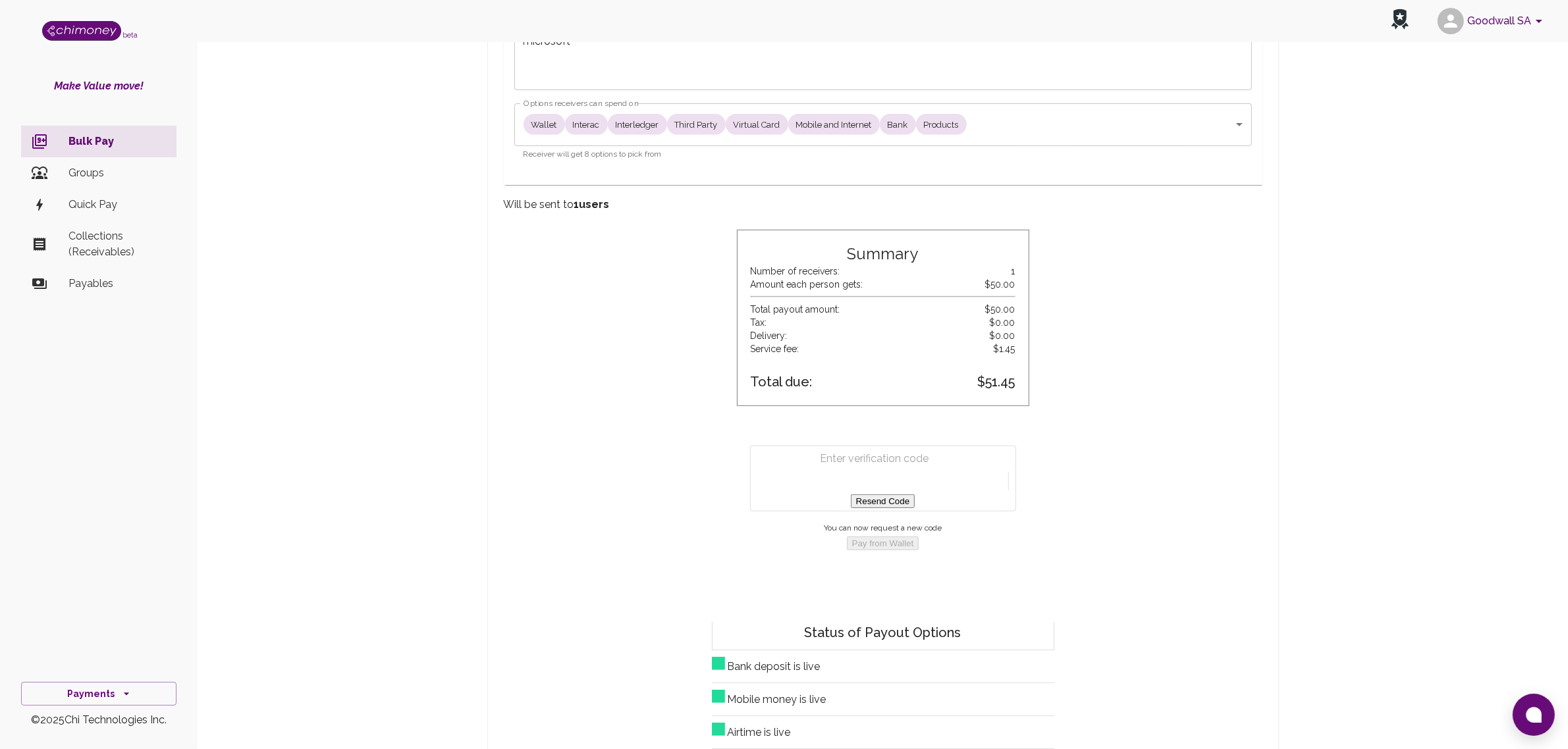 click on "Resend Code" at bounding box center [883, 501] 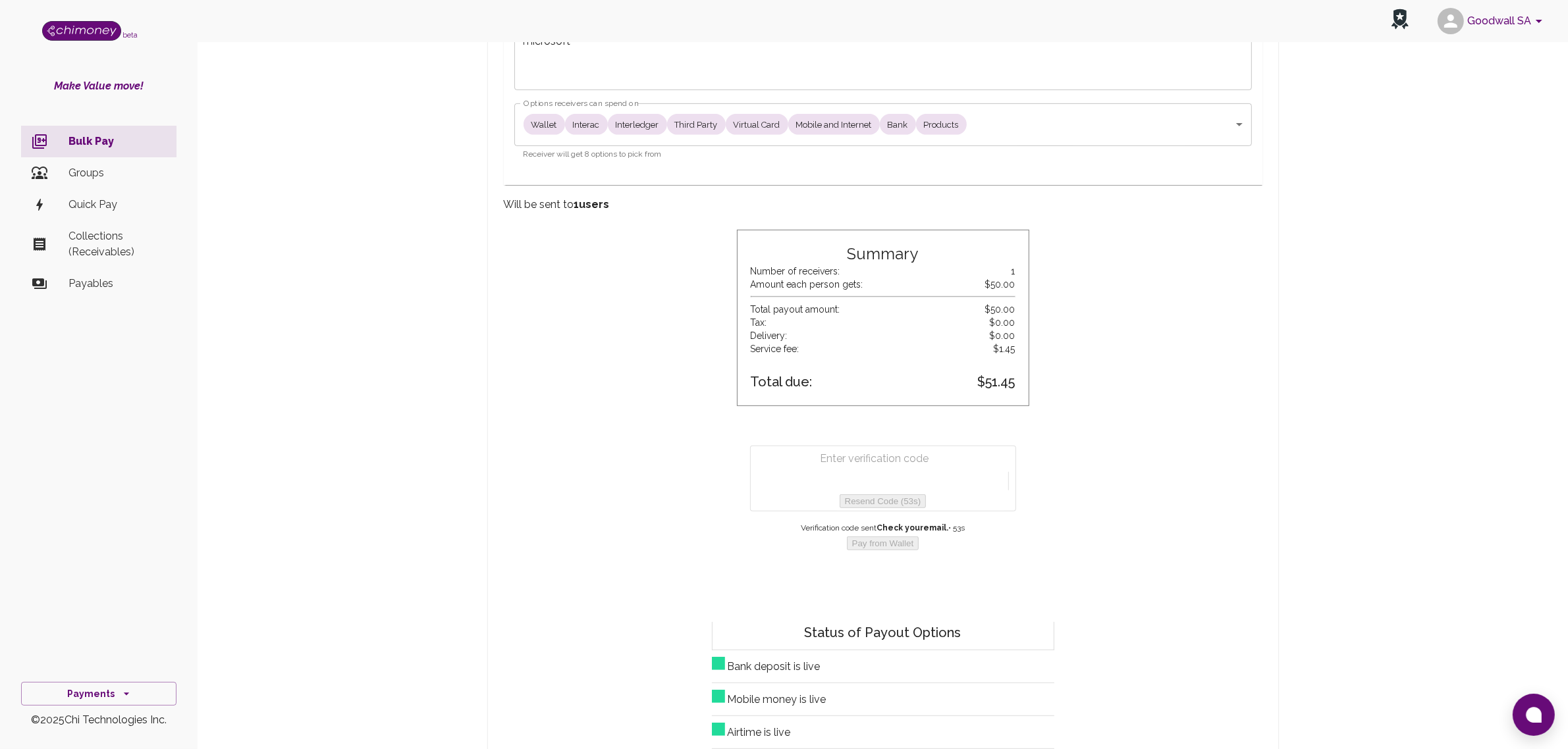 click at bounding box center [886, 459] 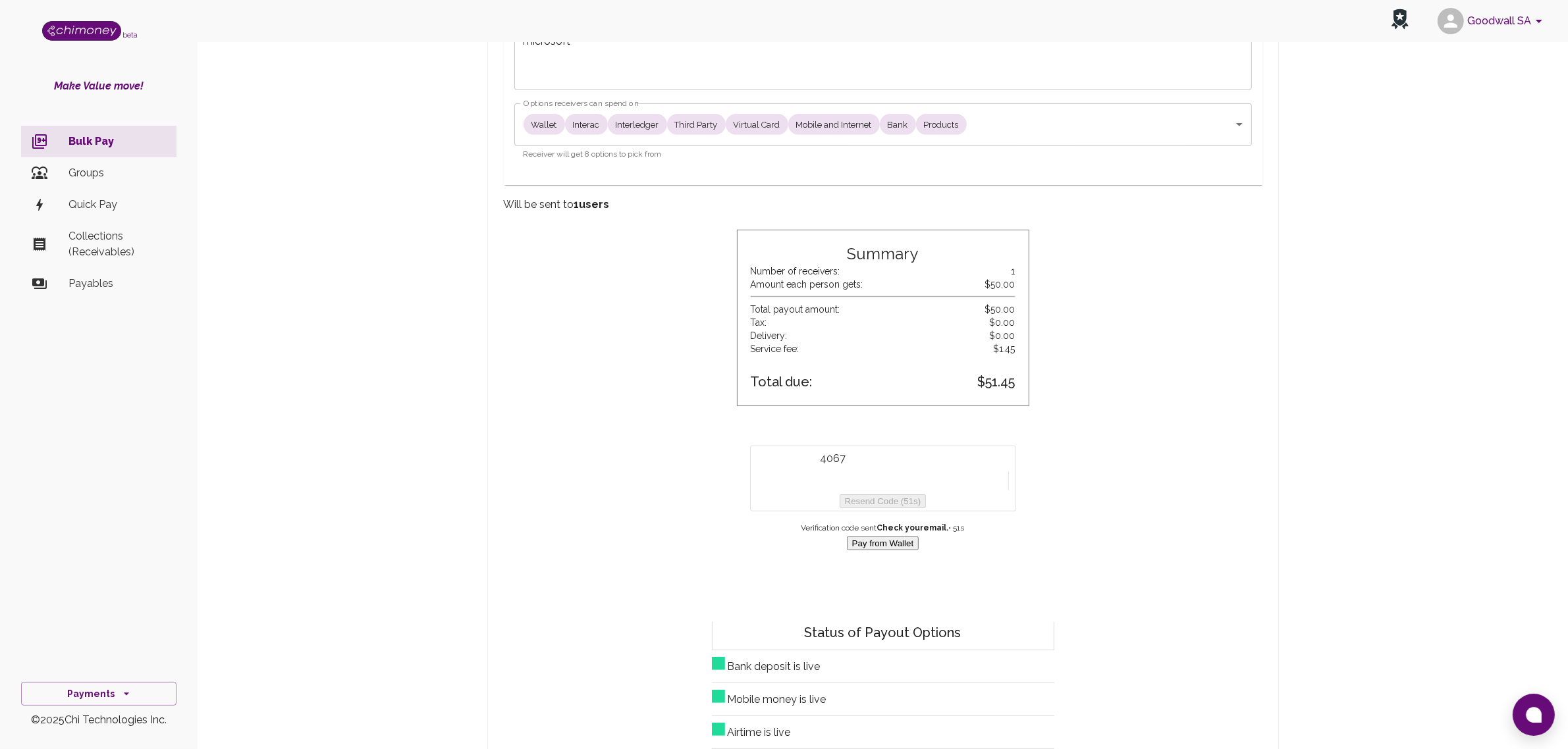 type on "4067" 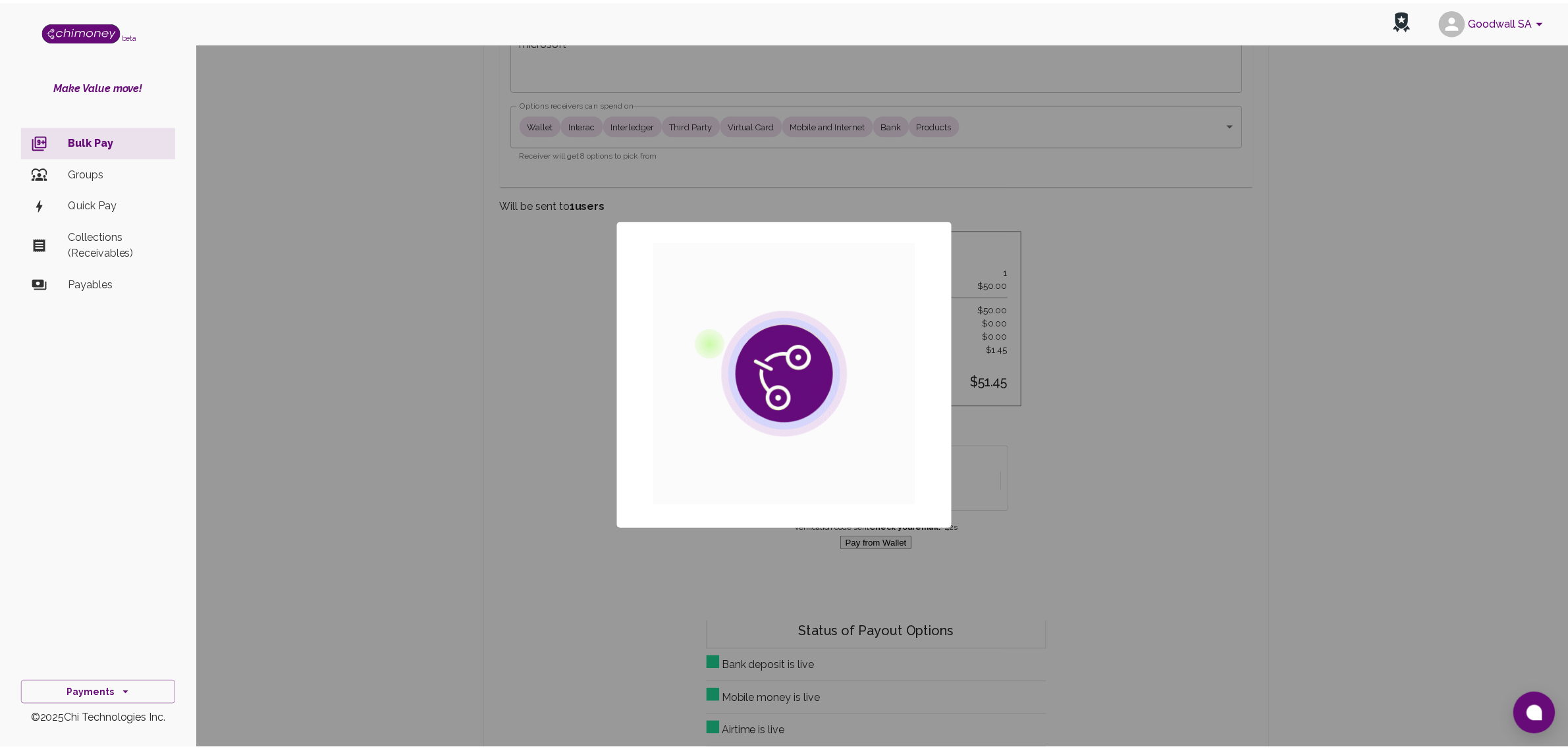 scroll, scrollTop: 0, scrollLeft: 0, axis: both 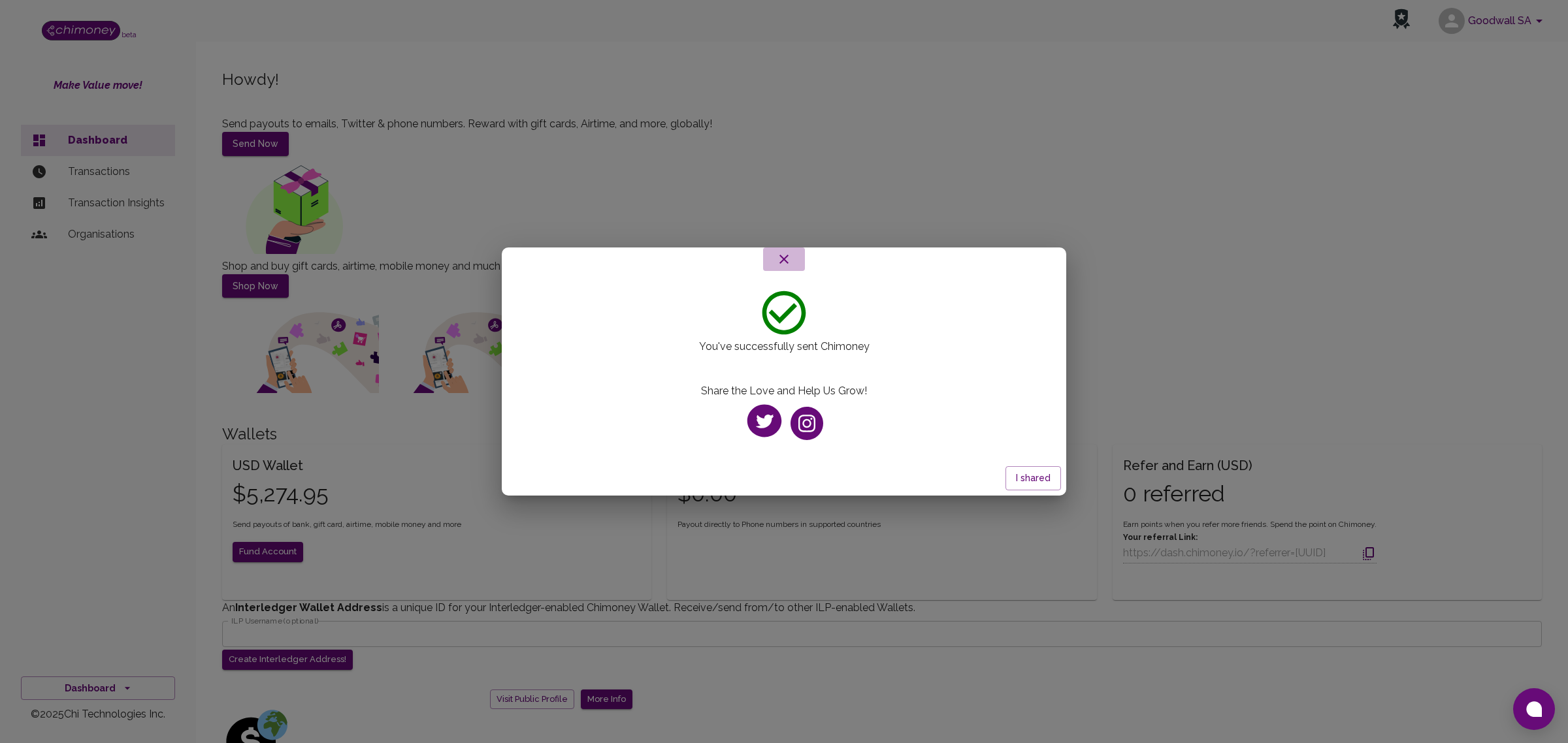 click at bounding box center [784, 259] 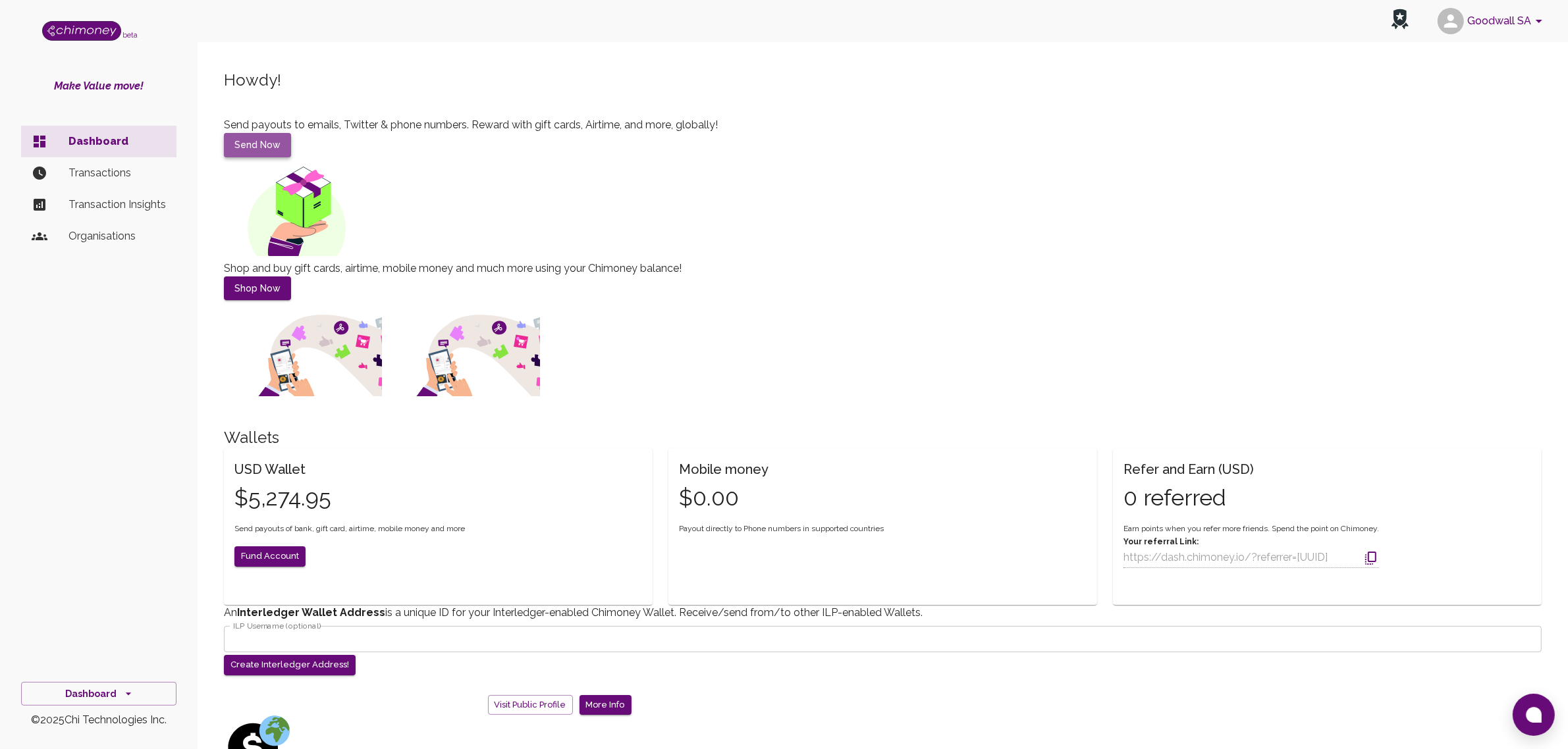 click on "Send Now" at bounding box center (257, 145) 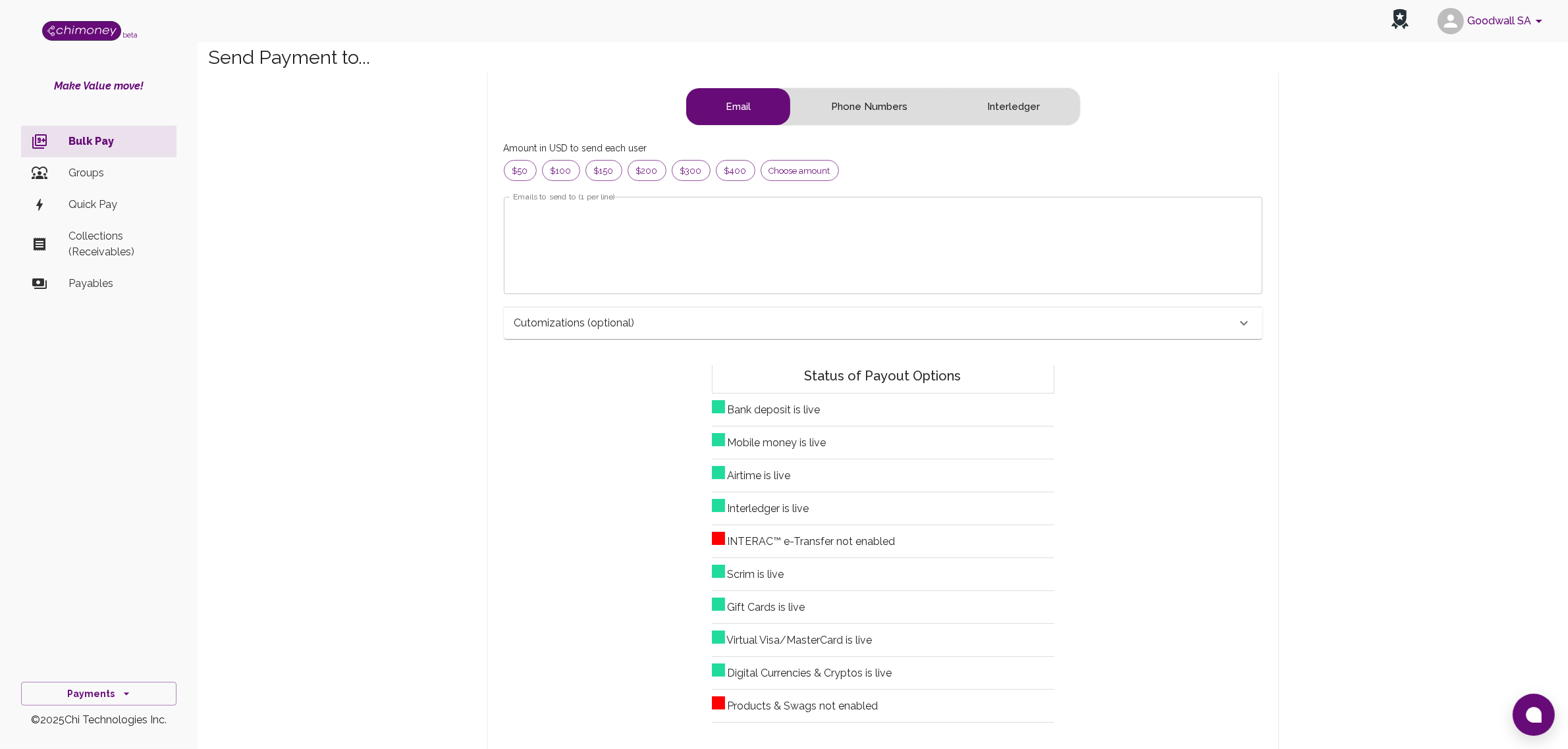 scroll, scrollTop: 12, scrollLeft: 13, axis: both 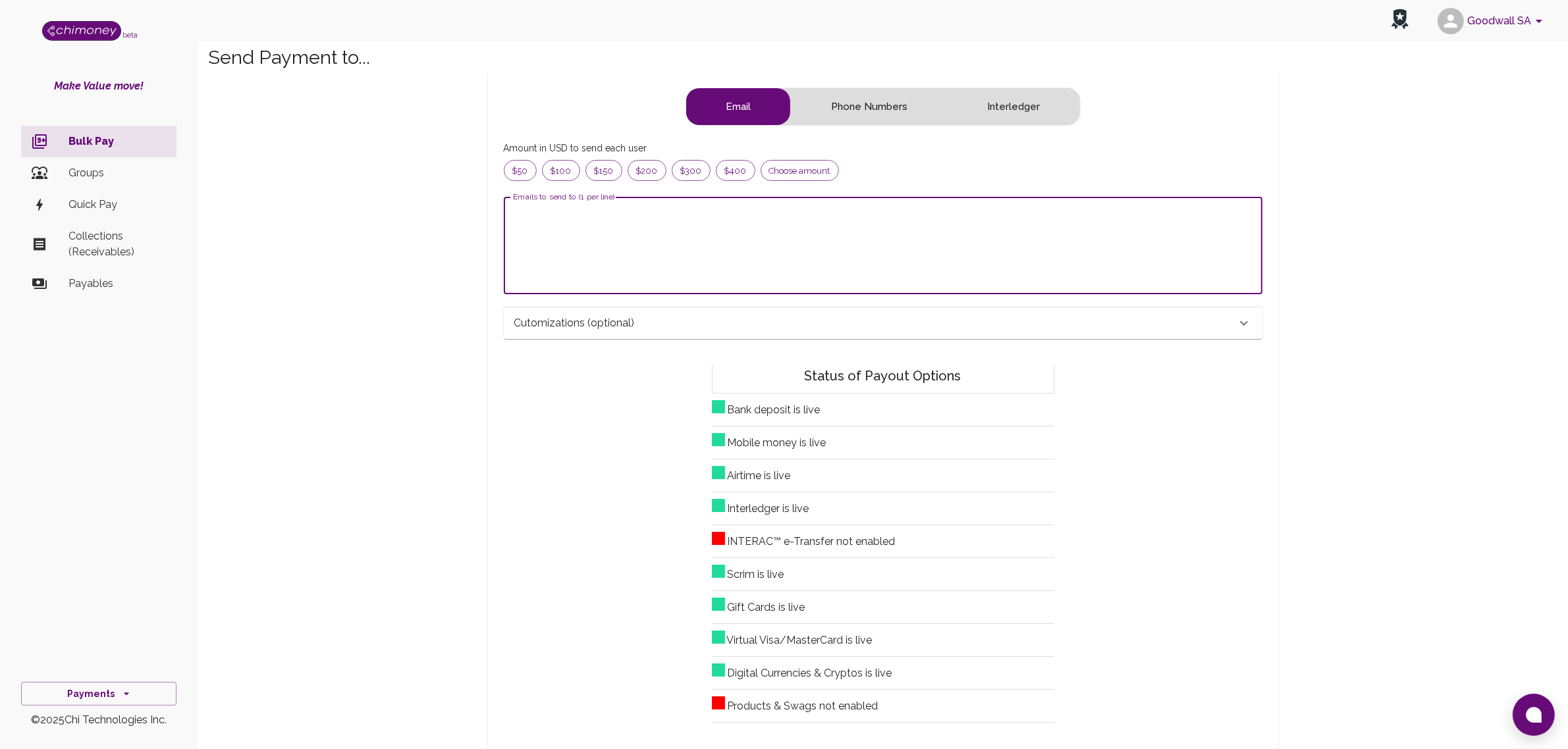 paste on "shristidhakal4321@[EXAMPLE.COM]" 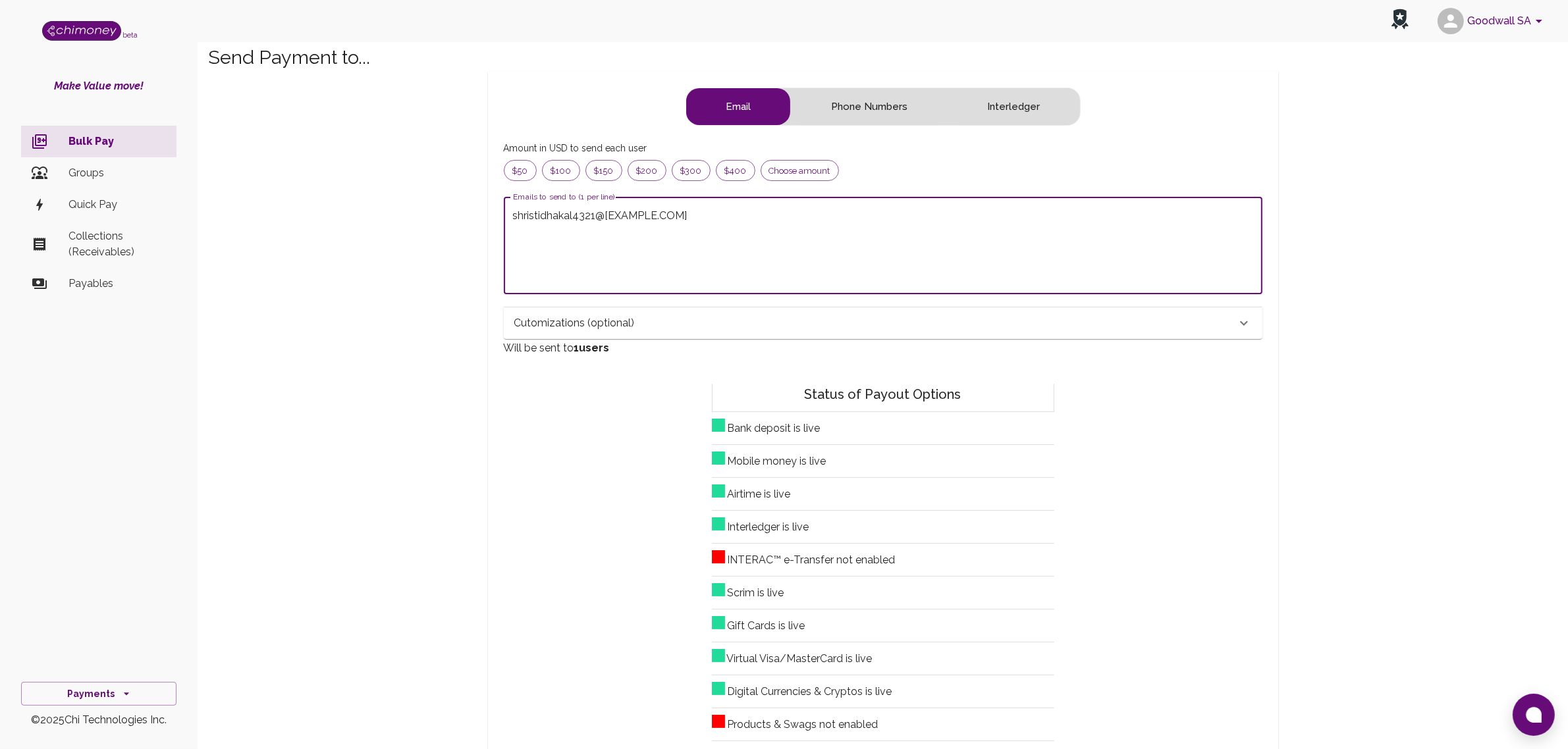 type on "shristidhakal4321@[EXAMPLE.COM]" 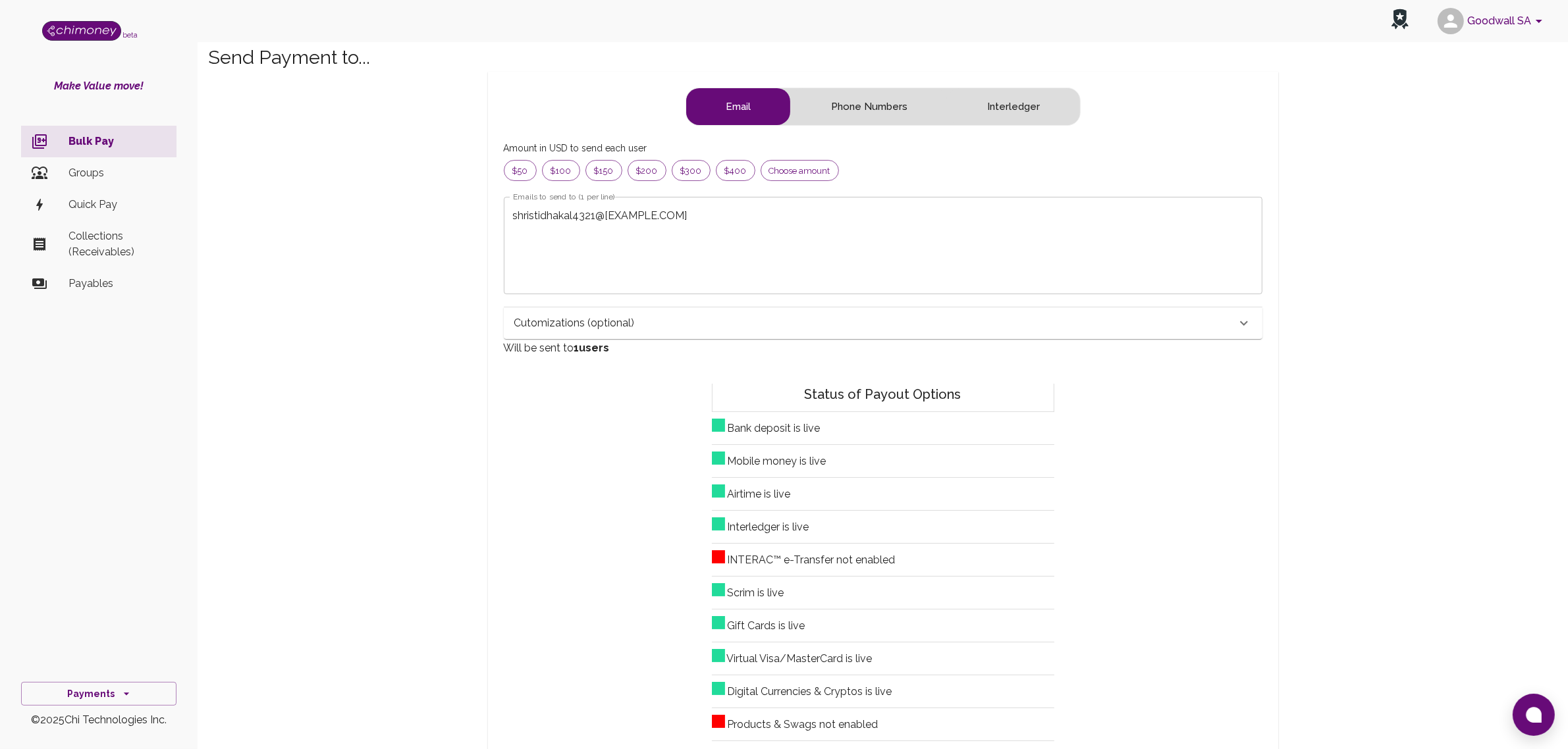 click on "Cutomizations (optional)" at bounding box center (875, 323) 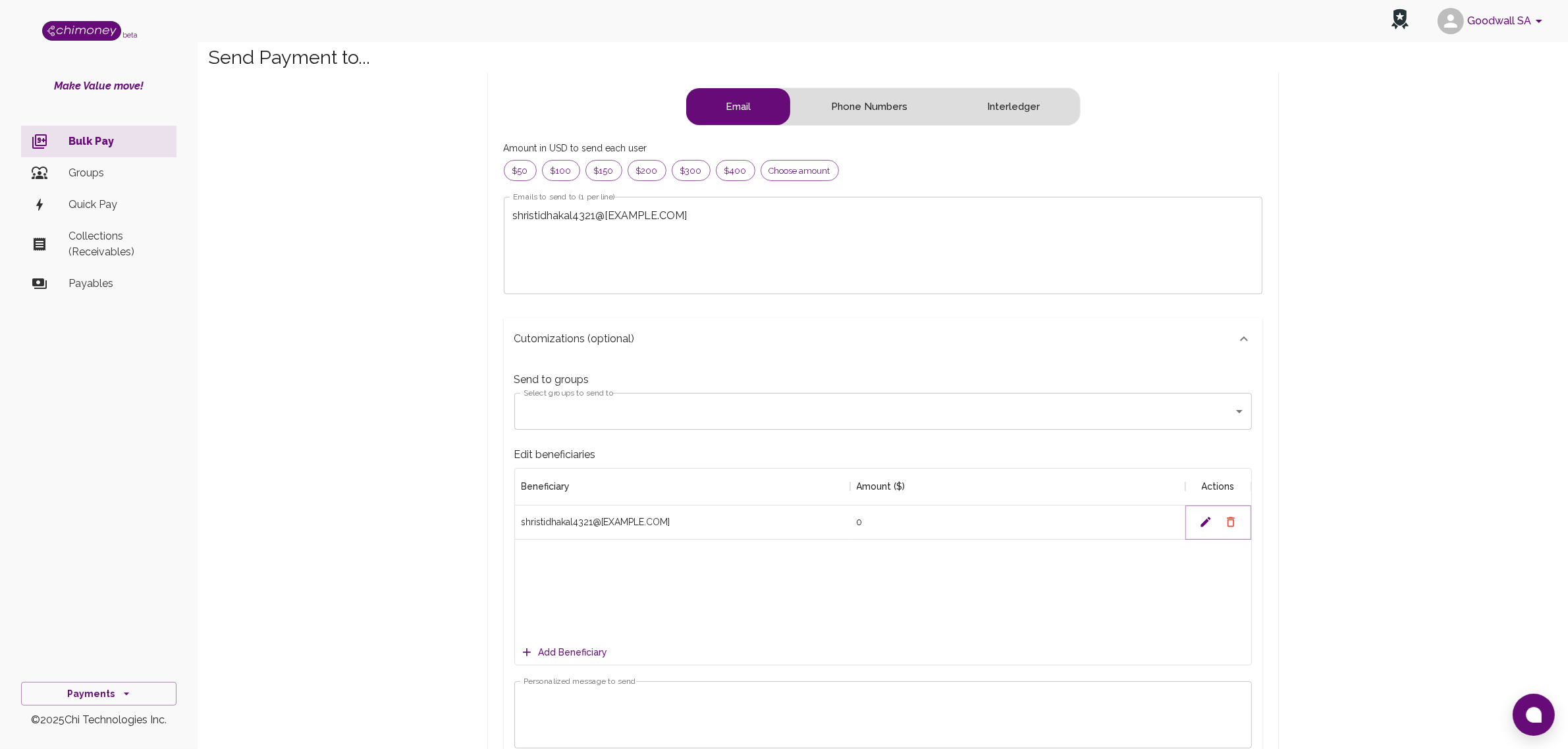 click at bounding box center [1206, 522] 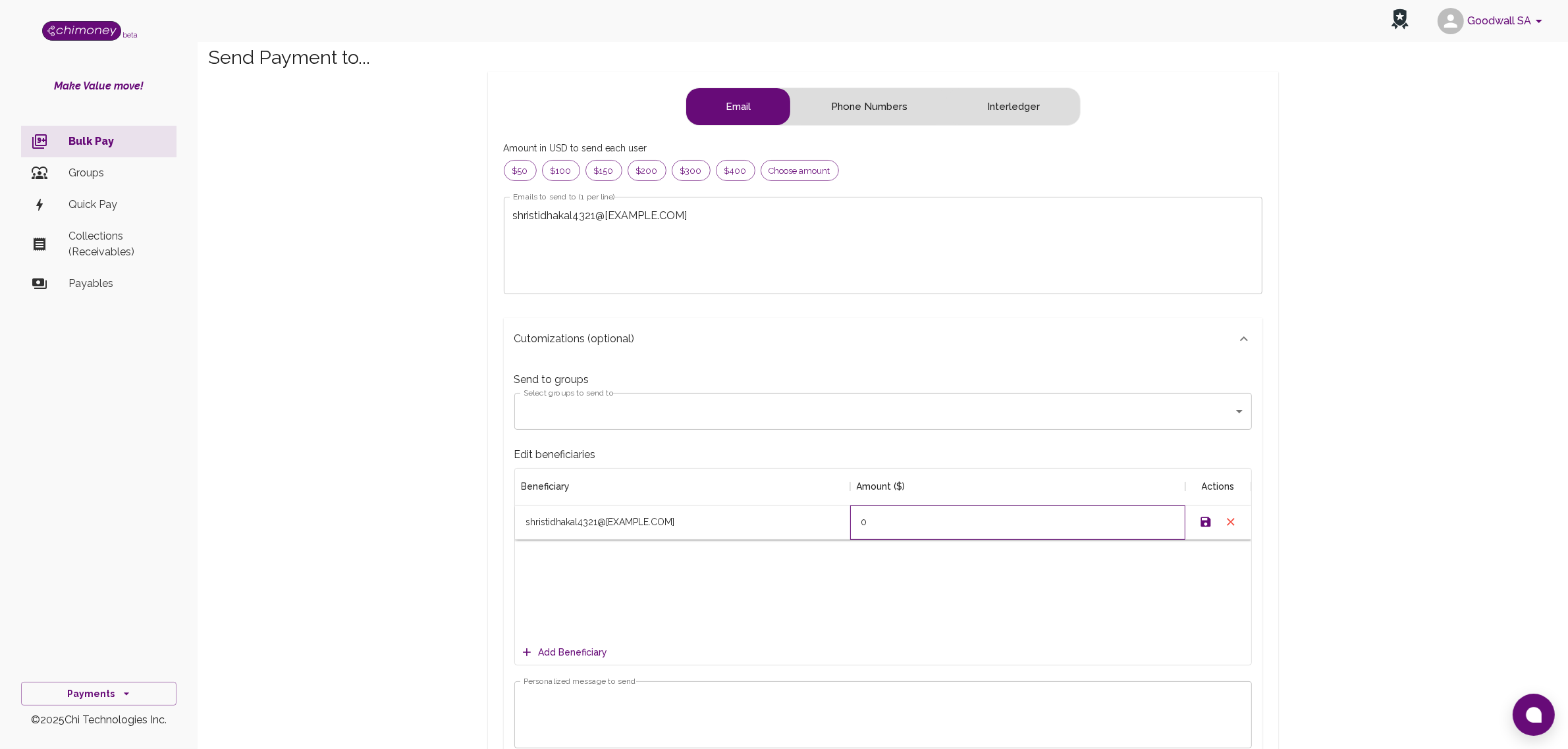drag, startPoint x: 901, startPoint y: 588, endPoint x: 767, endPoint y: 573, distance: 134.8369 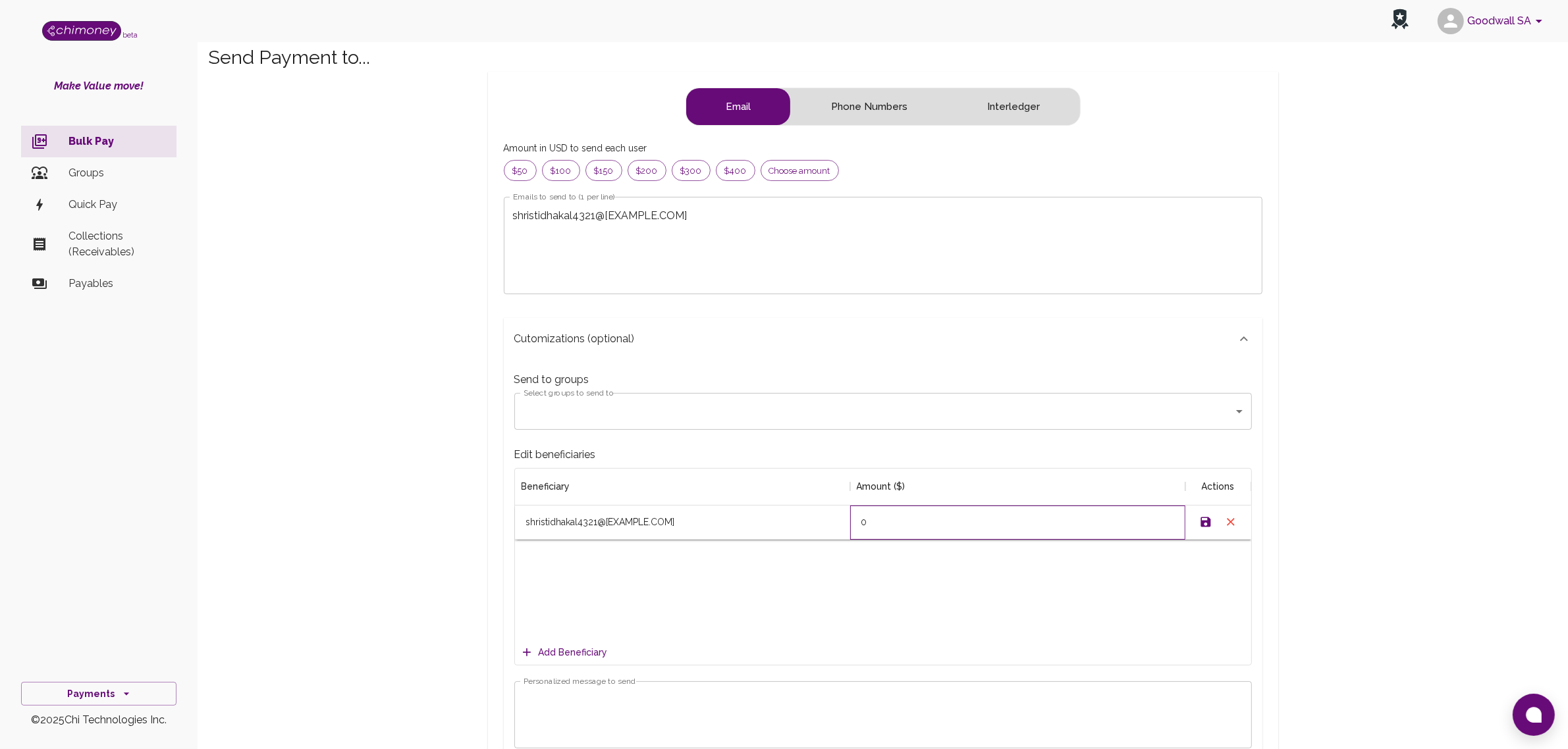 click on "[EMAIL] 0" at bounding box center [883, 523] 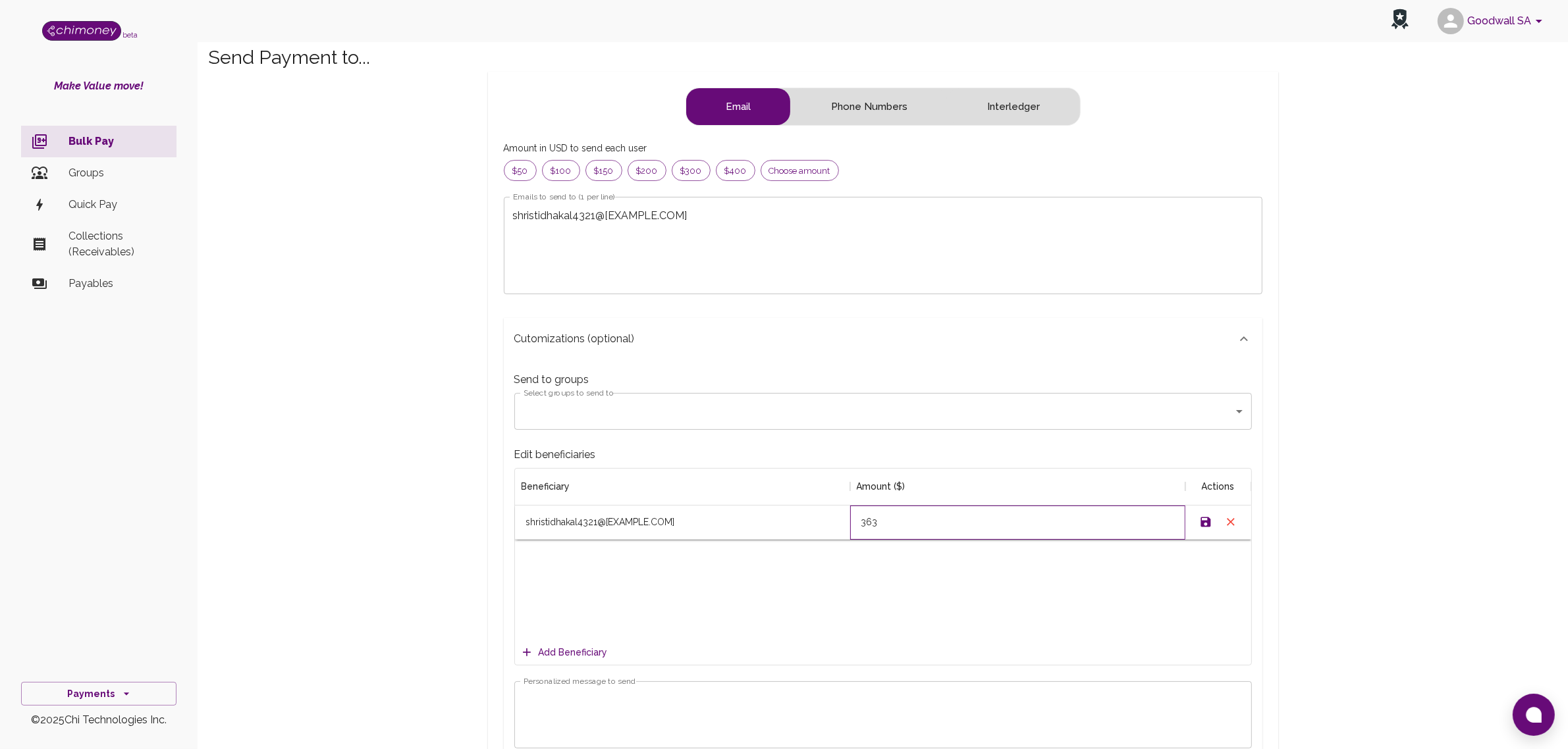 type on "363" 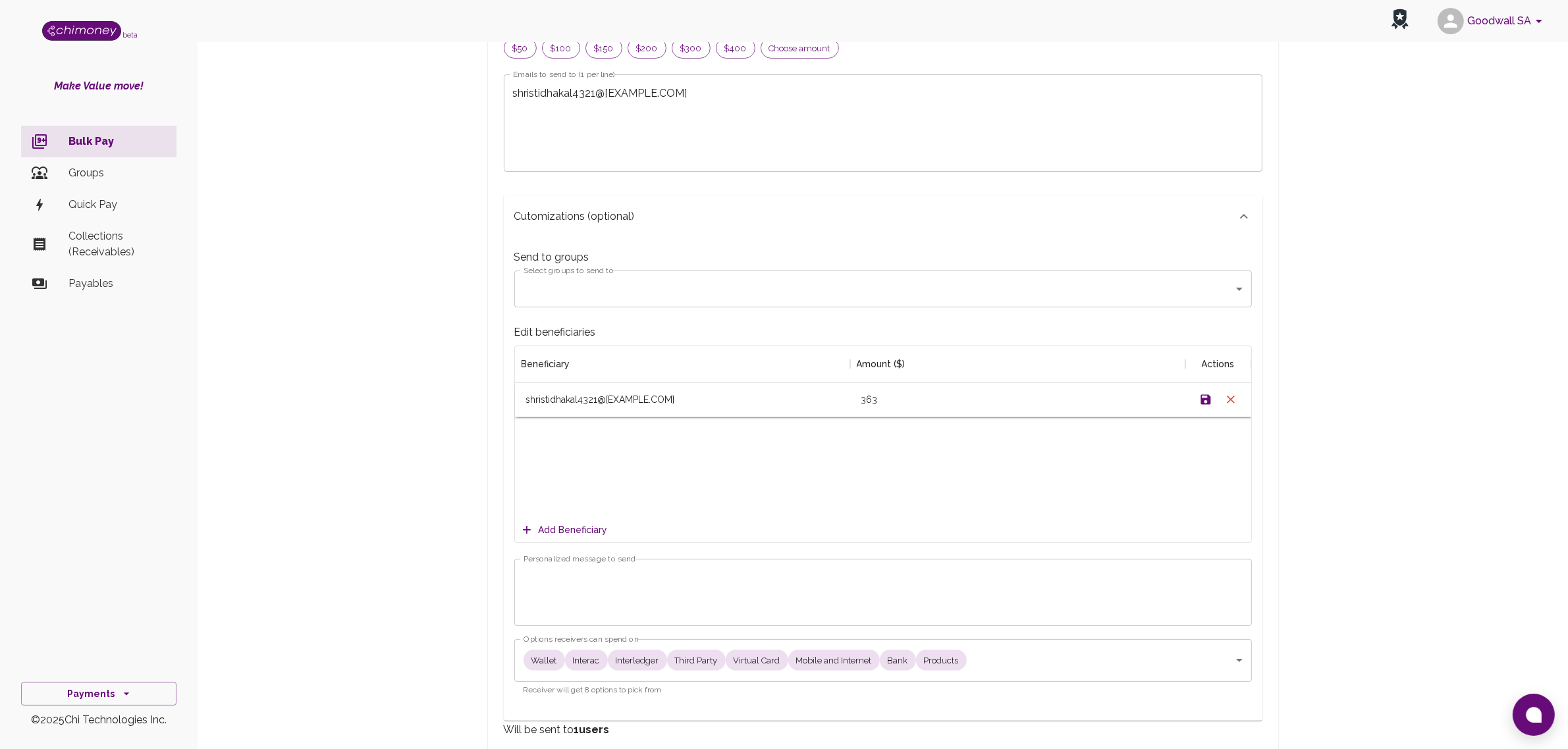scroll, scrollTop: 247, scrollLeft: 0, axis: vertical 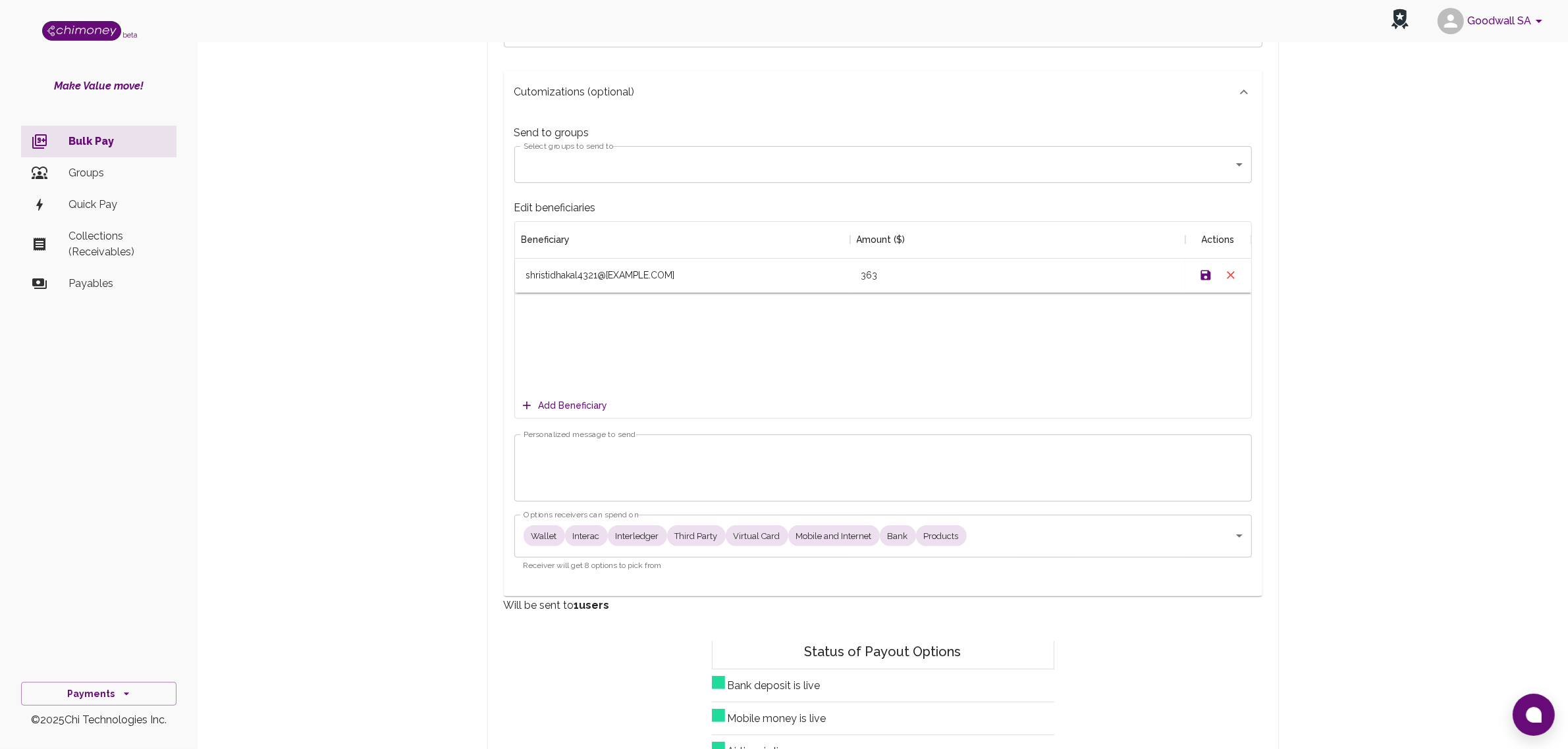 click on "Personalized message to send" at bounding box center (883, 467) 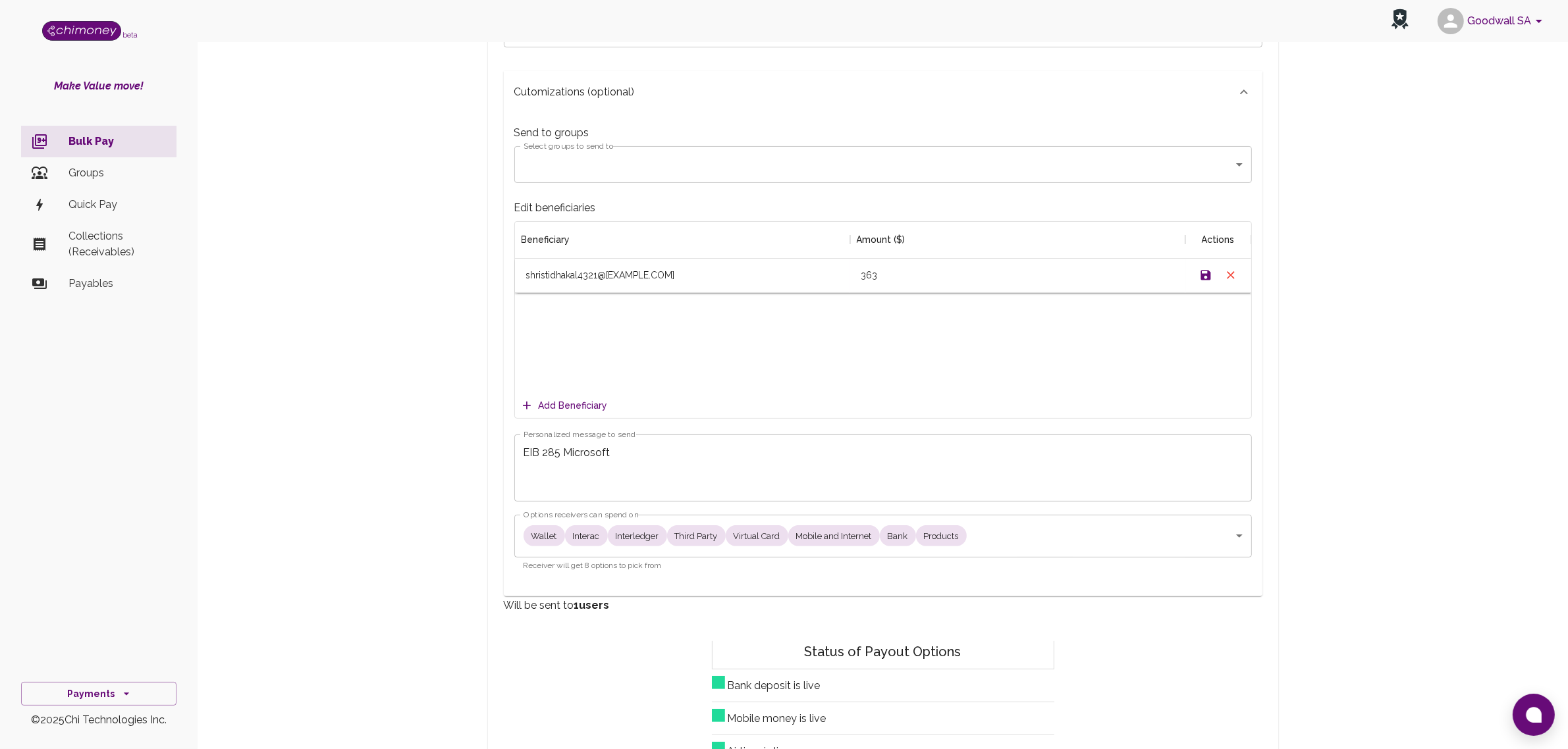 click on "EIB 285 Microsoft" at bounding box center (883, 467) 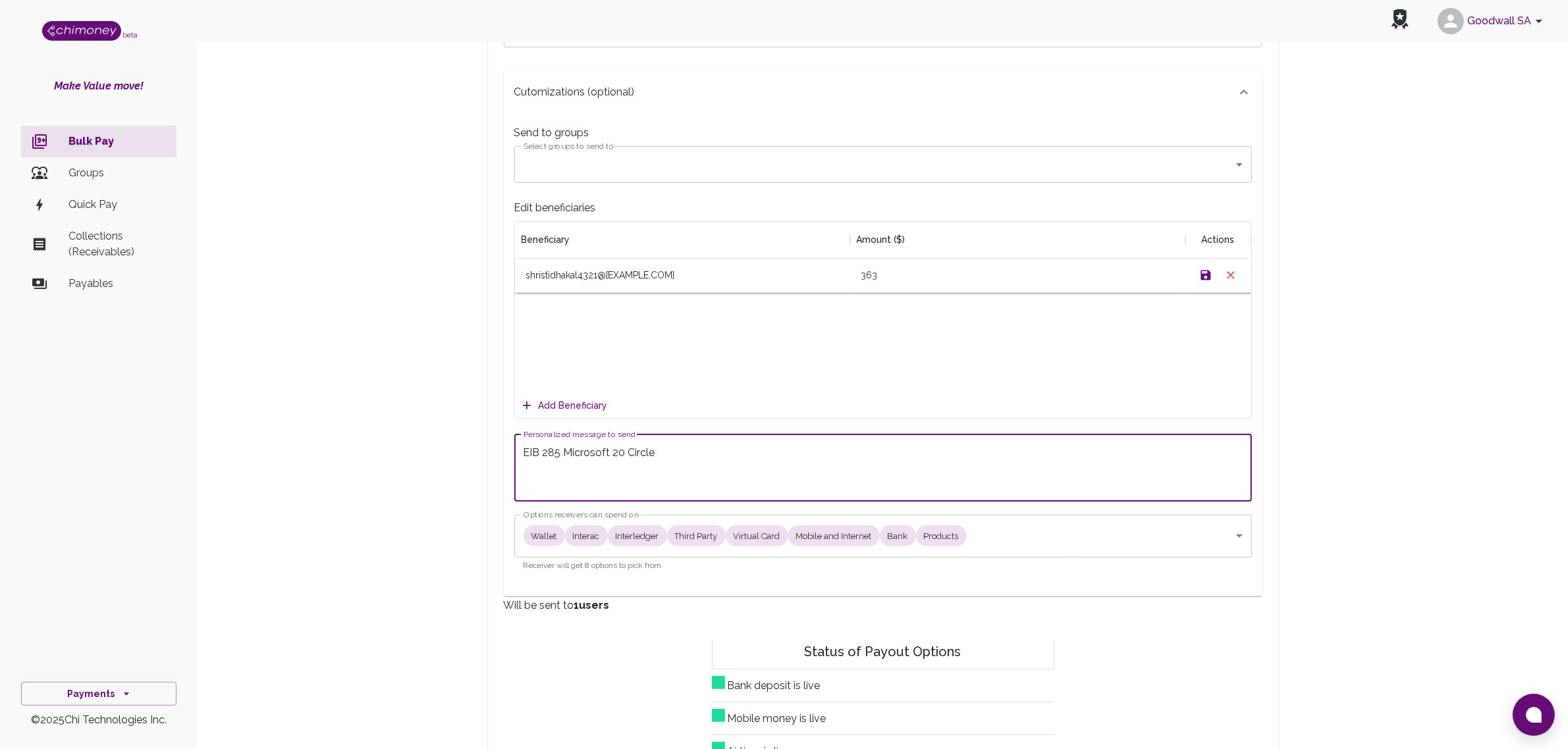 click on "EIB 285 Microsoft 20 Circle" at bounding box center [883, 467] 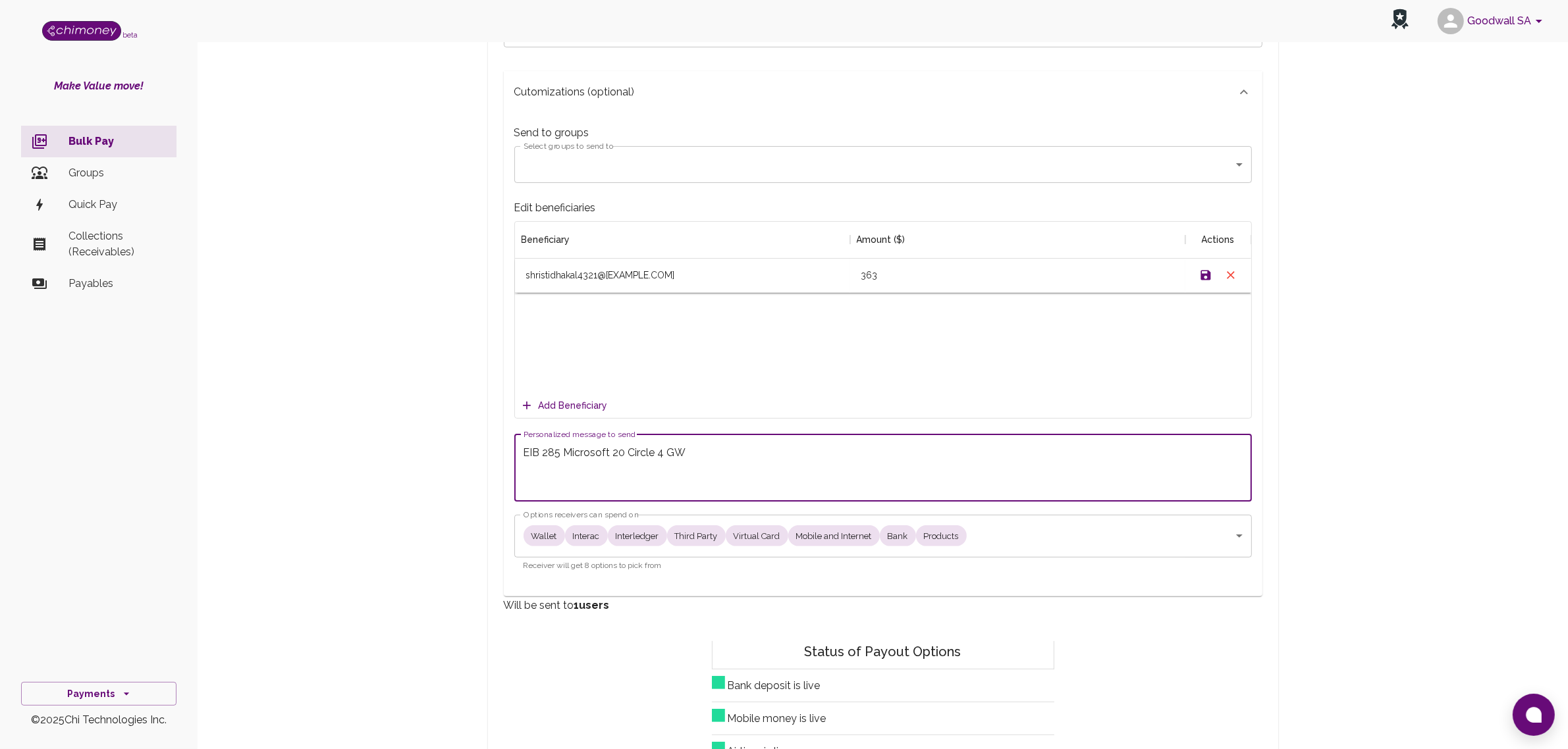 click on "EIB 285 Microsoft 20 Circle 4 GW" at bounding box center (883, 467) 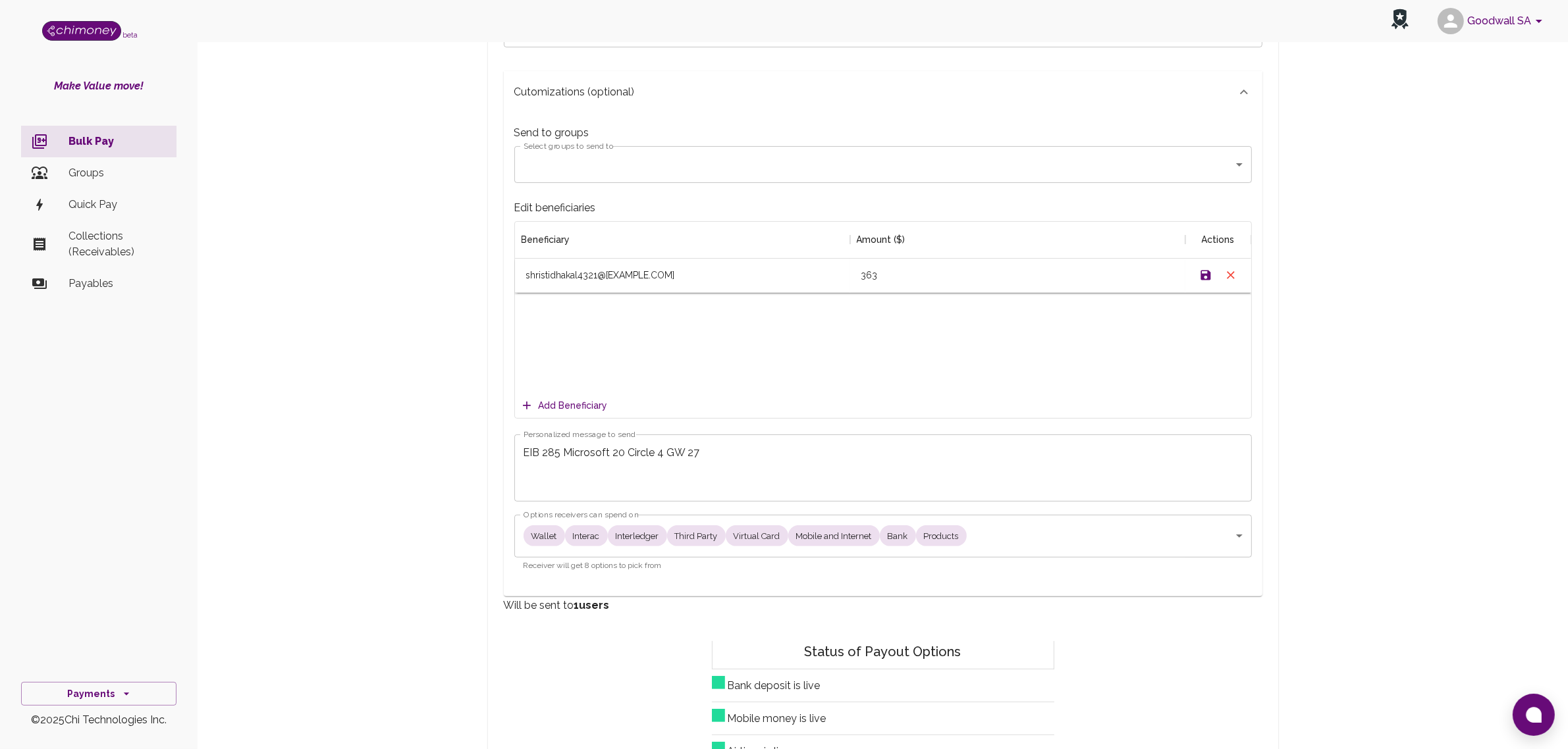 click on "EIB 285 Microsoft 20 Circle 4 GW 27" at bounding box center (883, 467) 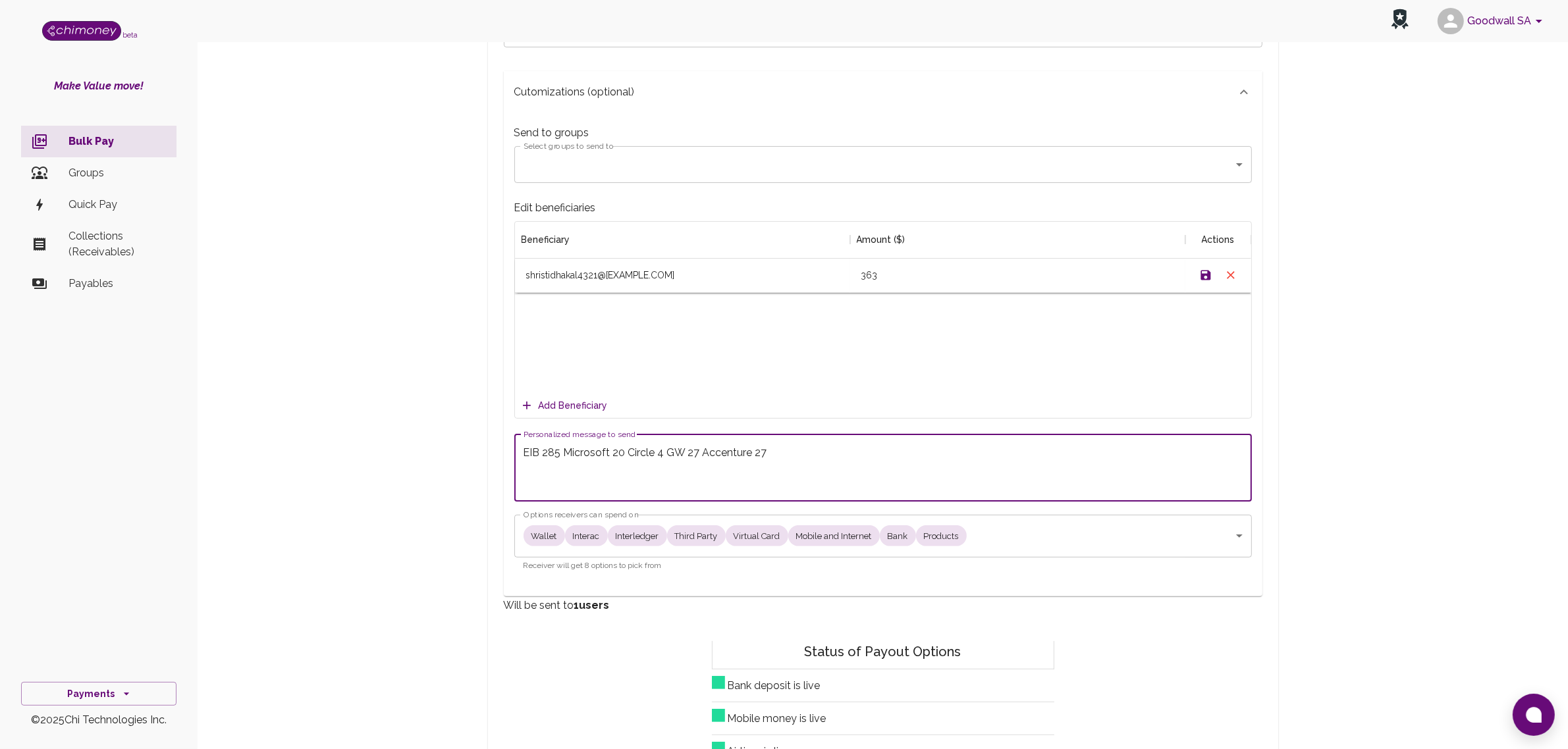 type on "EIB 285 Microsoft 20 Circle 4 GW 27 Accenture 27" 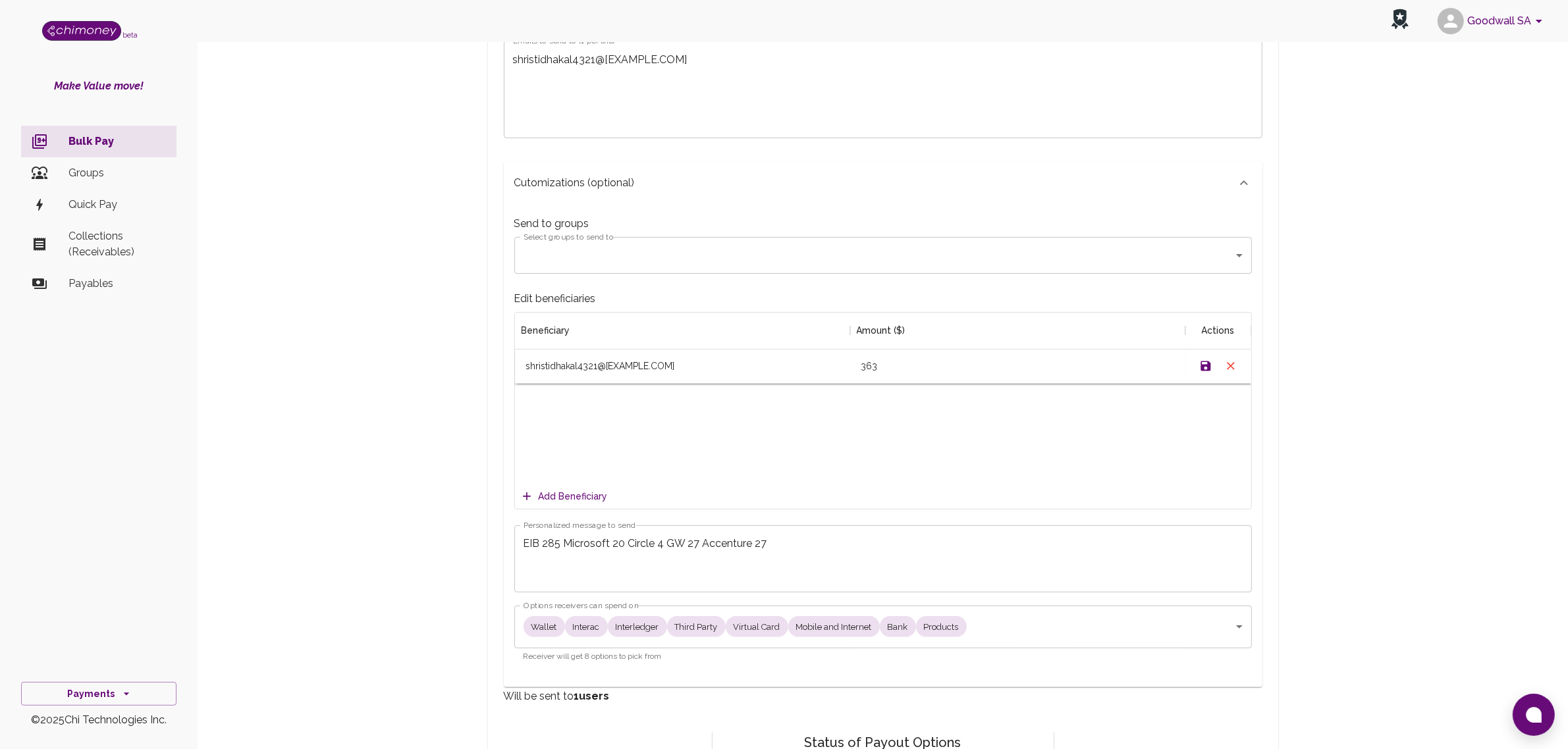 scroll, scrollTop: 165, scrollLeft: 0, axis: vertical 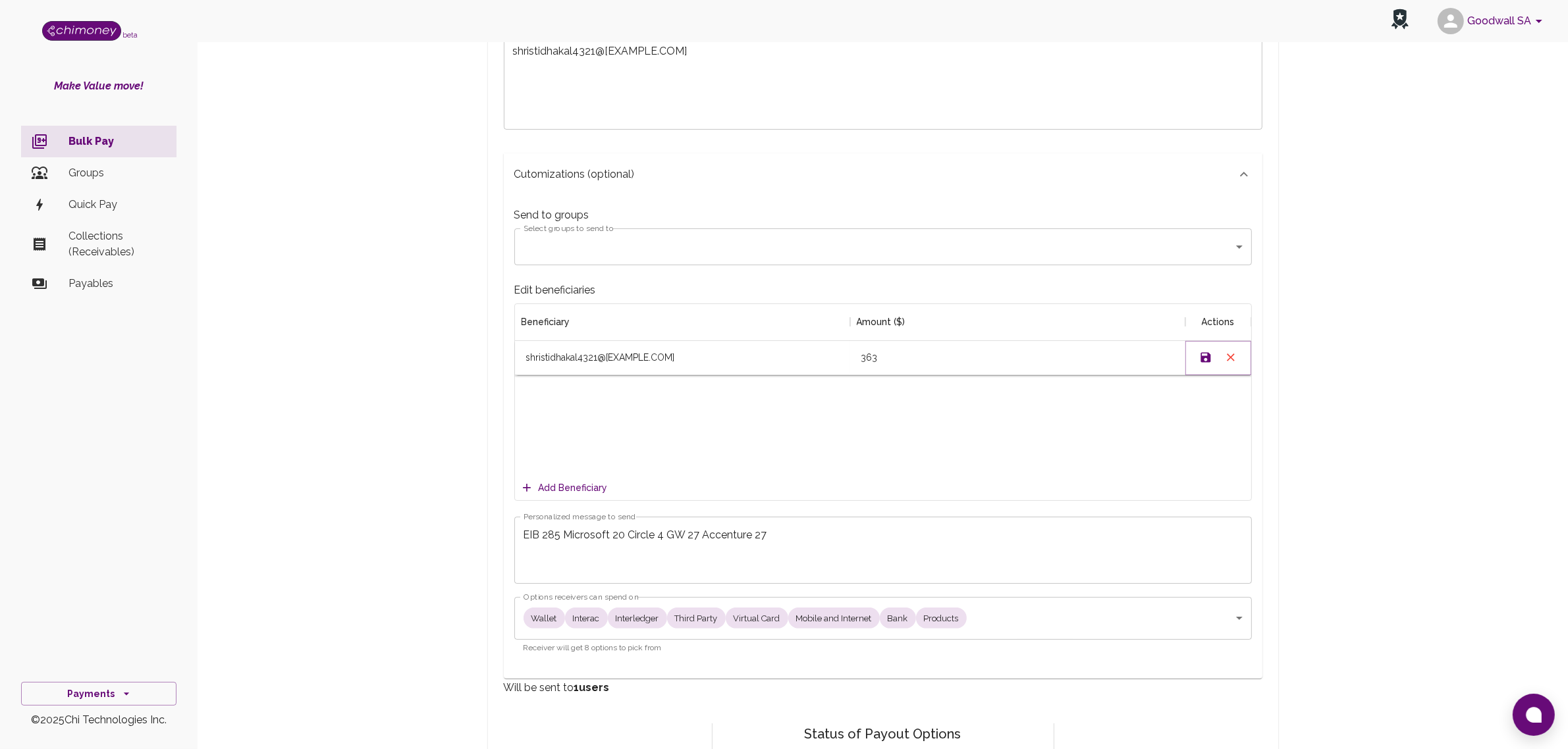 click at bounding box center (1205, 357) 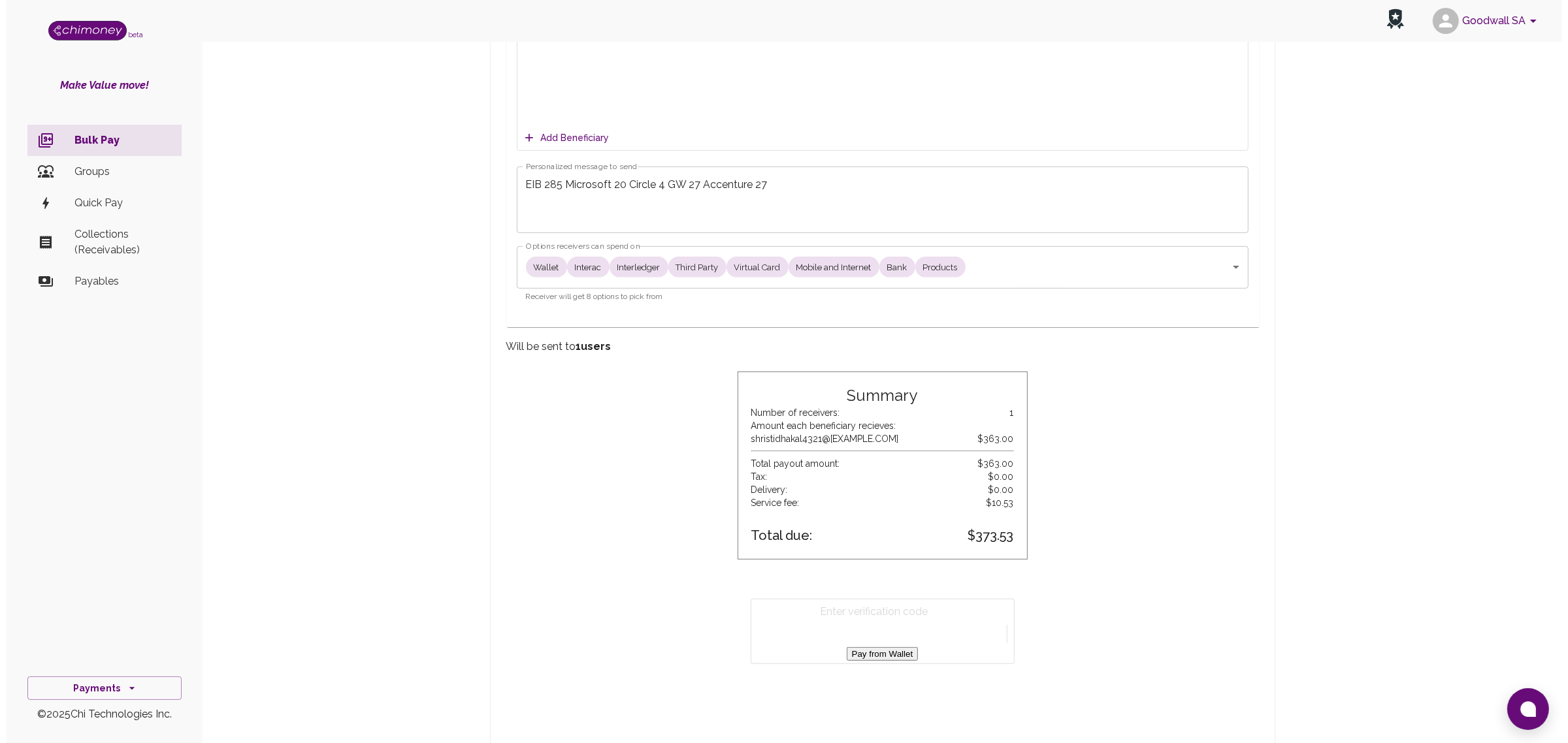 scroll, scrollTop: 571, scrollLeft: 0, axis: vertical 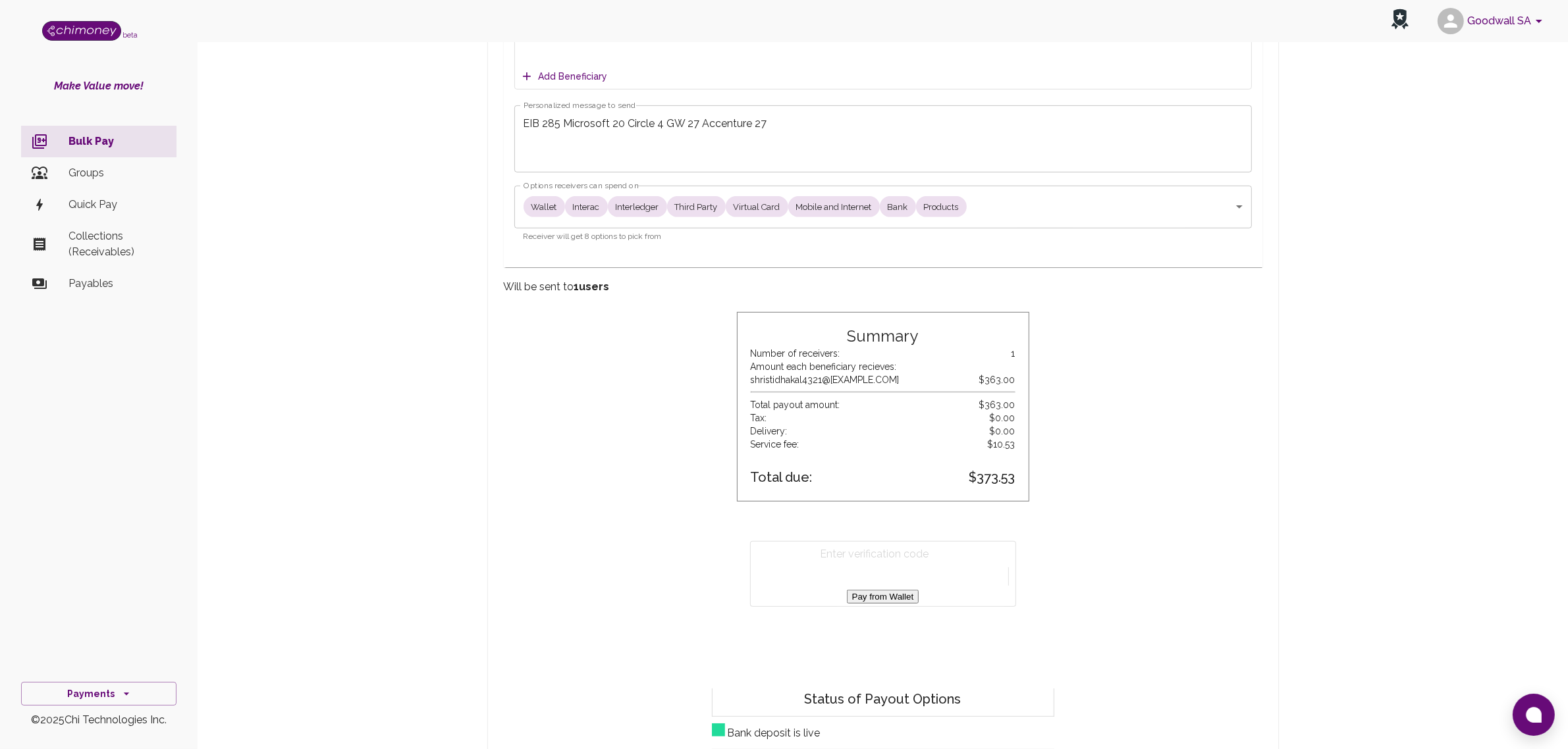 click on "Pay from Wallet" at bounding box center (883, 596) 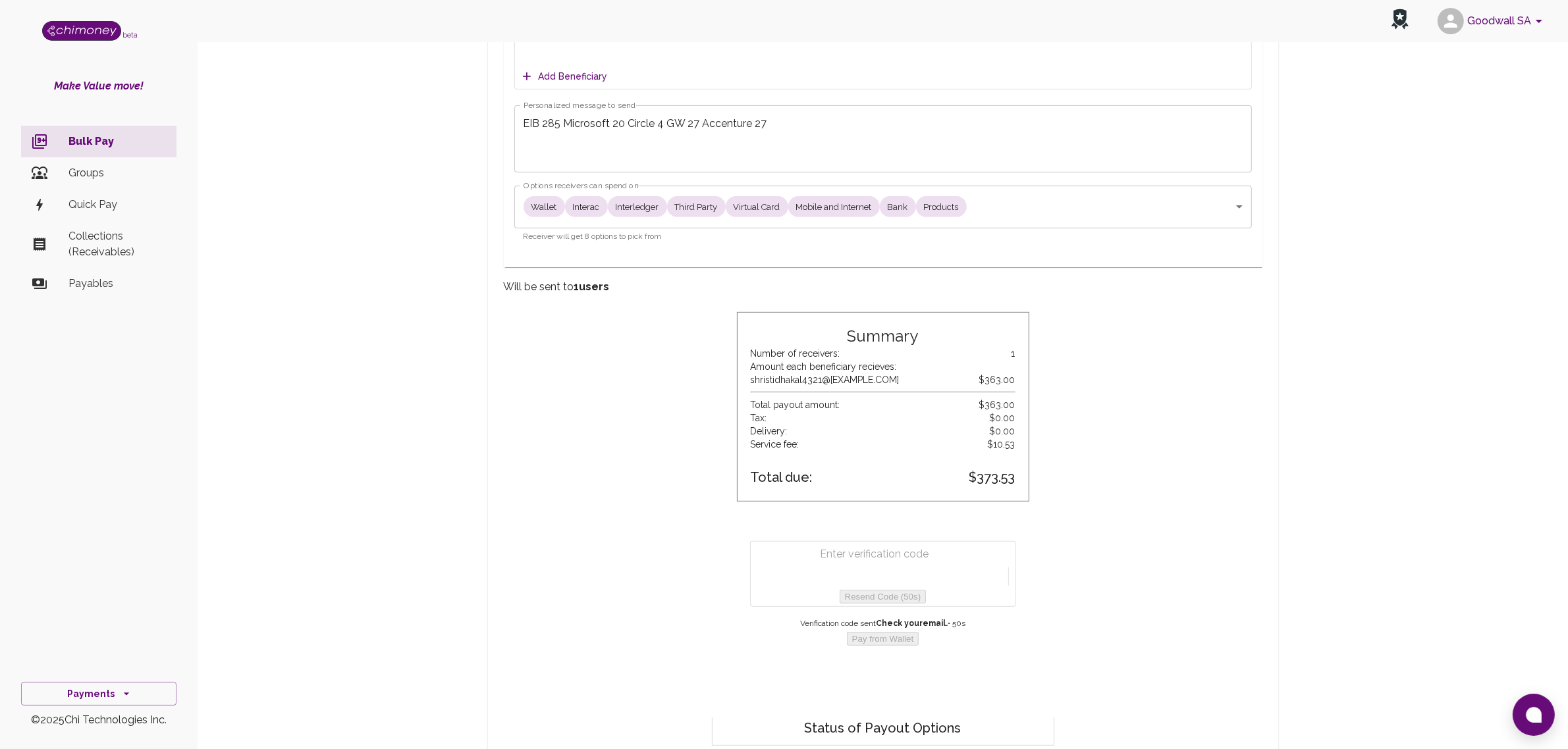 click at bounding box center (886, 554) 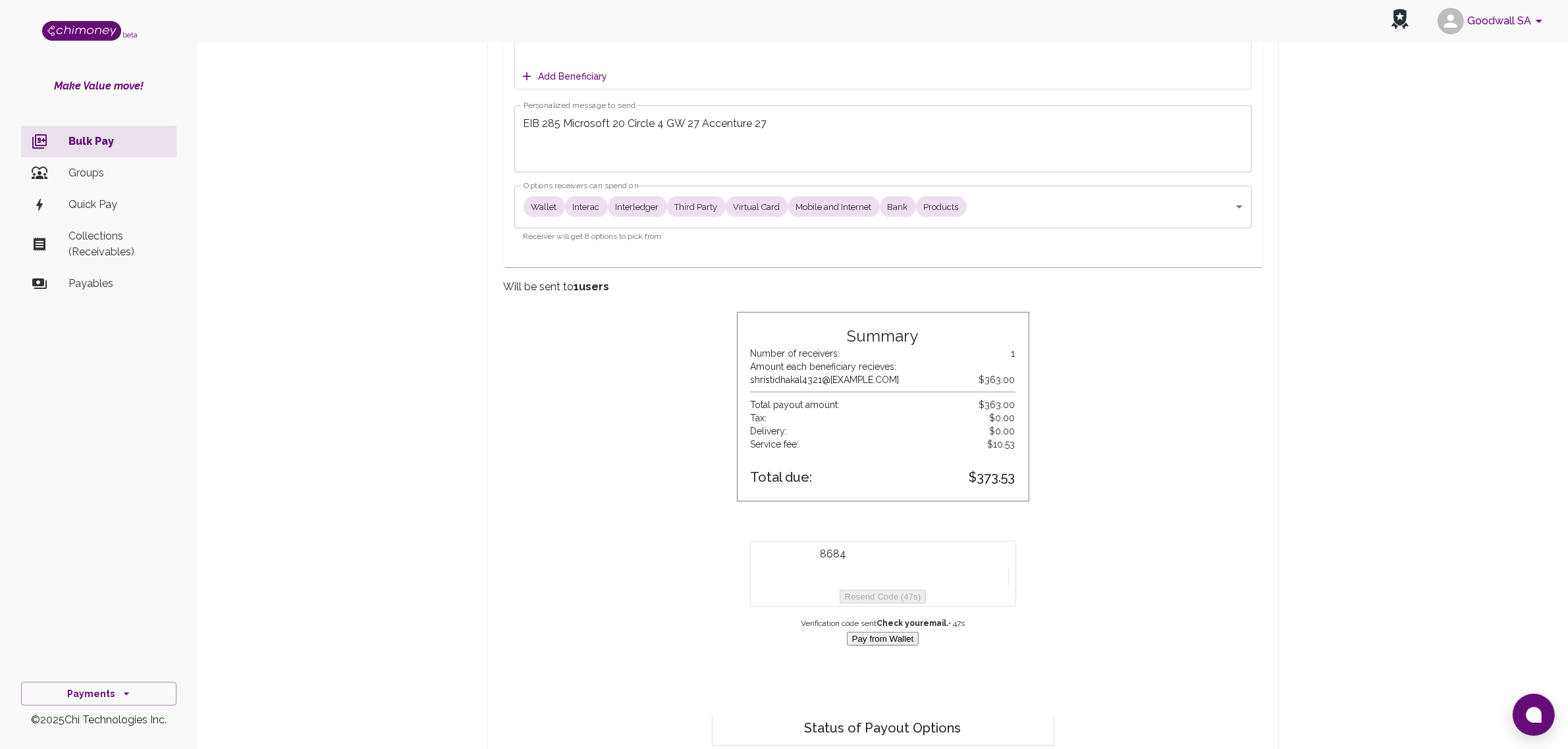 type on "8684" 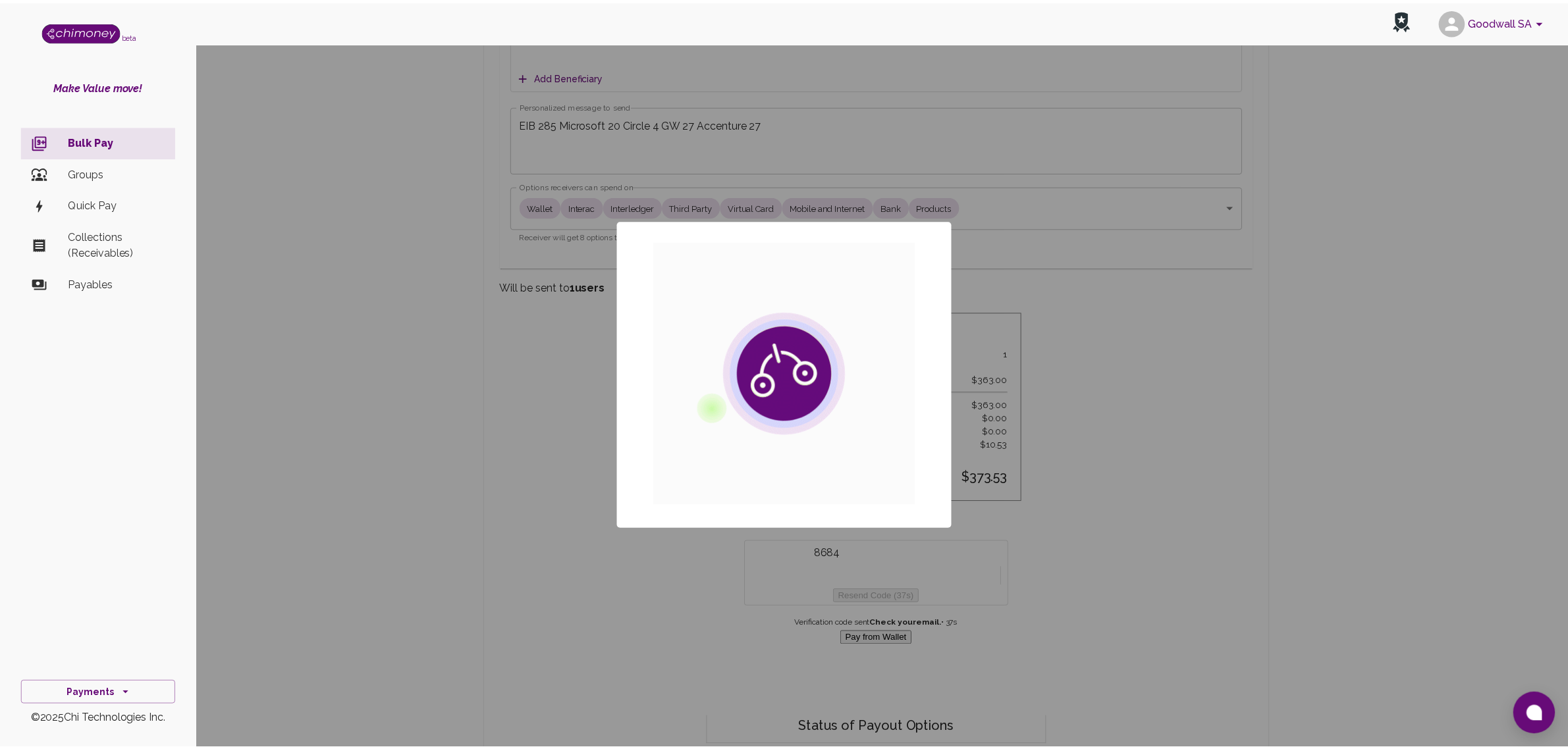 scroll, scrollTop: 0, scrollLeft: 0, axis: both 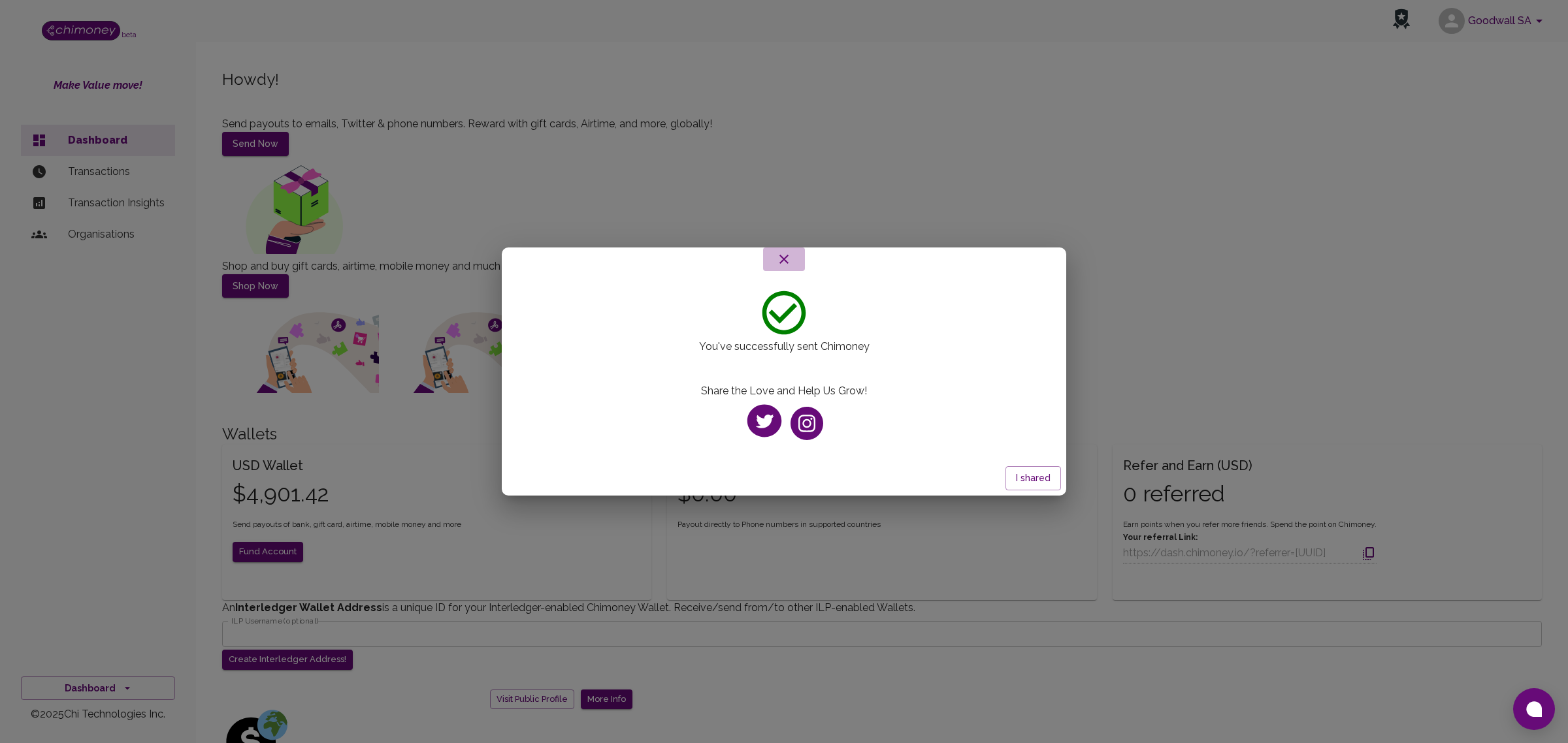 click at bounding box center (784, 259) 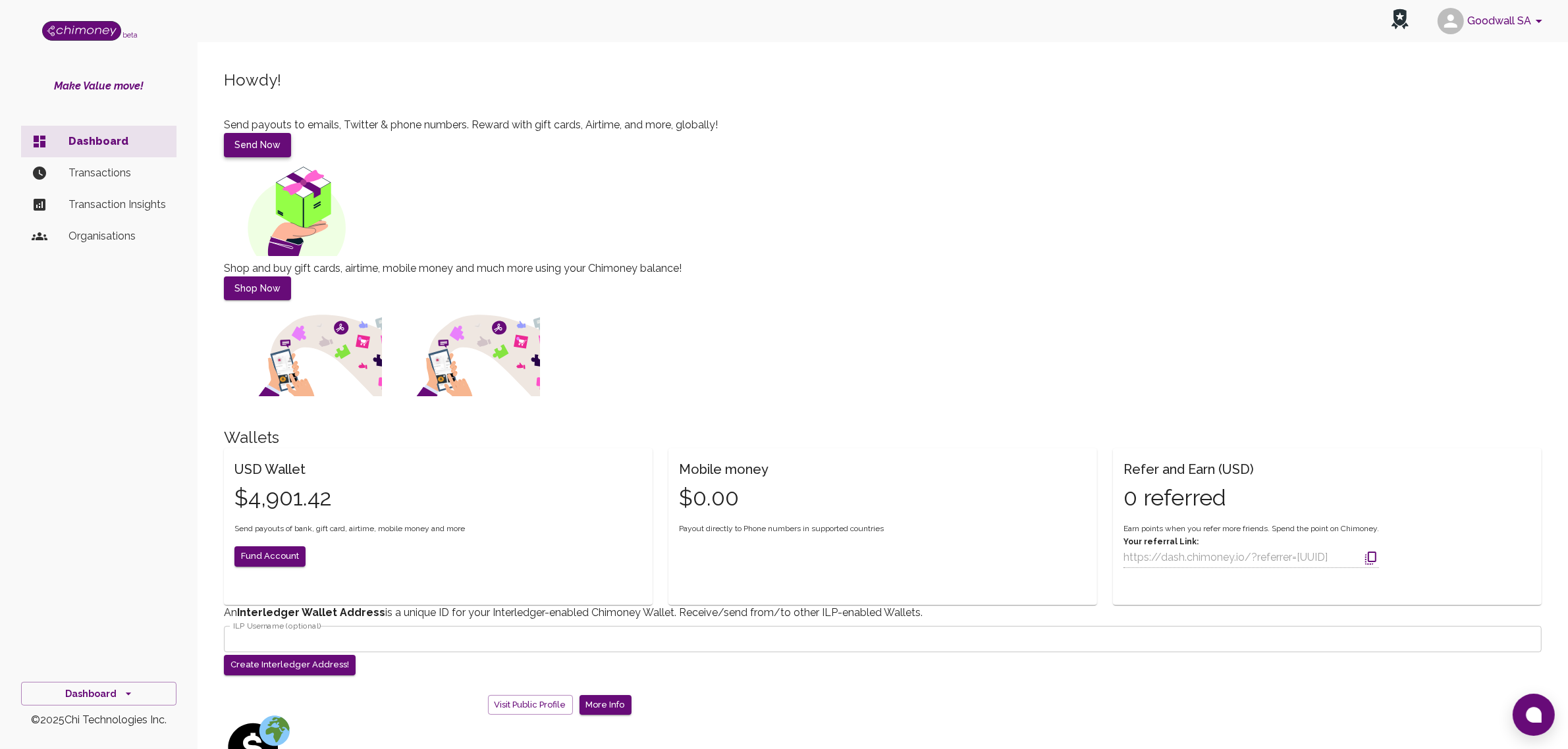 click on "Send Now" at bounding box center [257, 145] 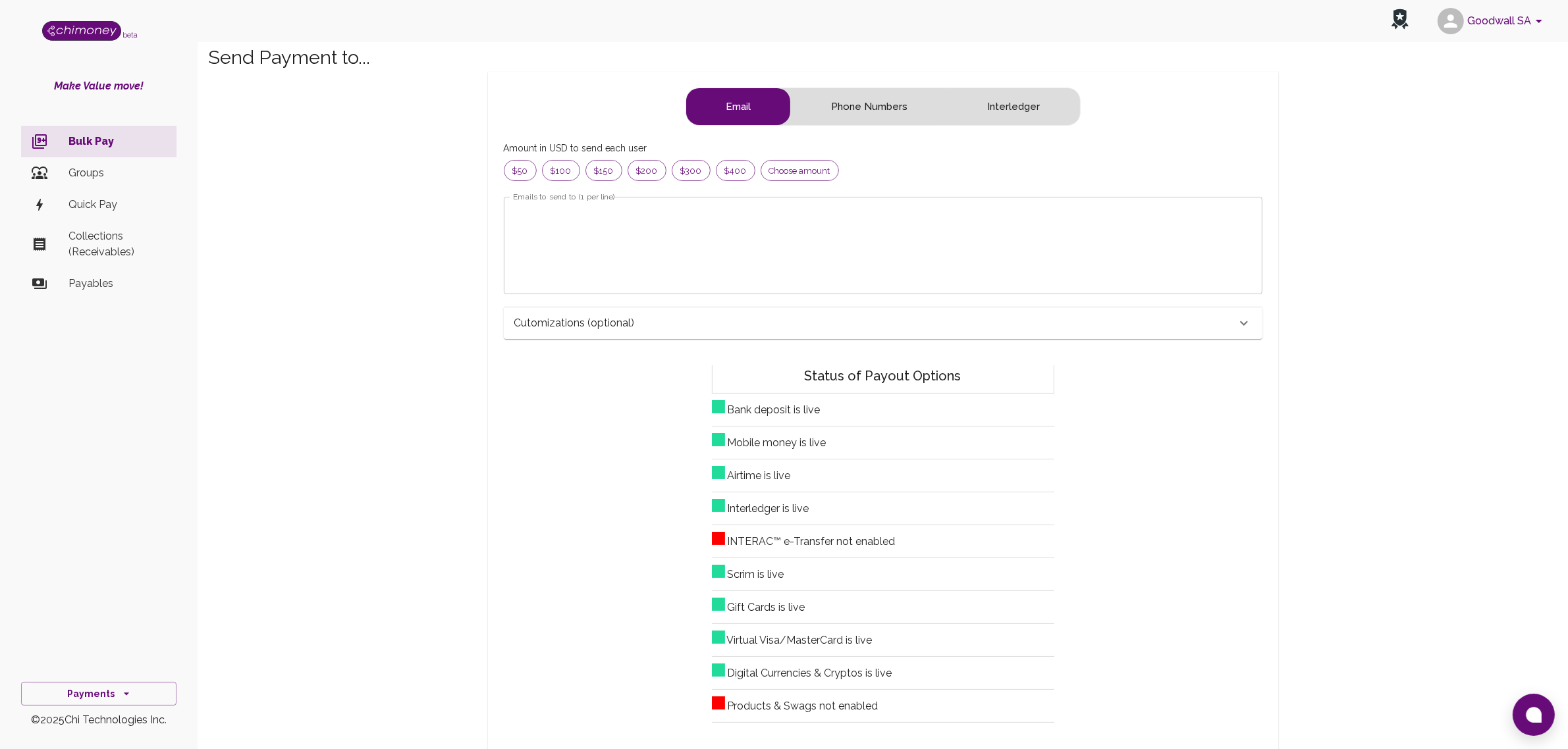 scroll, scrollTop: 12, scrollLeft: 13, axis: both 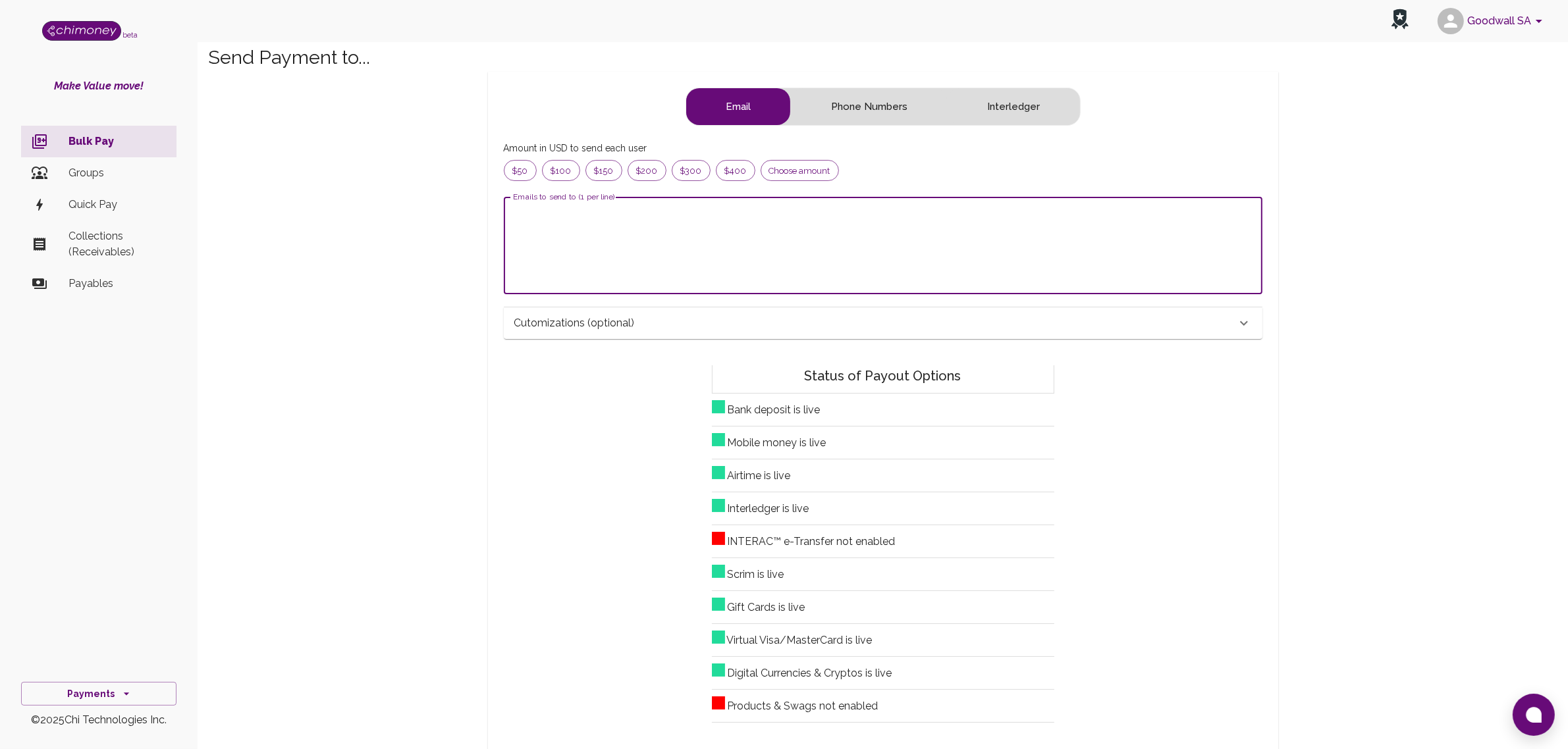 paste on "[EMAIL]" 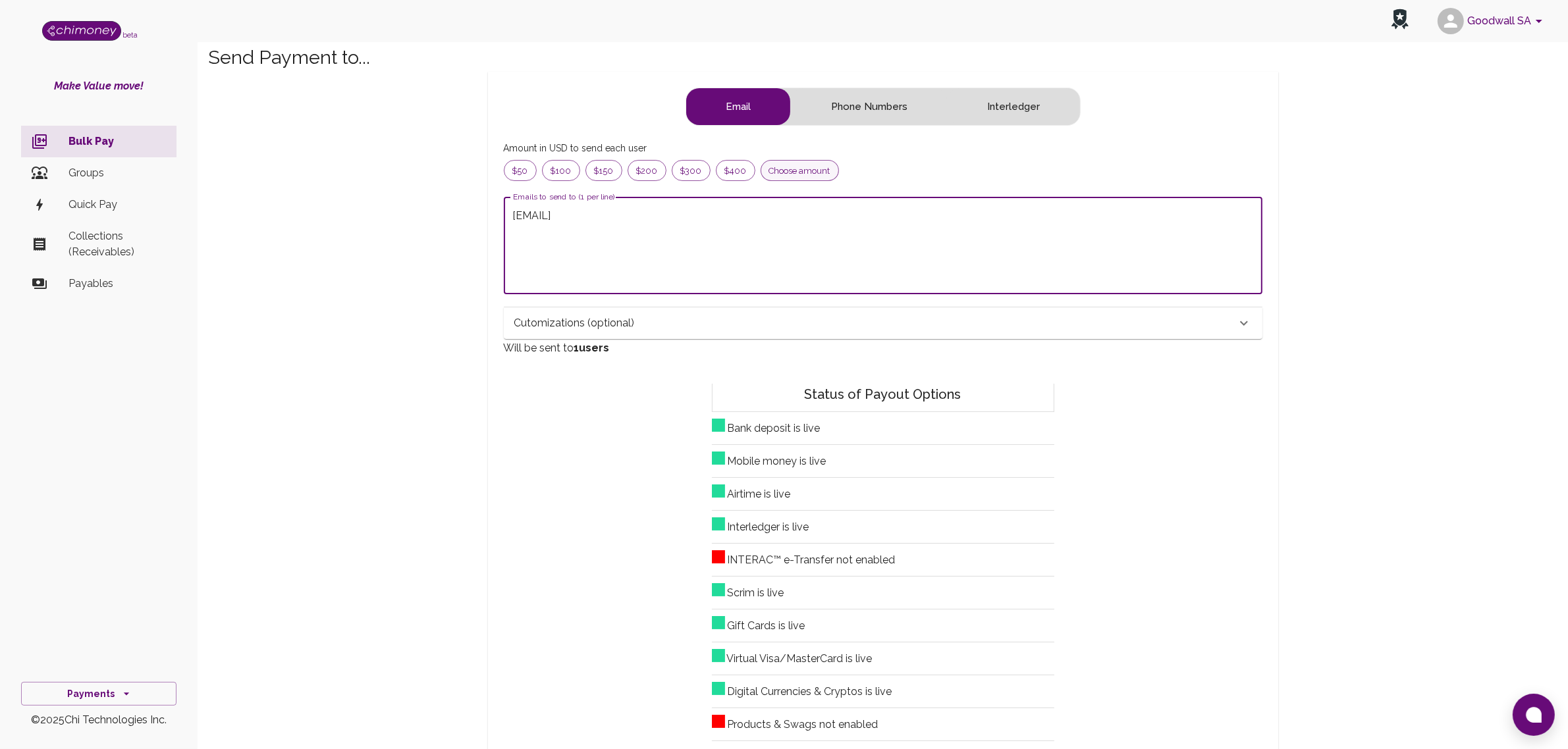 type on "[EMAIL]" 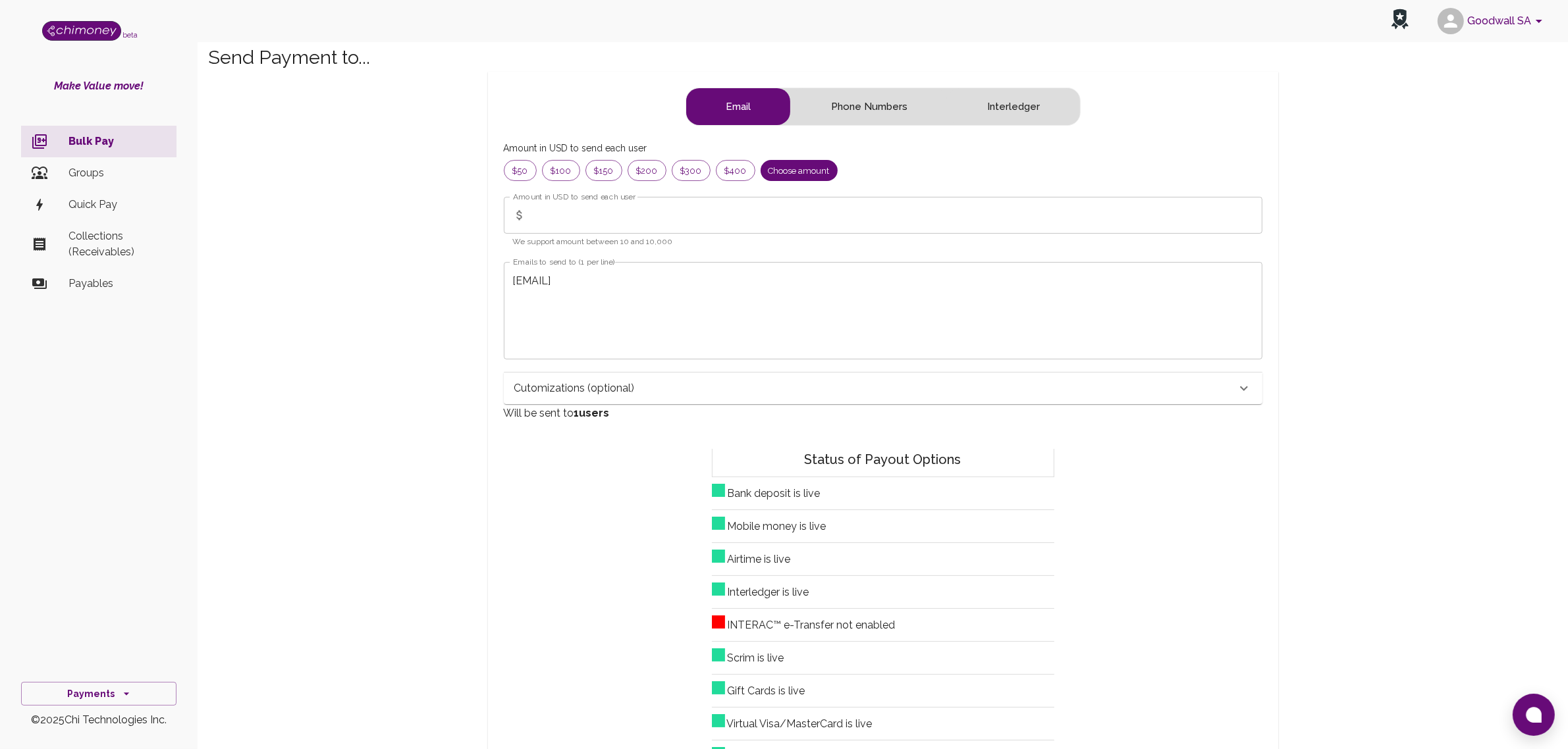 click on "Cutomizations (optional)" at bounding box center [875, 388] 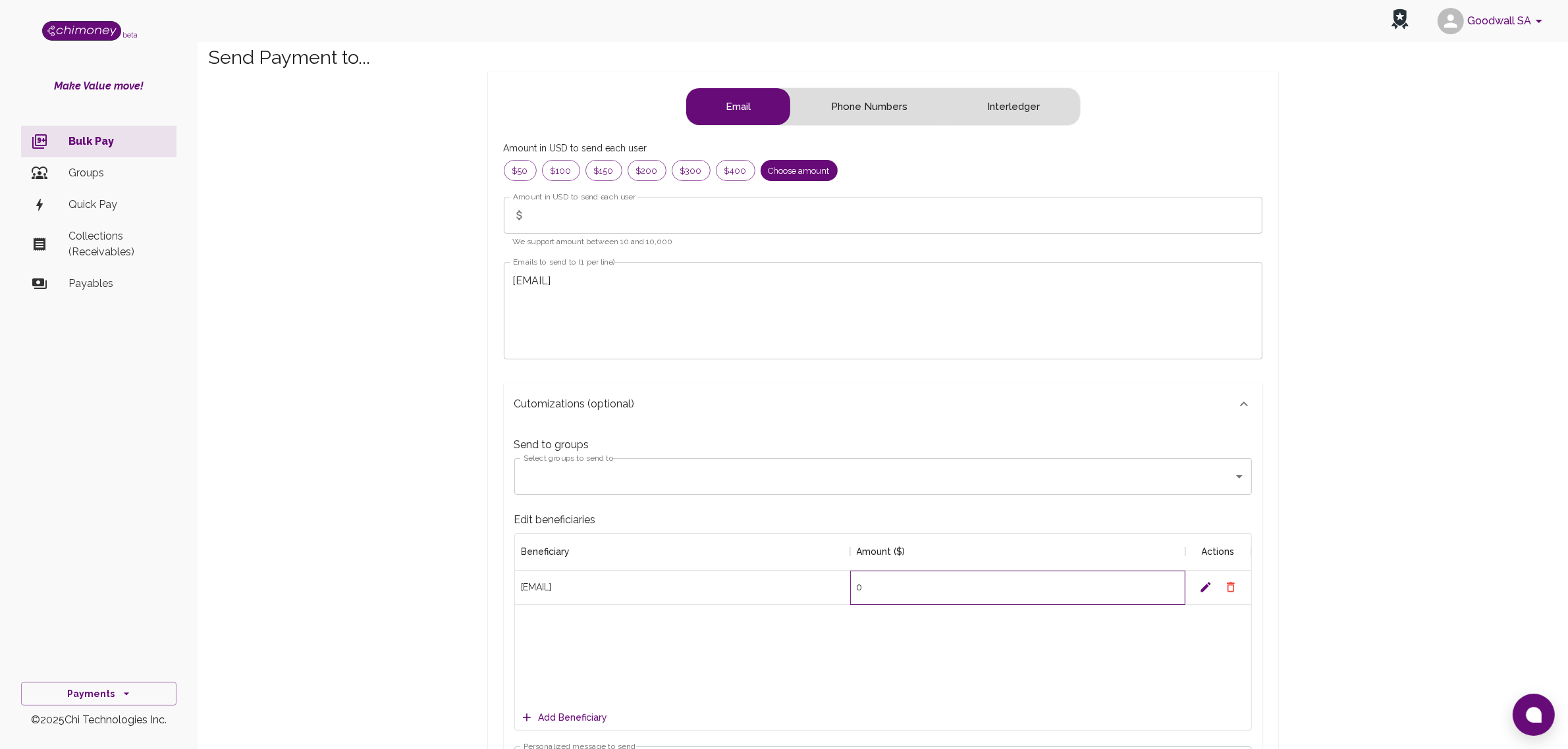 click on "0" at bounding box center [1017, 588] 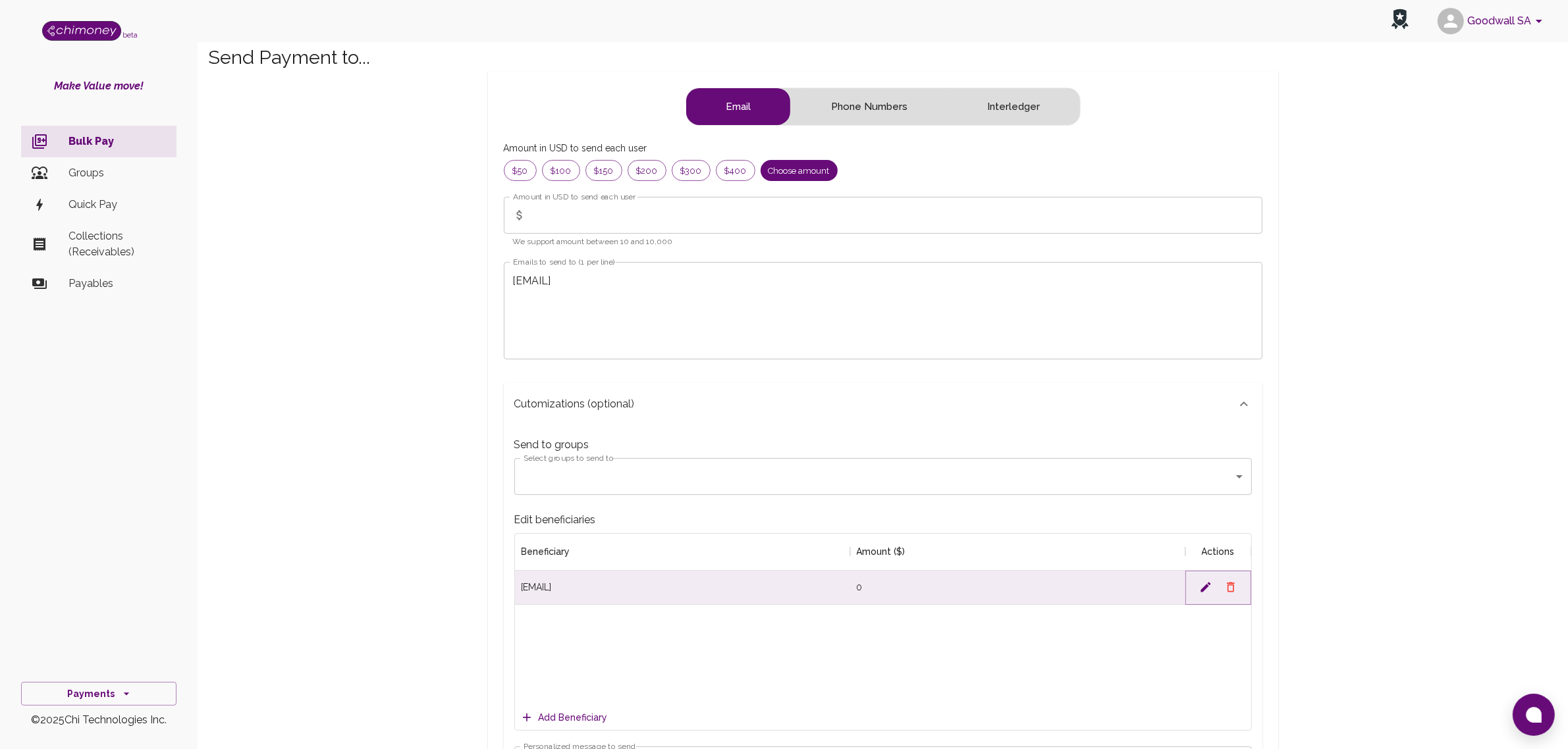 click at bounding box center (1206, 587) 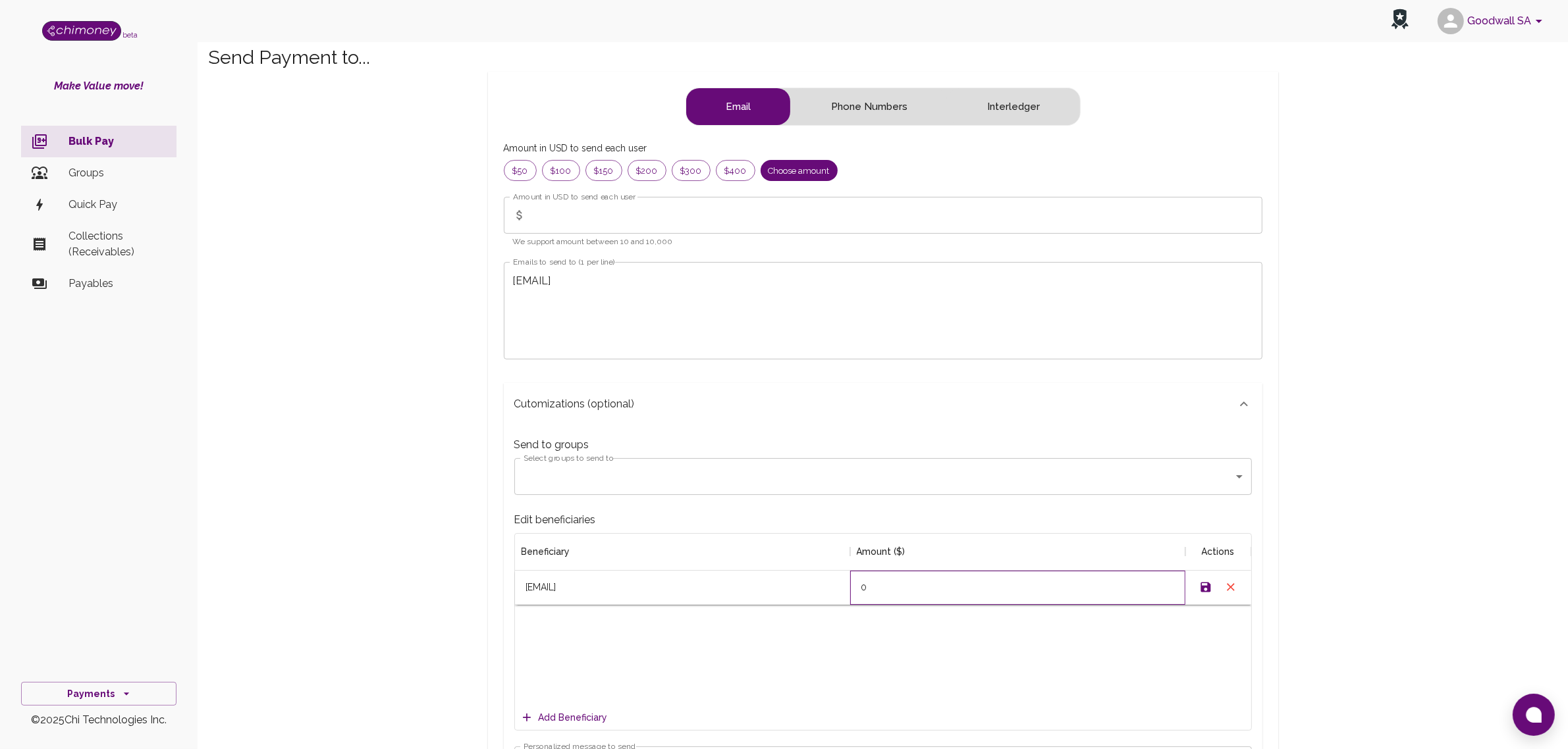 drag, startPoint x: 884, startPoint y: 649, endPoint x: 812, endPoint y: 652, distance: 72.06247 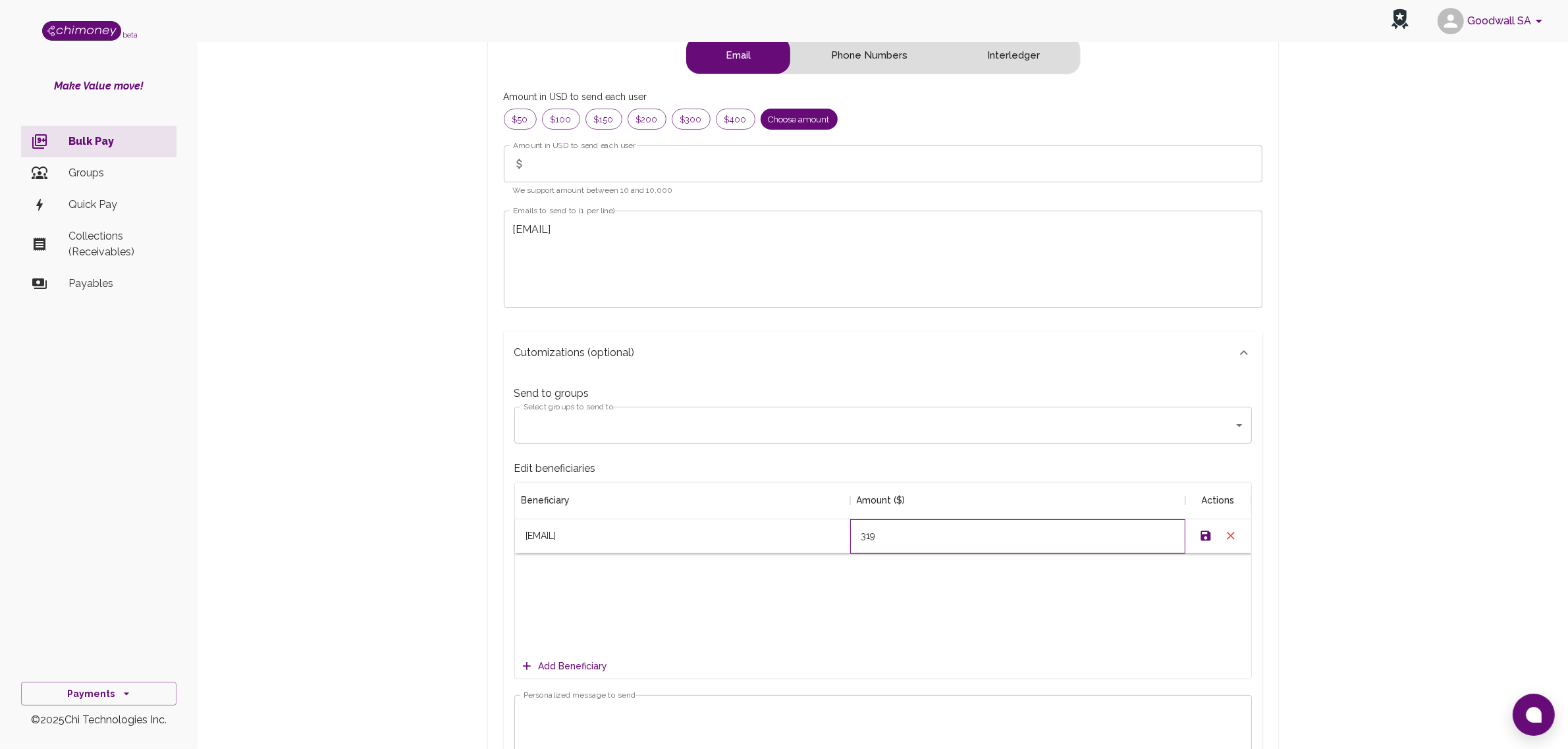 scroll, scrollTop: 247, scrollLeft: 0, axis: vertical 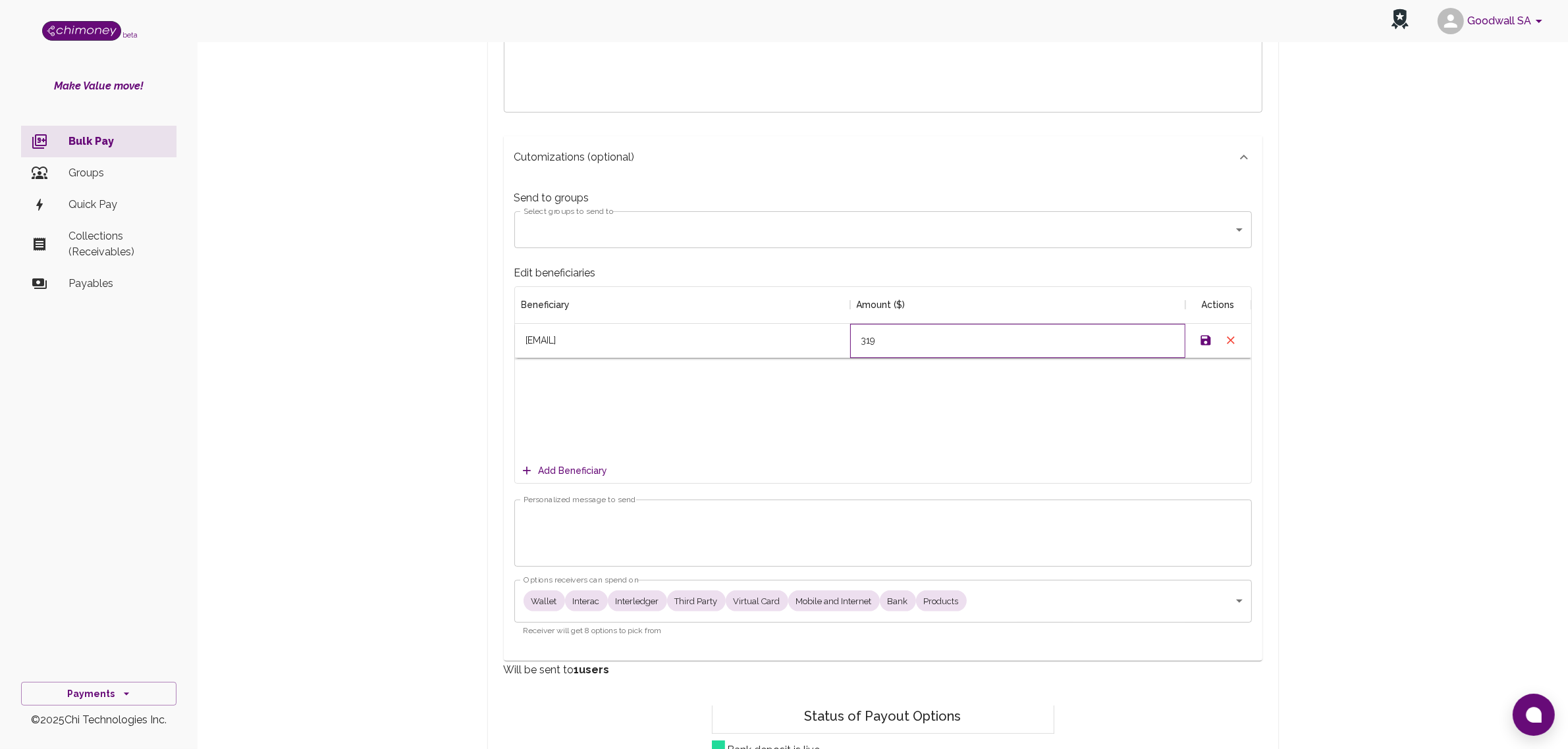 type on "319" 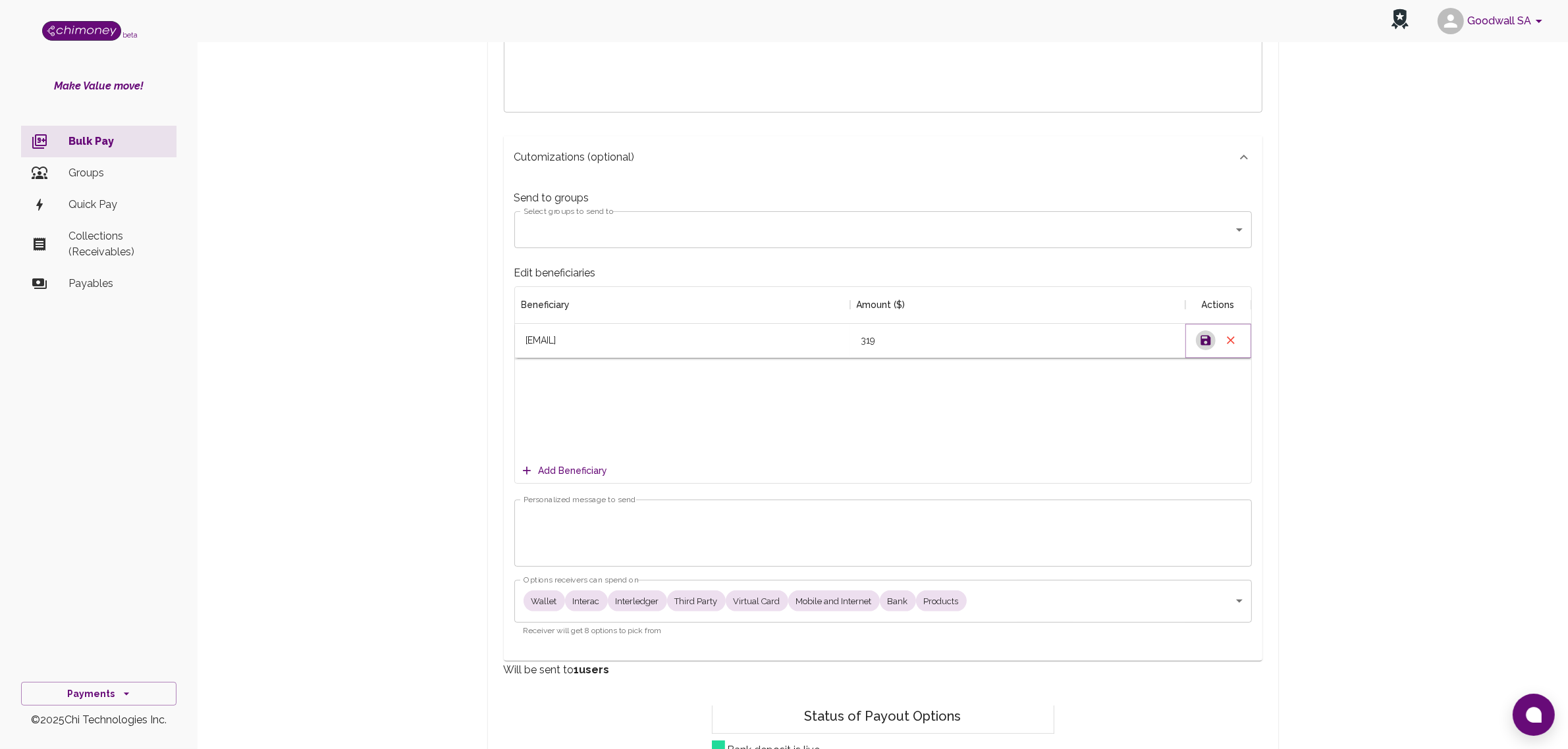 click at bounding box center [1205, 340] 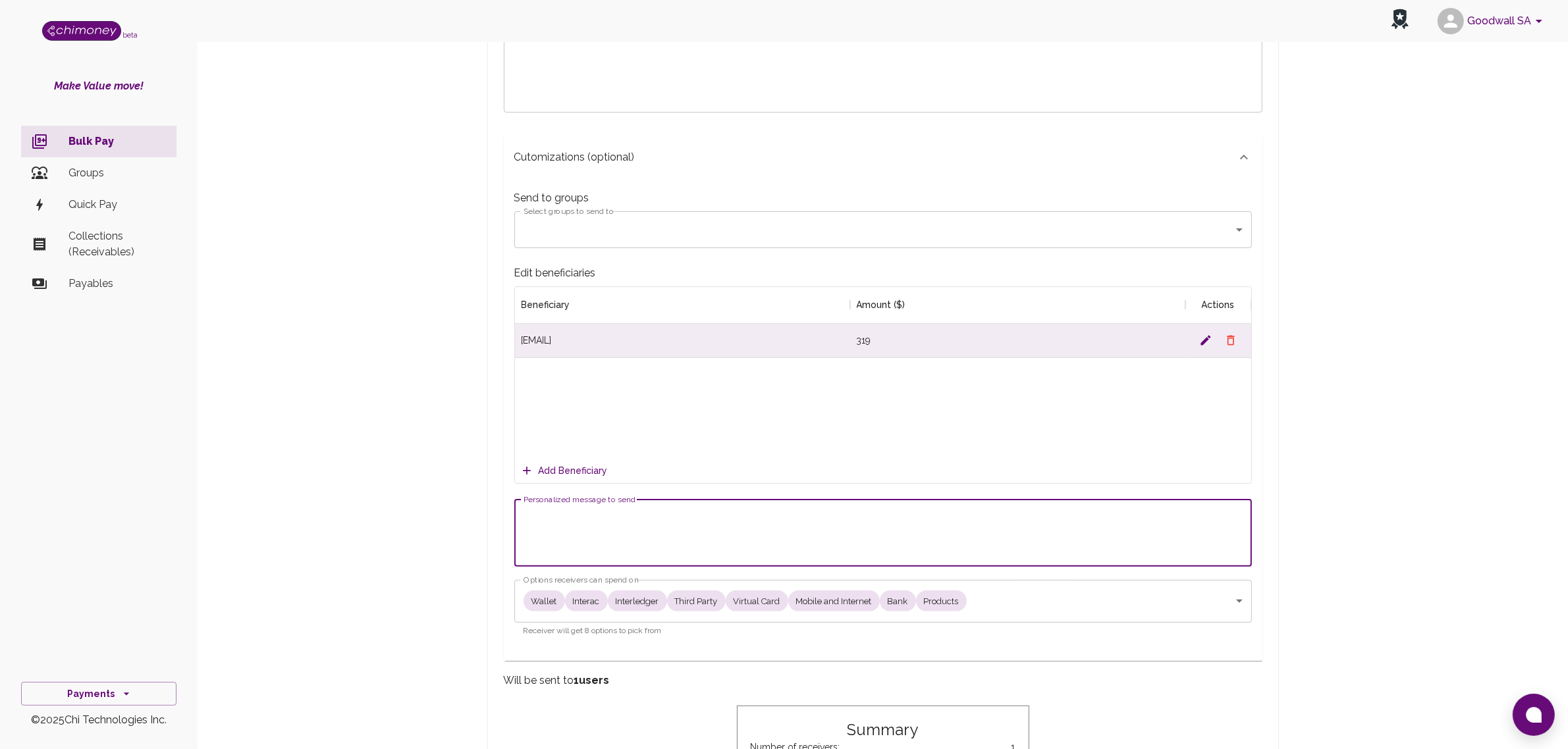 click on "Personalized message to send" at bounding box center [883, 532] 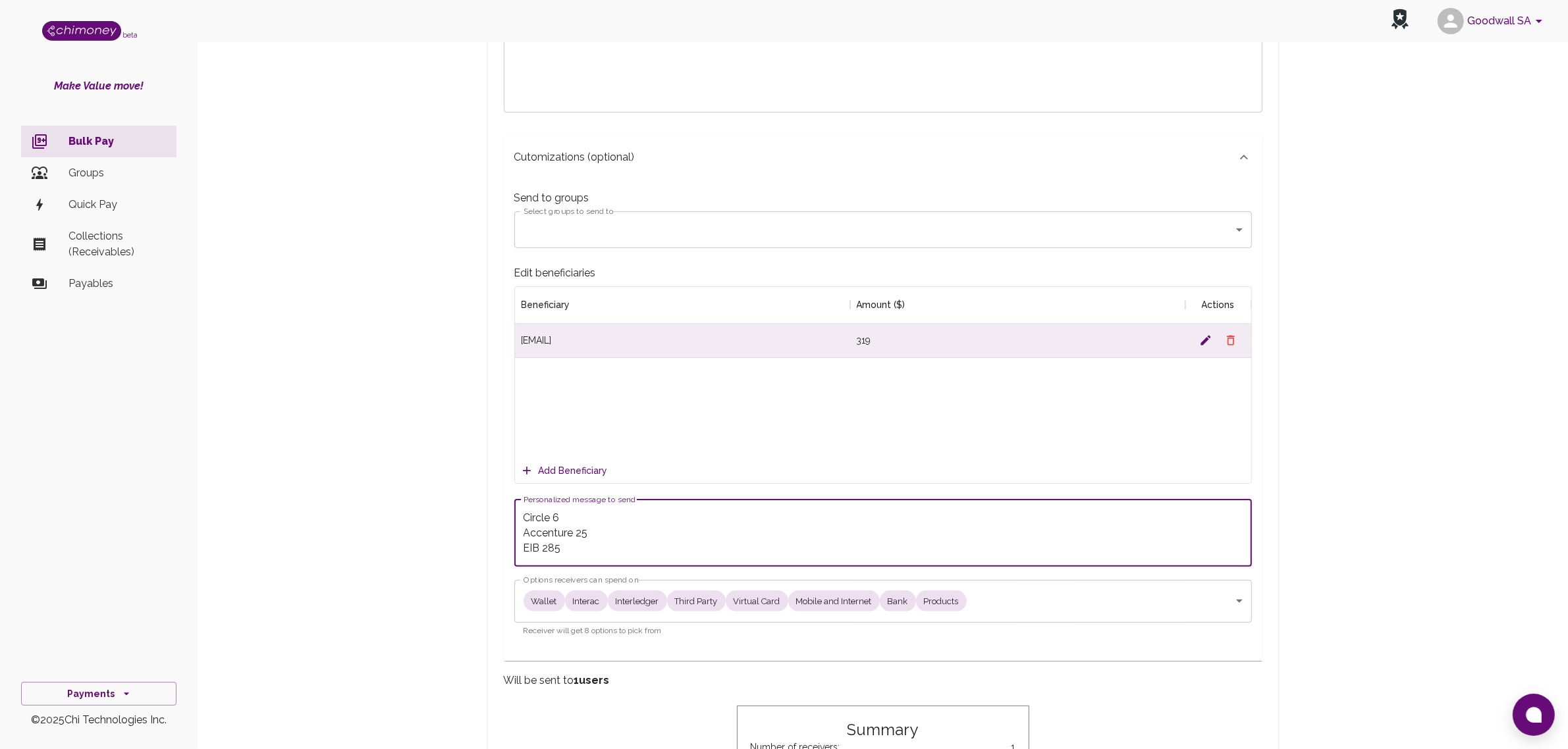 scroll, scrollTop: 14, scrollLeft: 0, axis: vertical 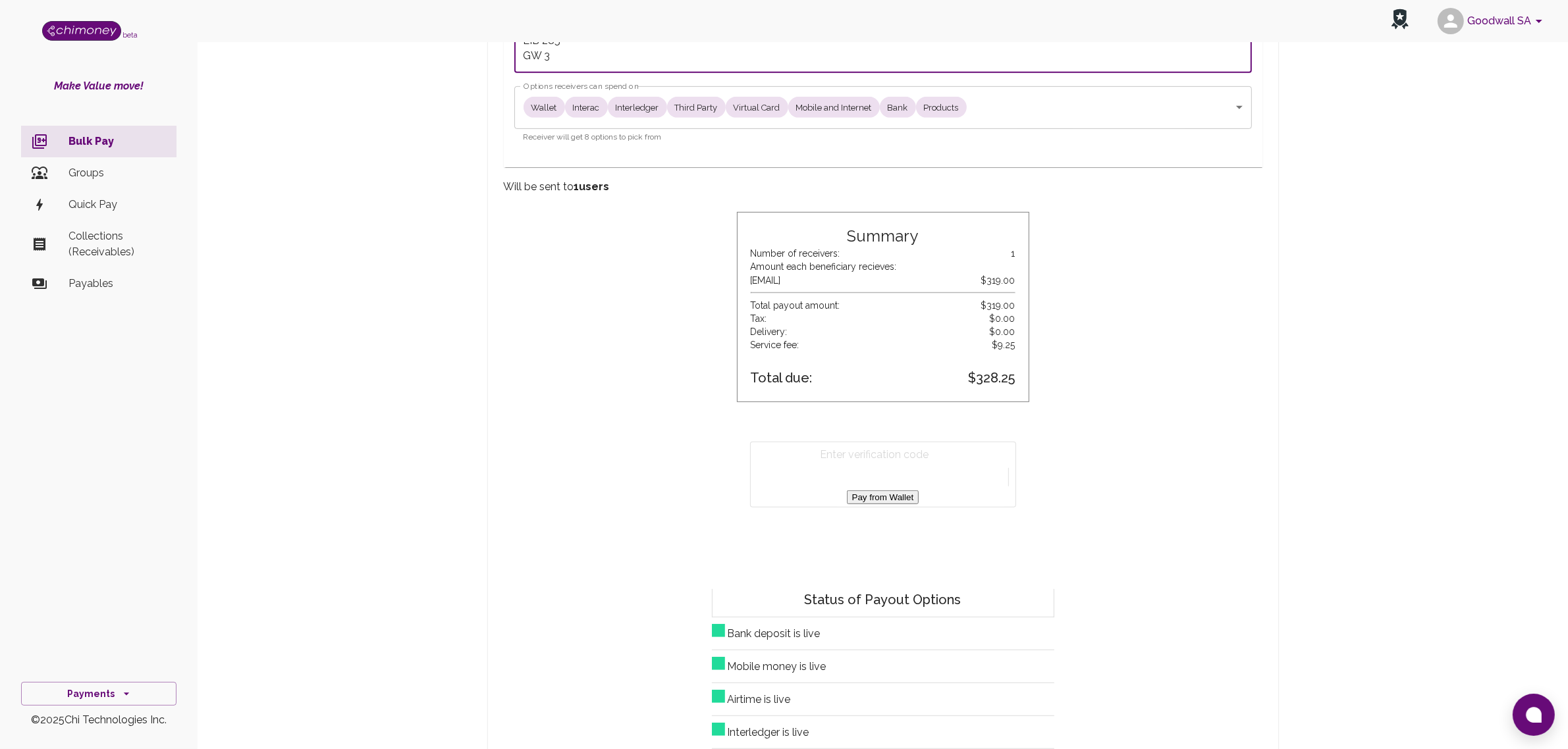 type on "Circle 6
Accenture 25
EIB 285
GW 3" 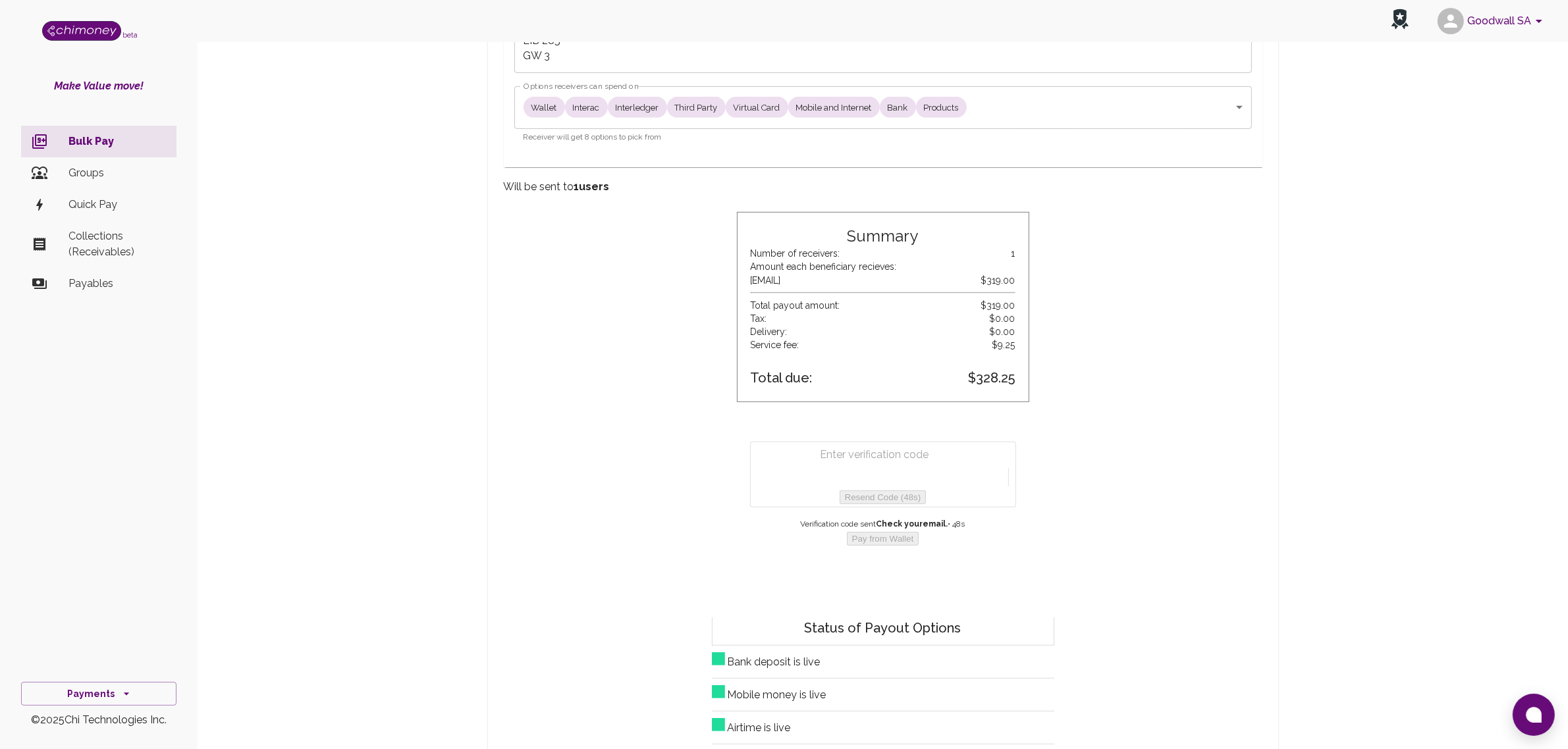 click at bounding box center [886, 455] 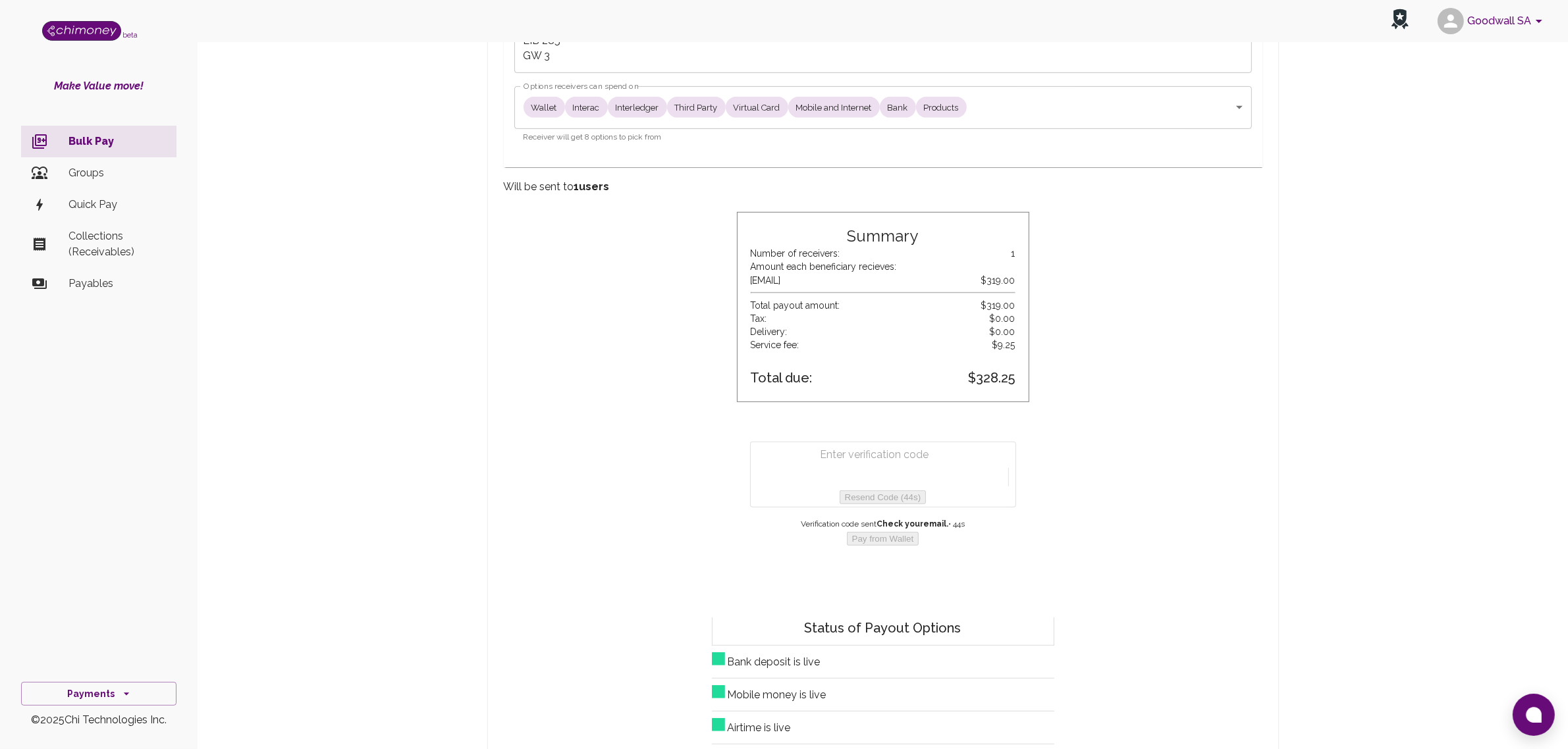 click at bounding box center [886, 455] 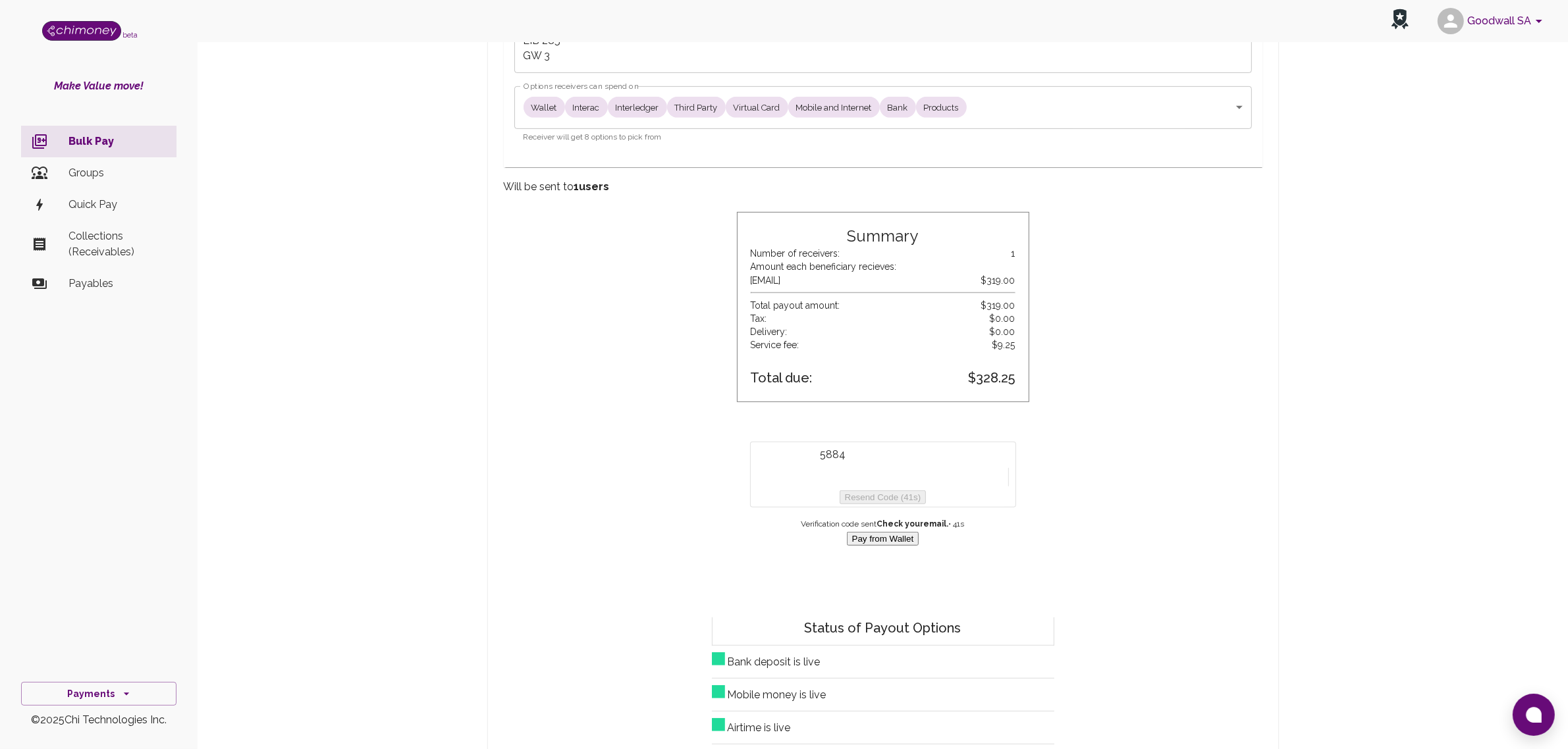 type on "5884" 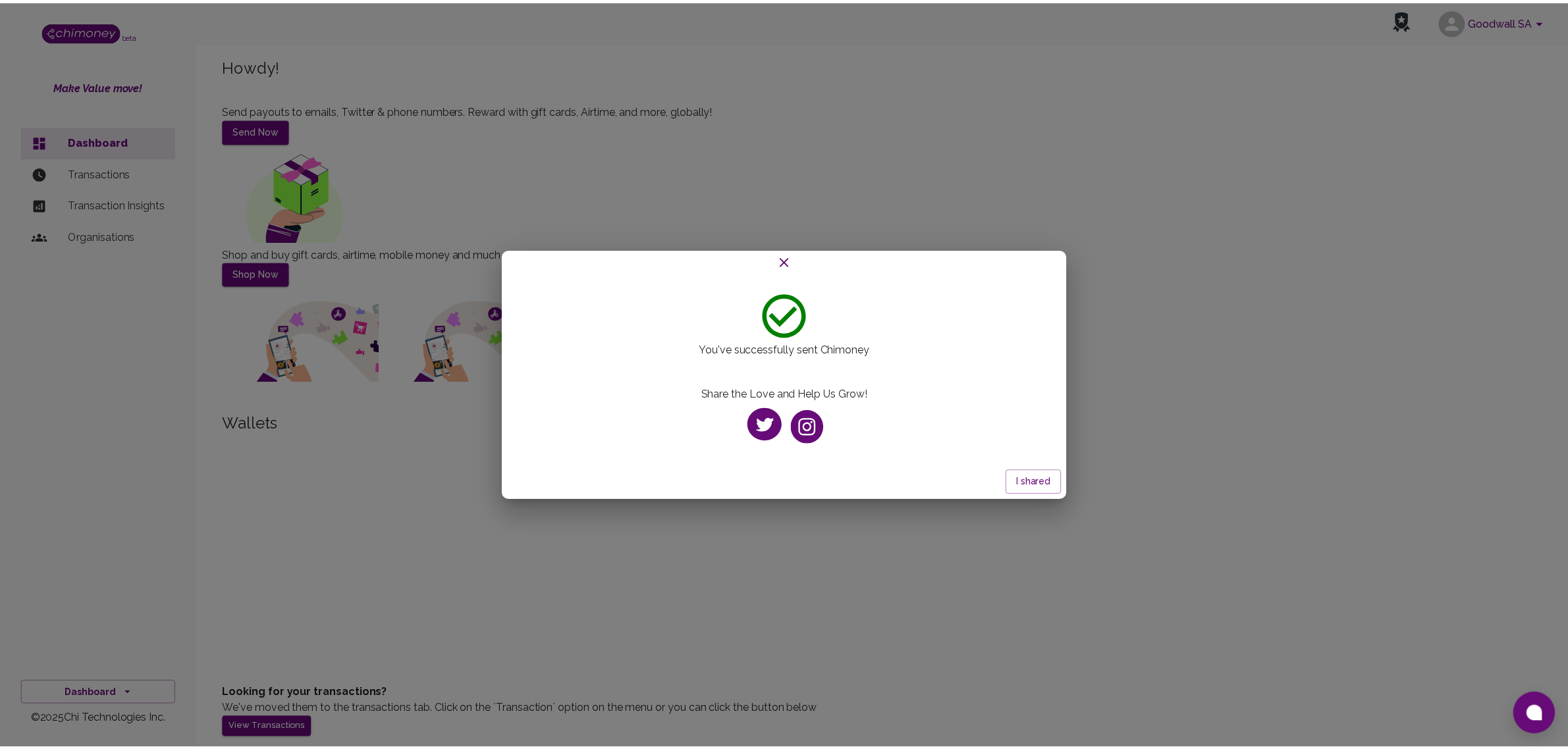 scroll, scrollTop: 0, scrollLeft: 0, axis: both 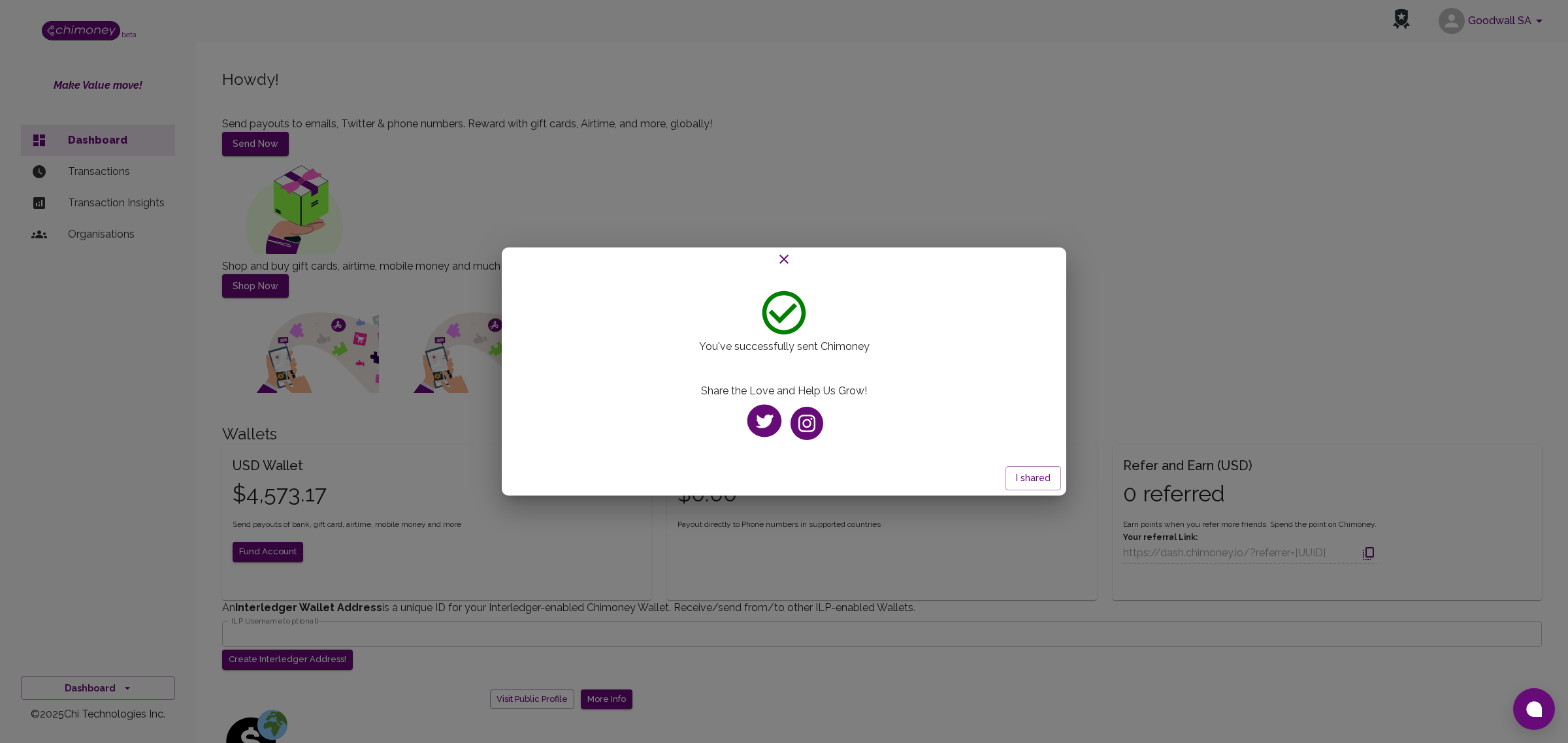click at bounding box center [784, 259] 